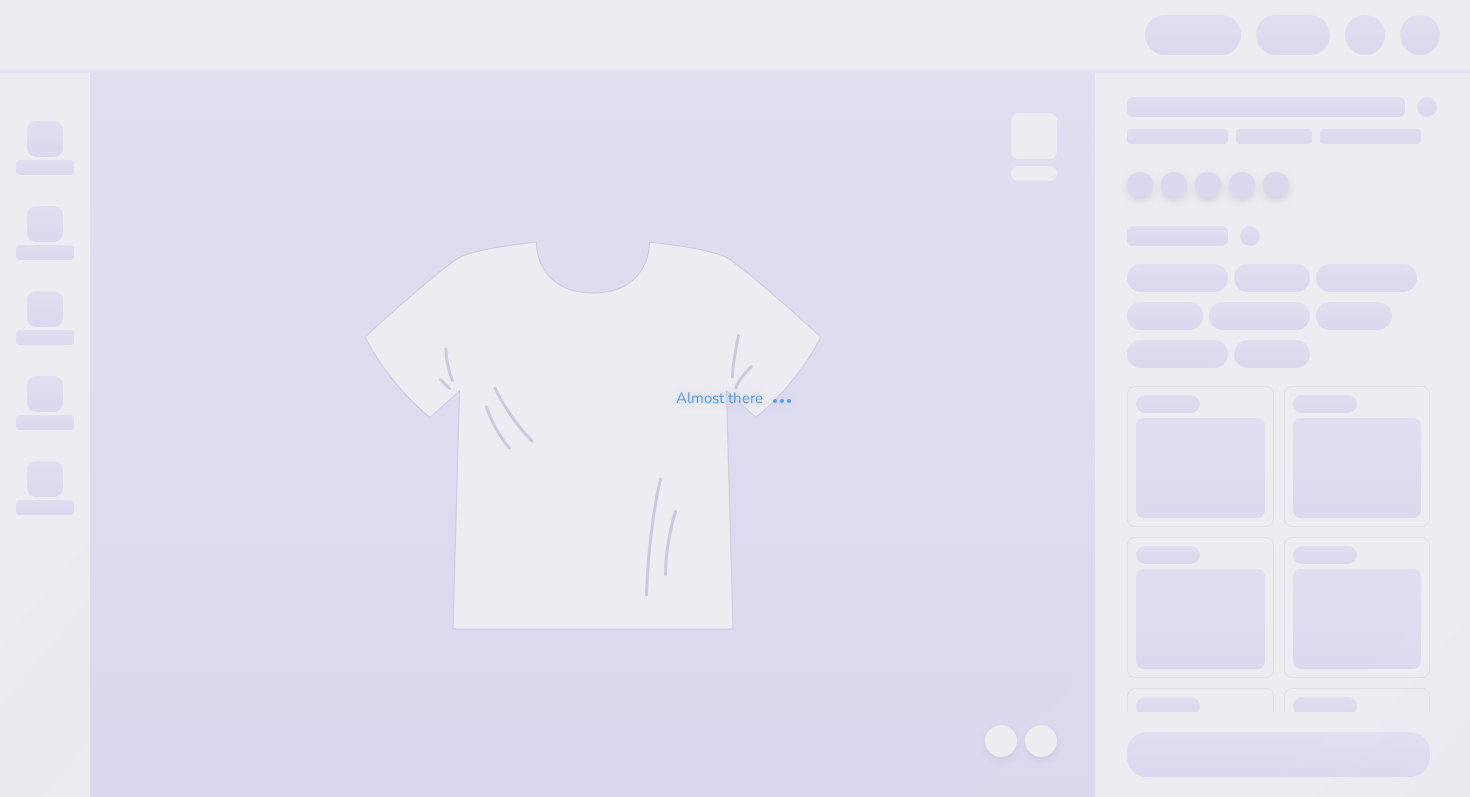 scroll, scrollTop: 0, scrollLeft: 0, axis: both 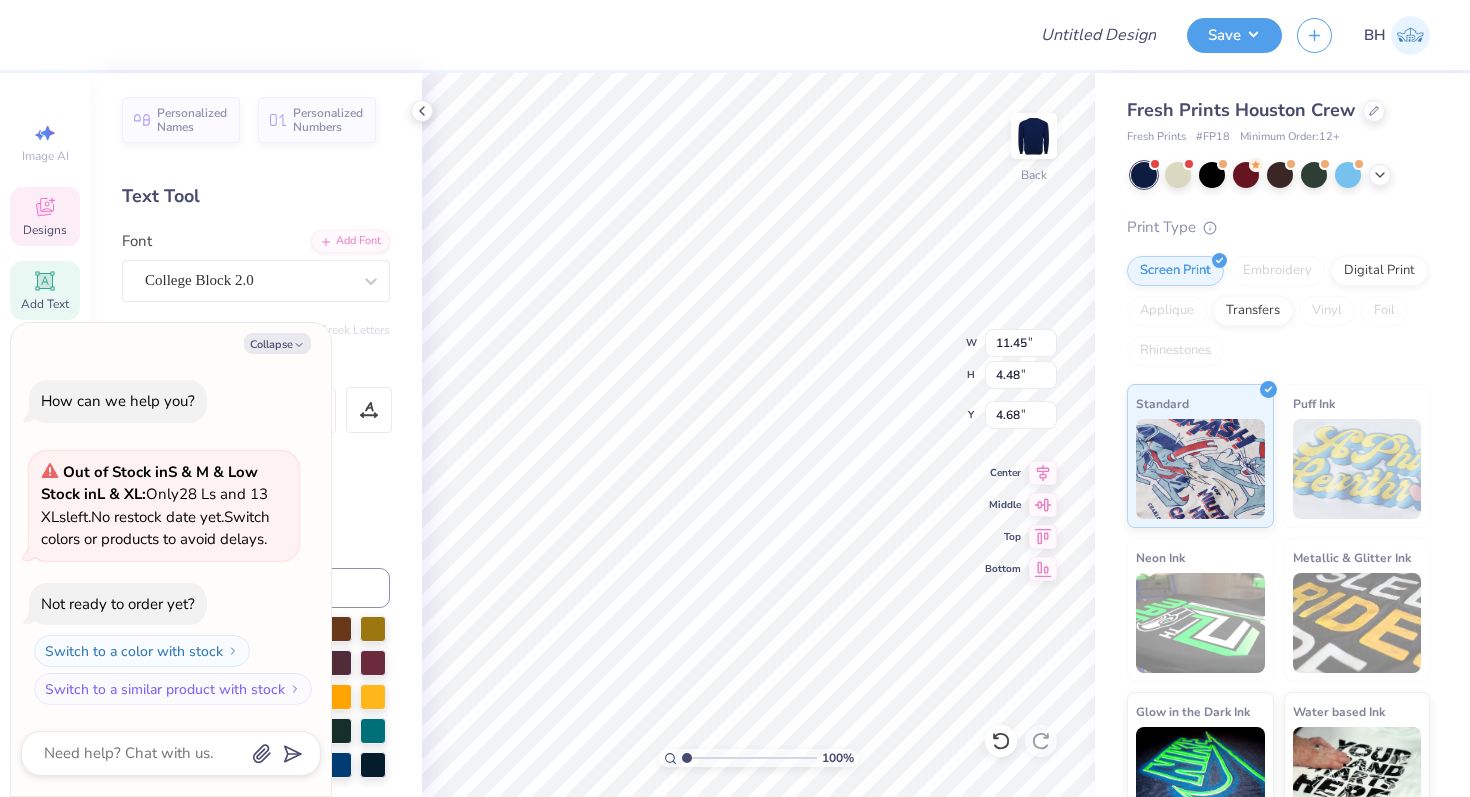 type on "x" 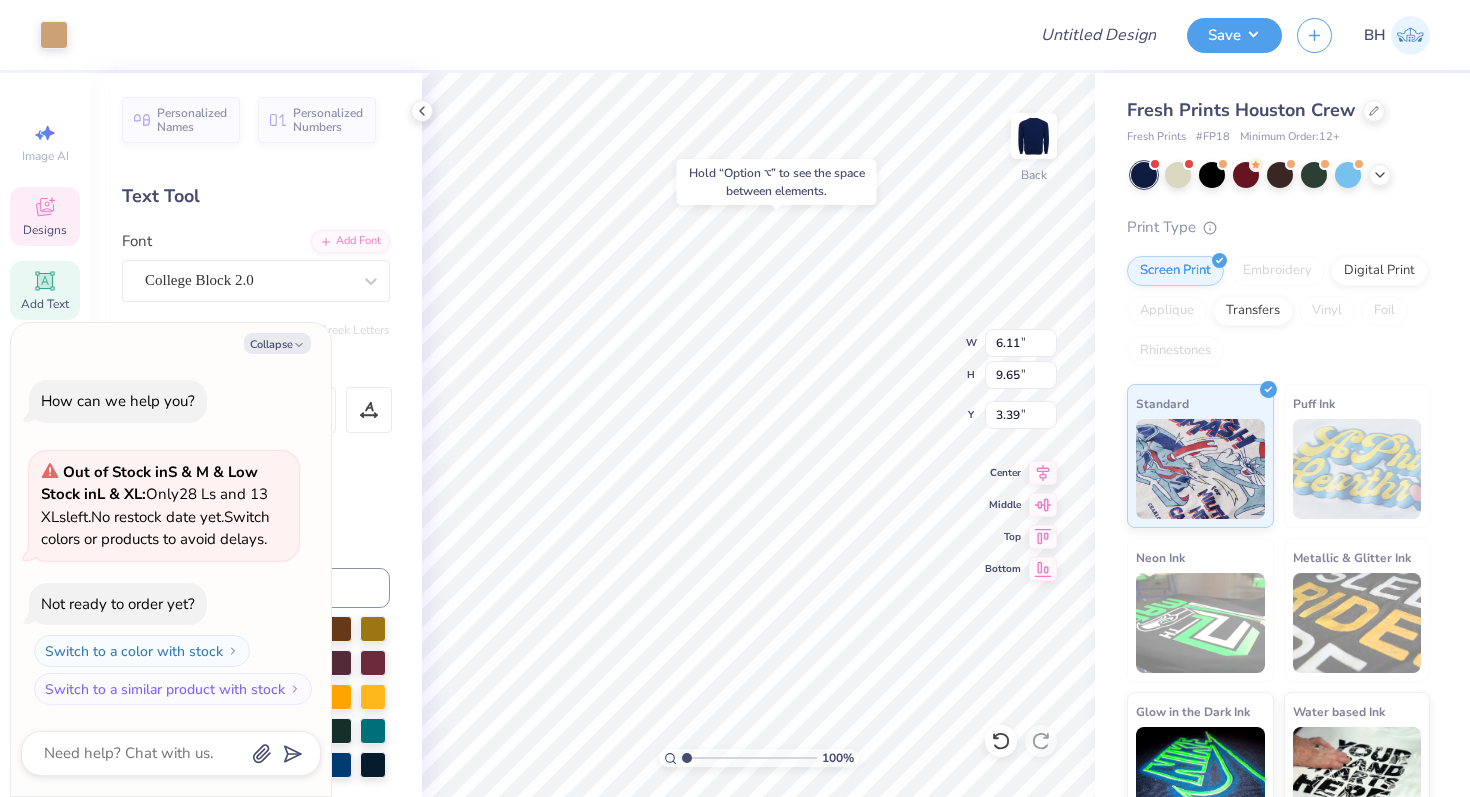 type on "x" 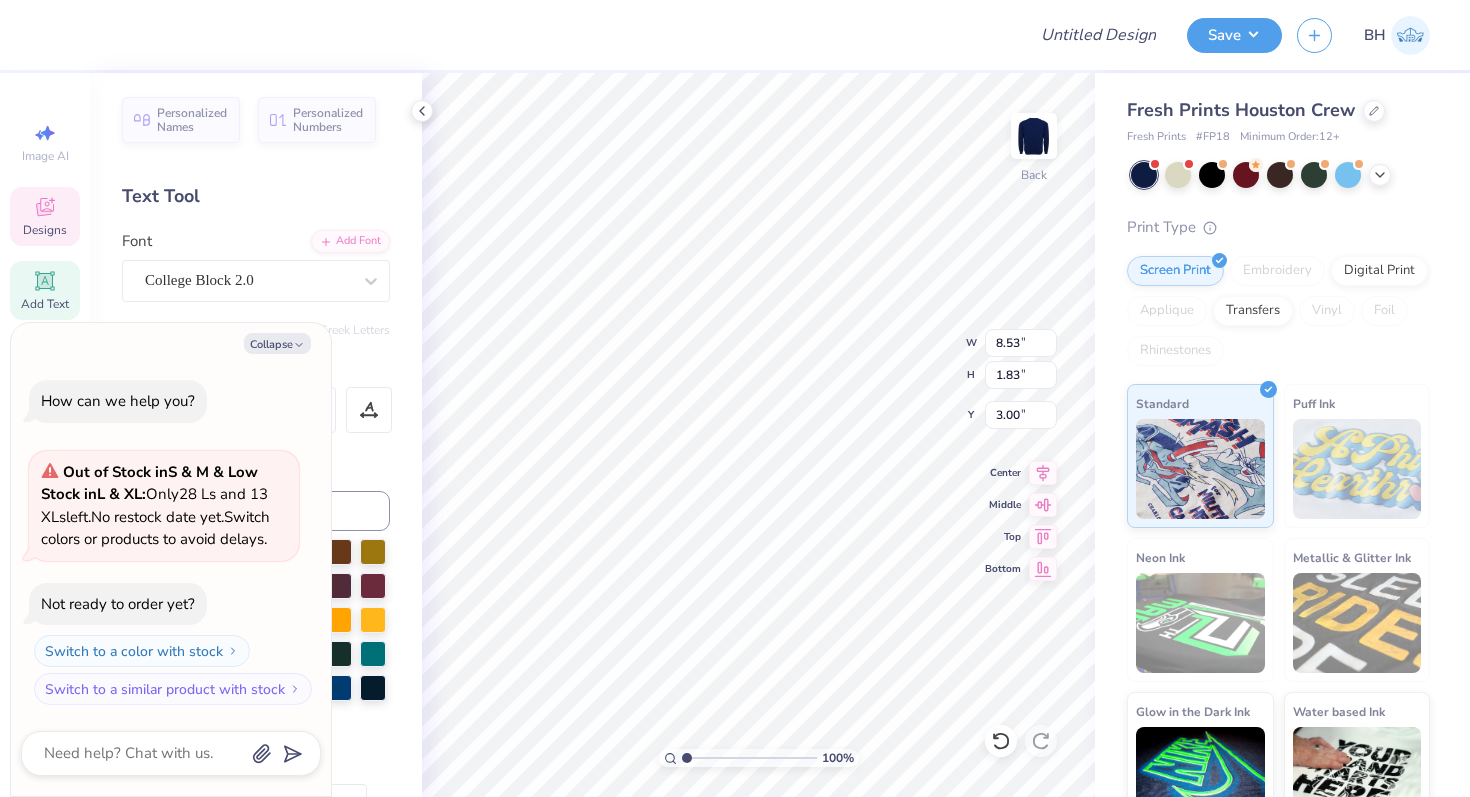 scroll, scrollTop: 0, scrollLeft: 7, axis: horizontal 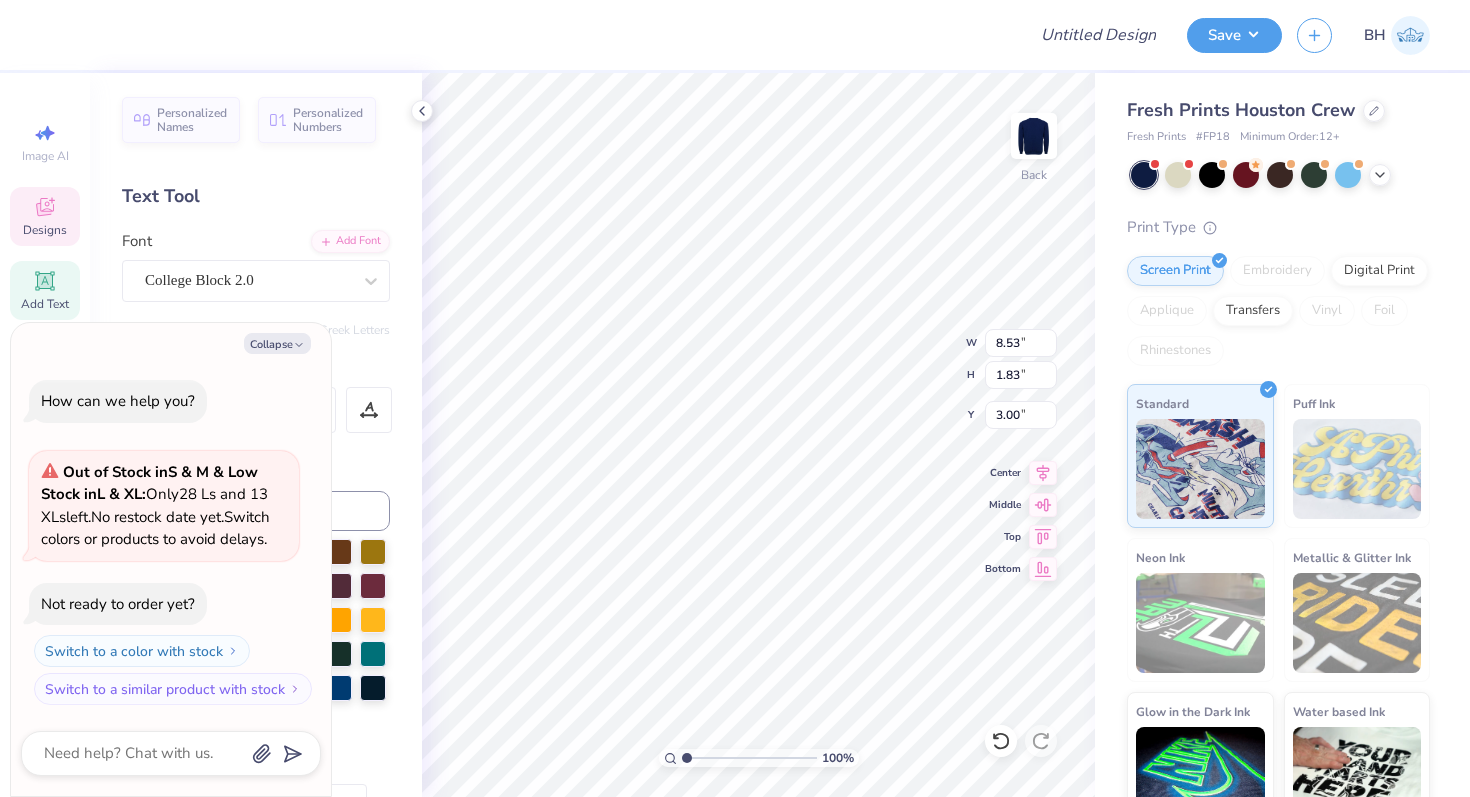type on "x" 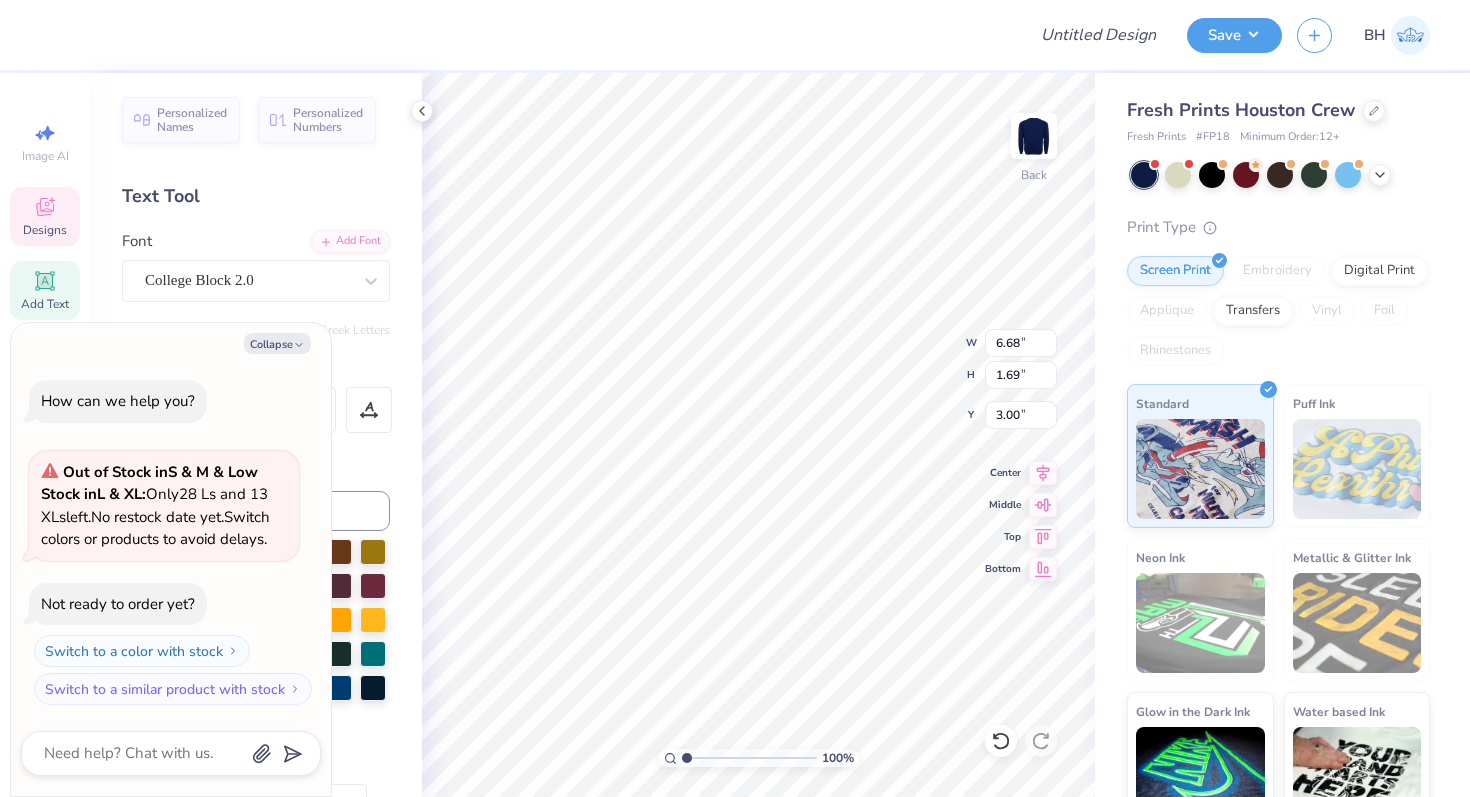 scroll, scrollTop: 0, scrollLeft: 4, axis: horizontal 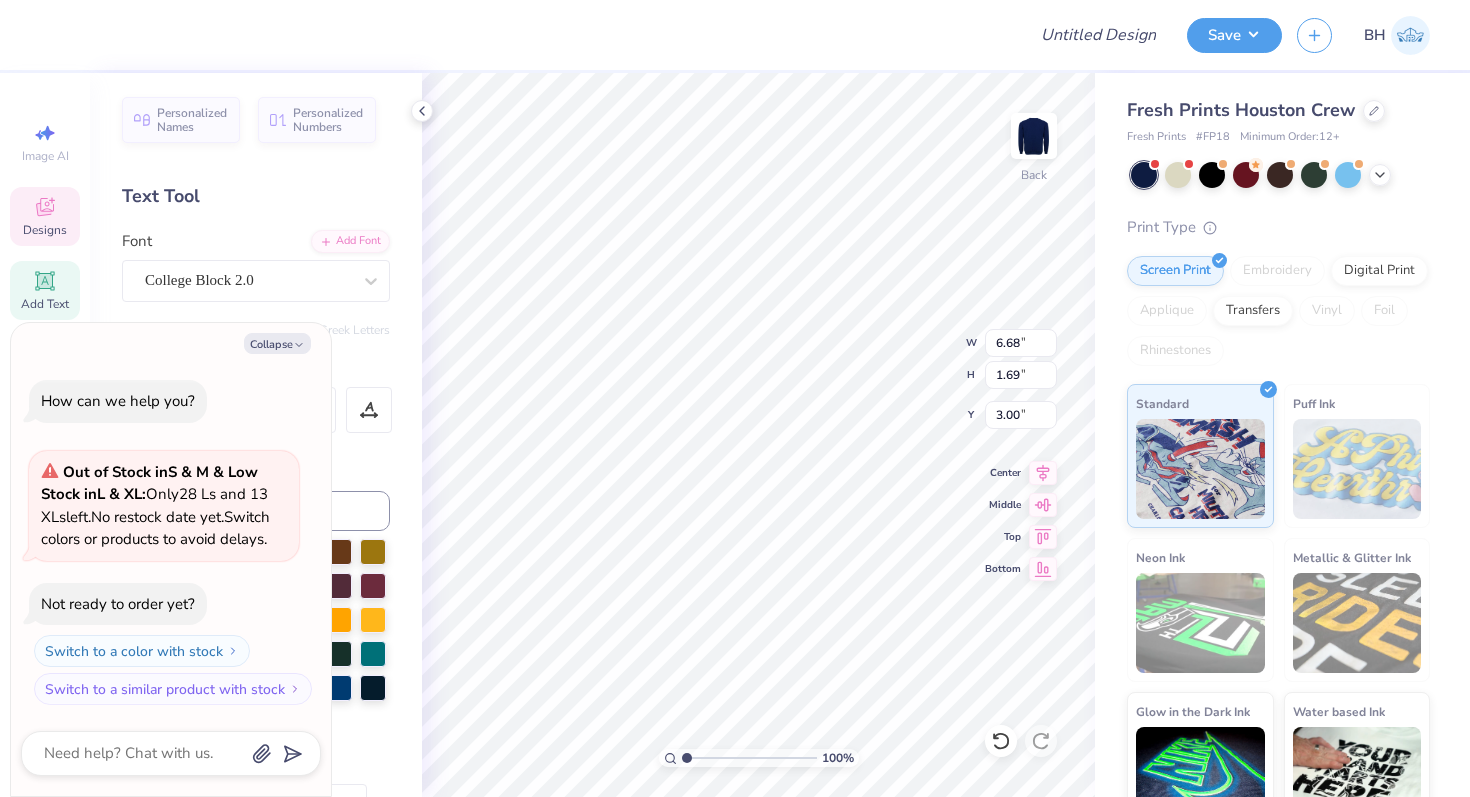 type on "x" 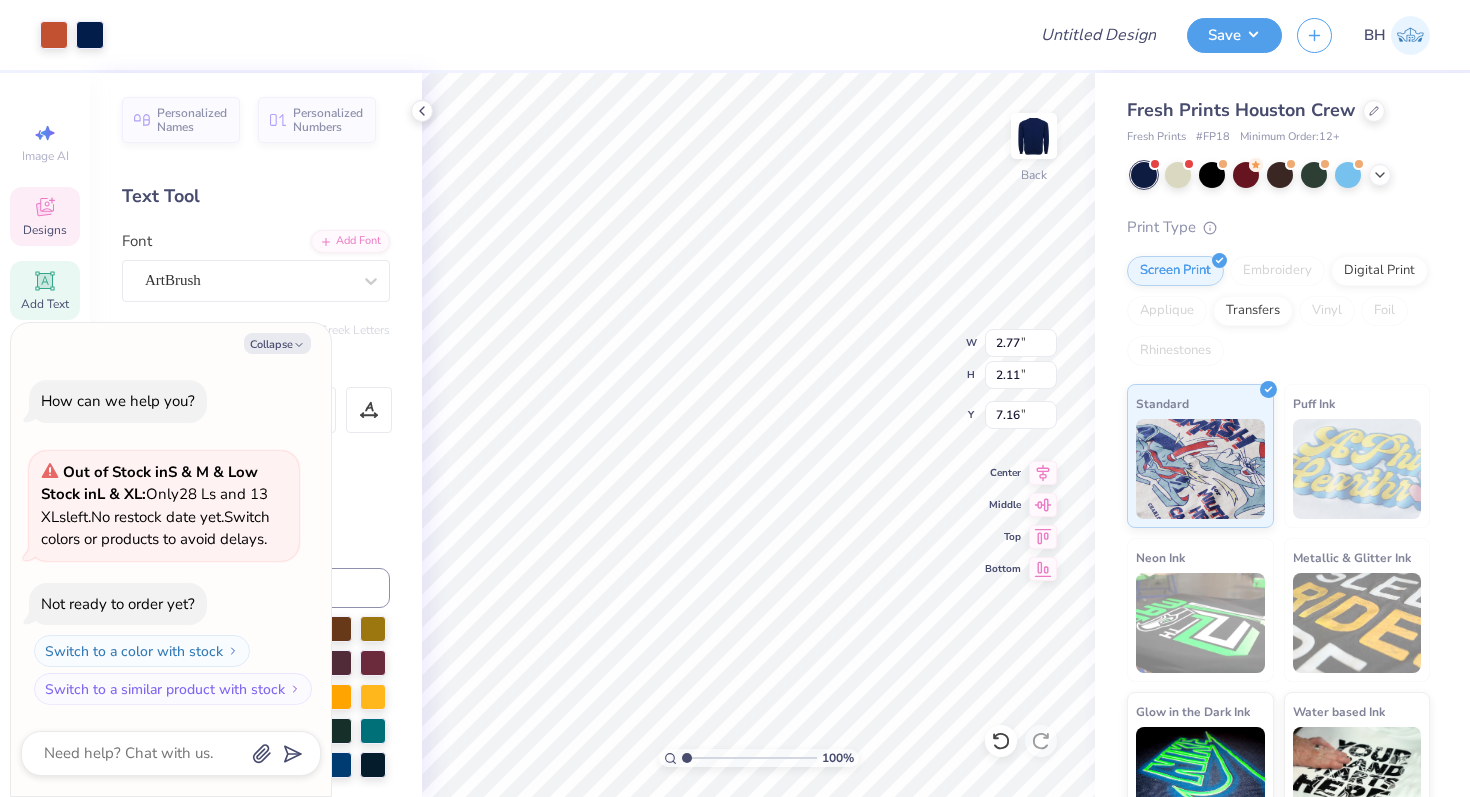 type on "x" 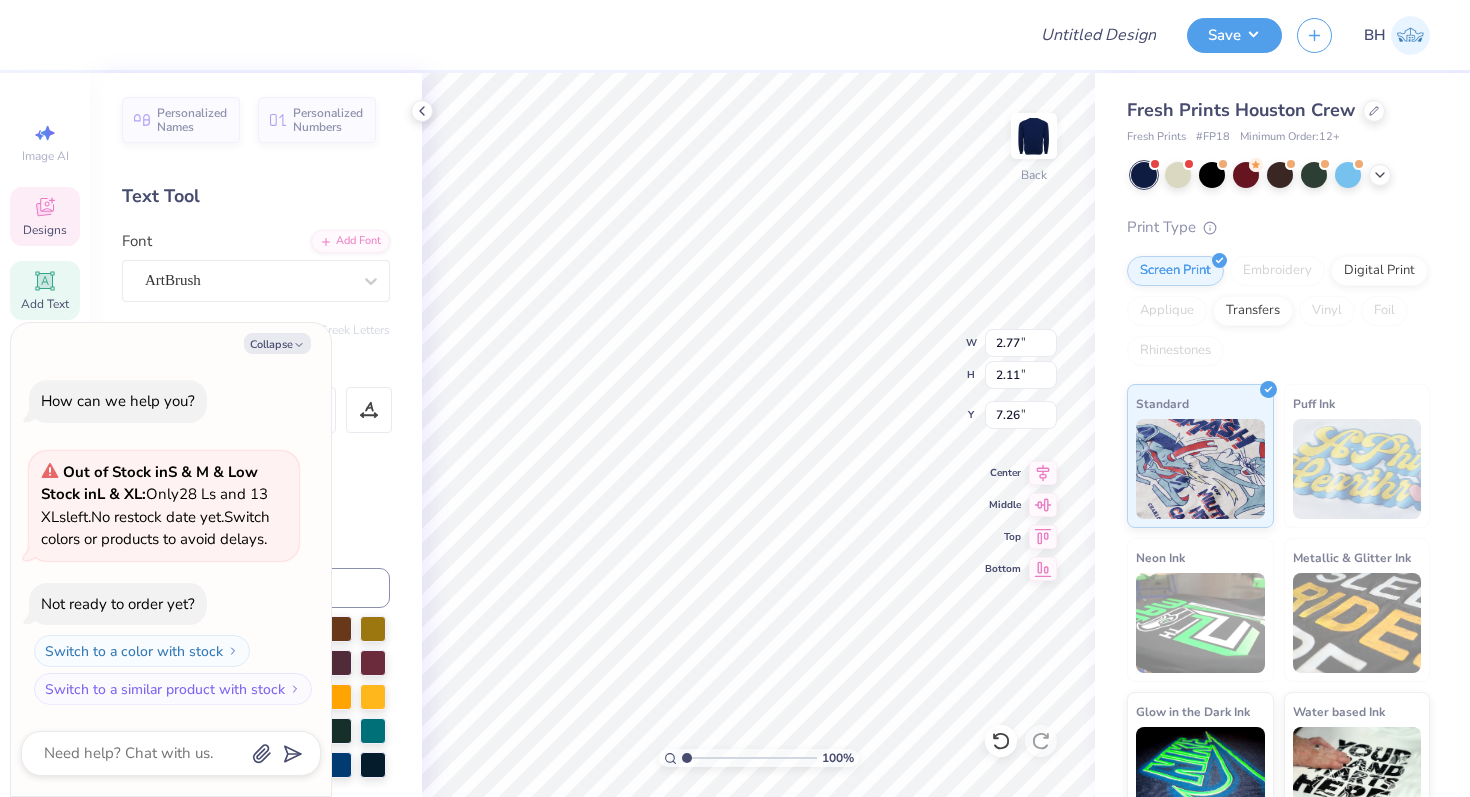 type on "x" 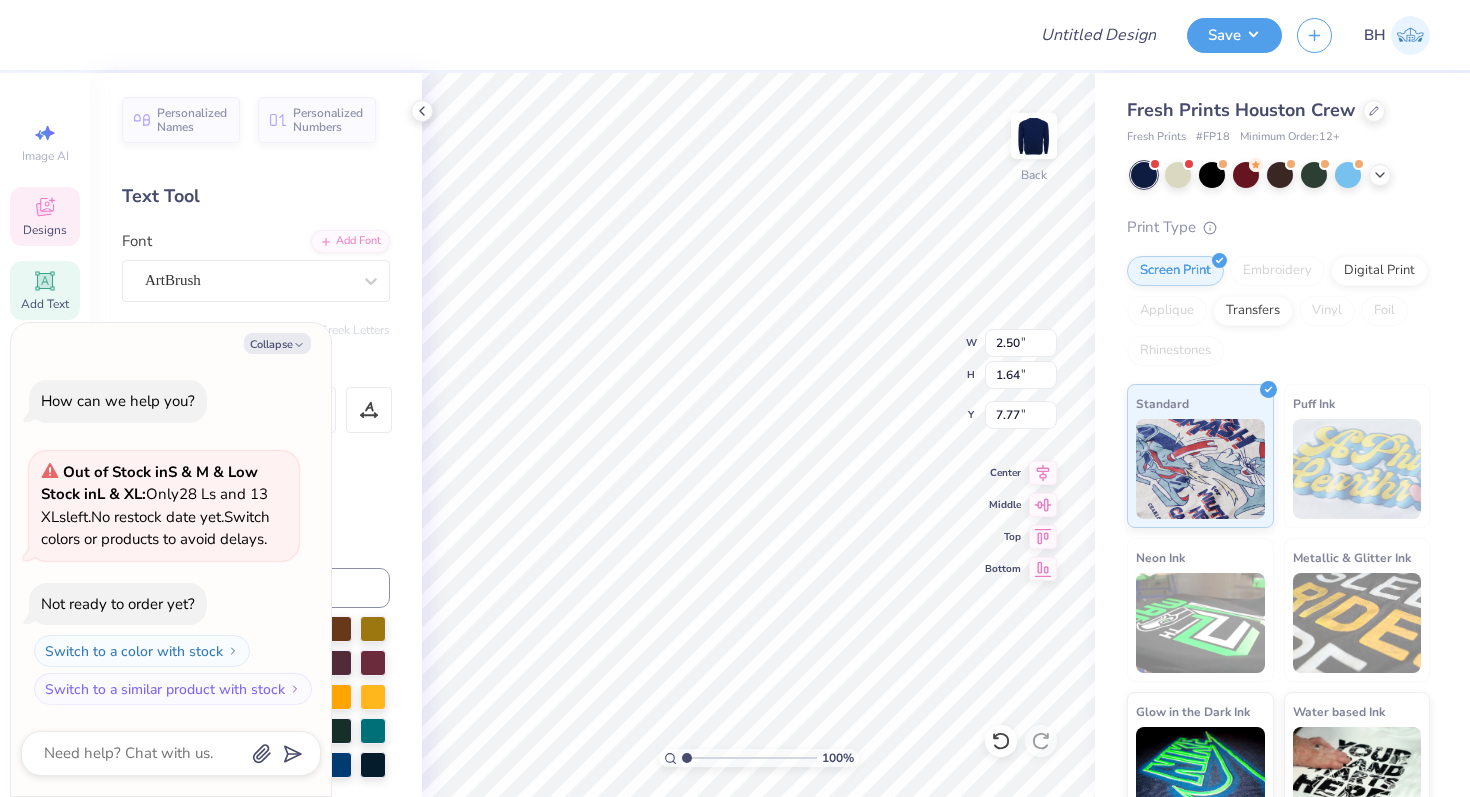 type on "x" 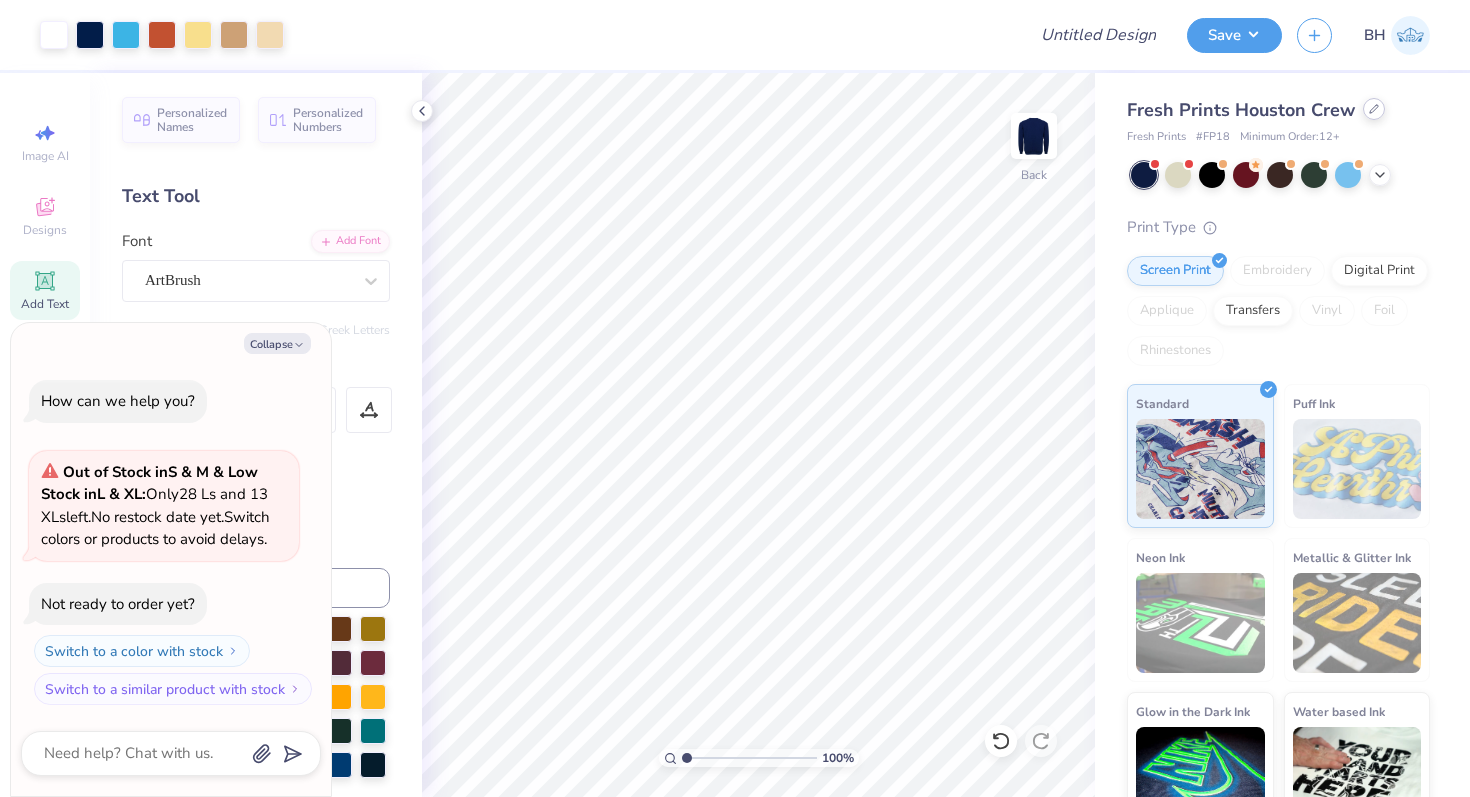 click at bounding box center (1374, 109) 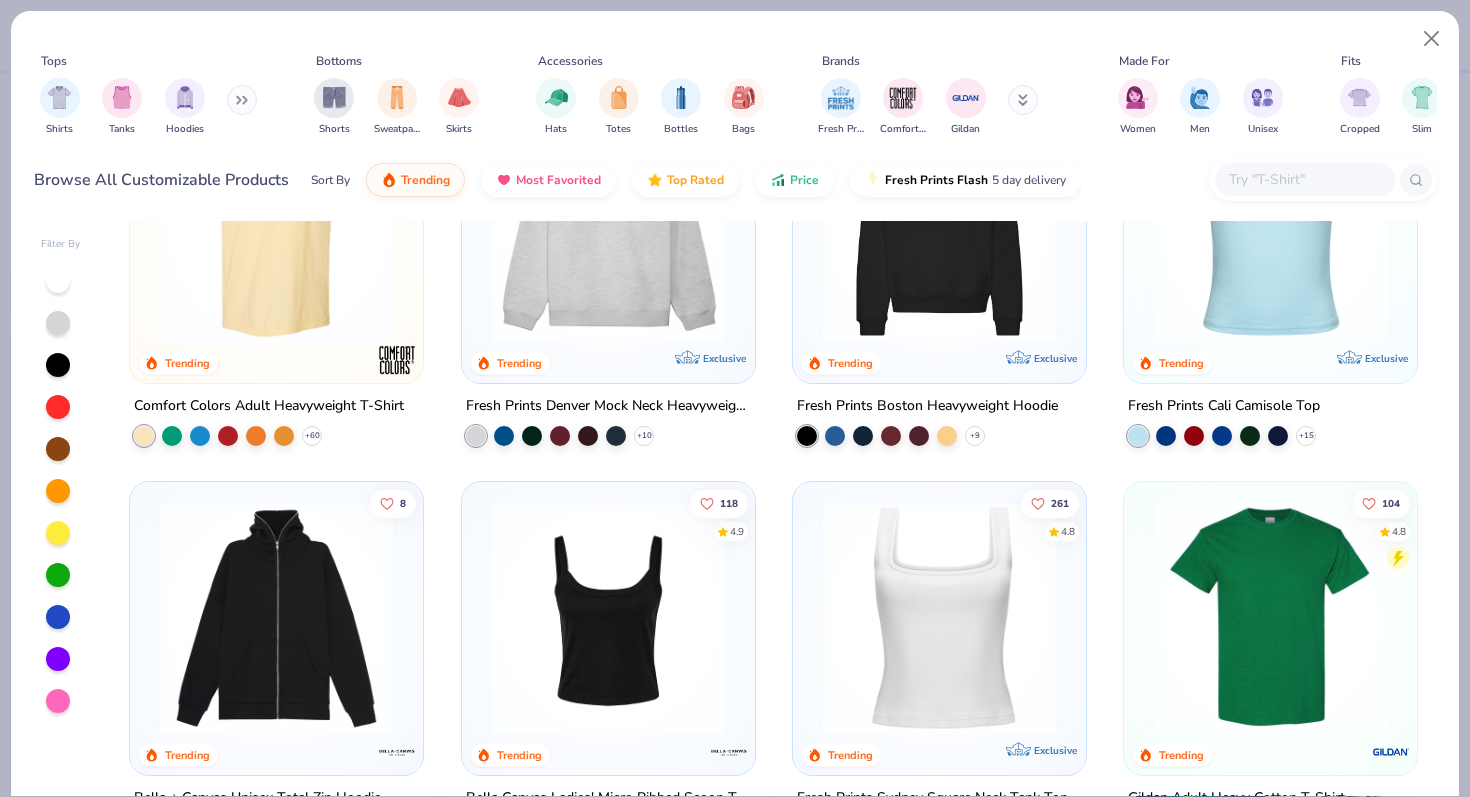 scroll, scrollTop: 0, scrollLeft: 0, axis: both 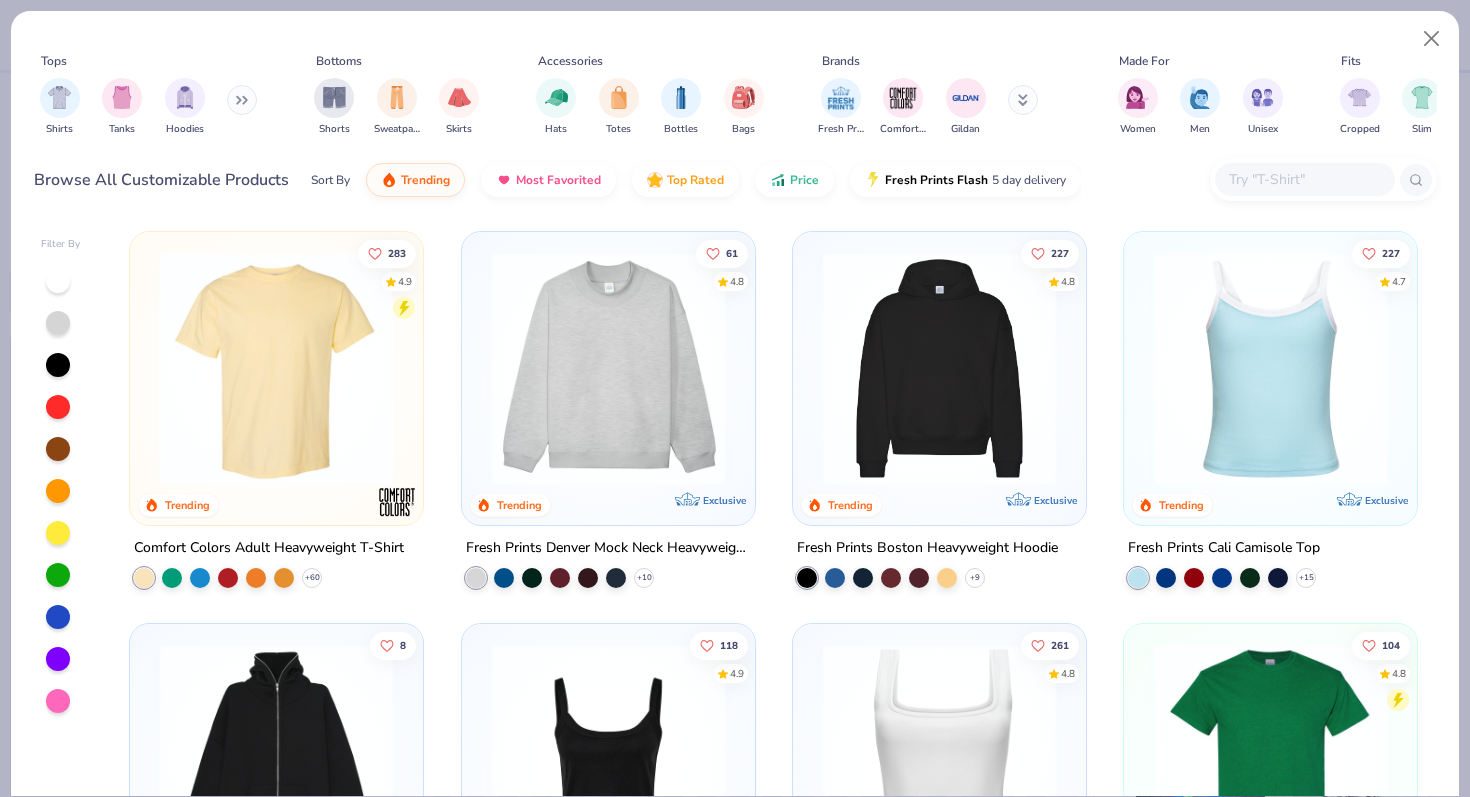 click at bounding box center [276, 368] 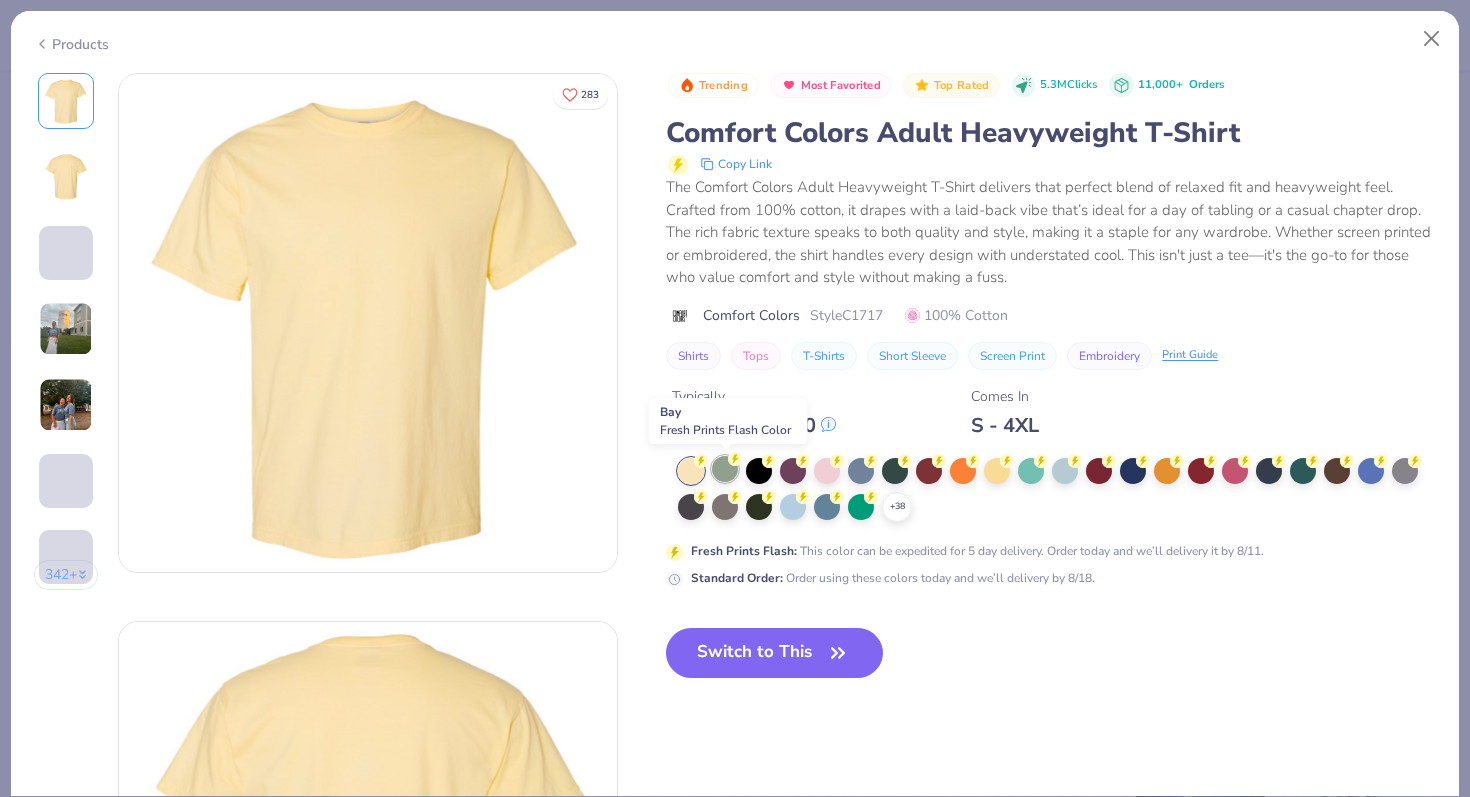 click at bounding box center (725, 469) 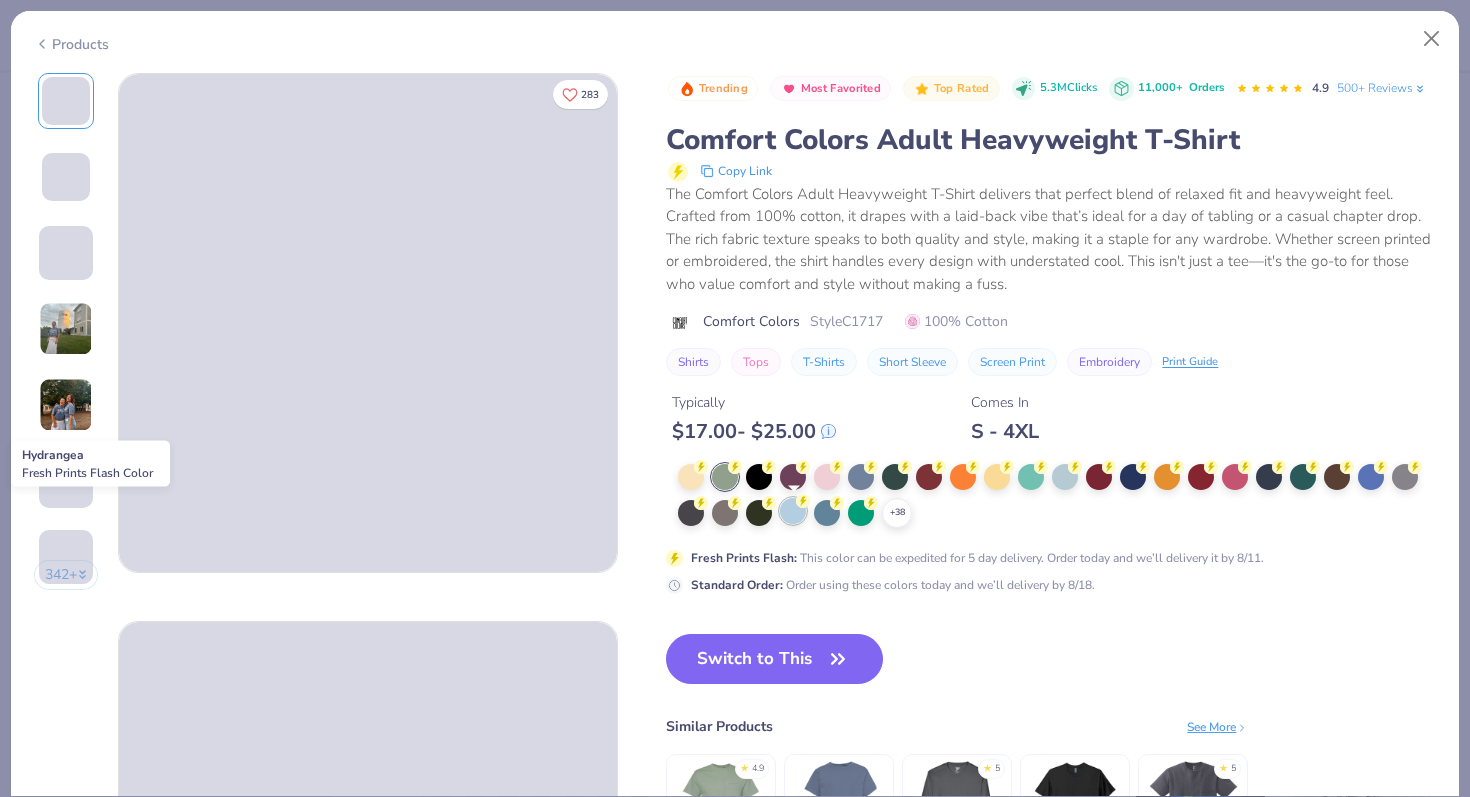 click at bounding box center [793, 511] 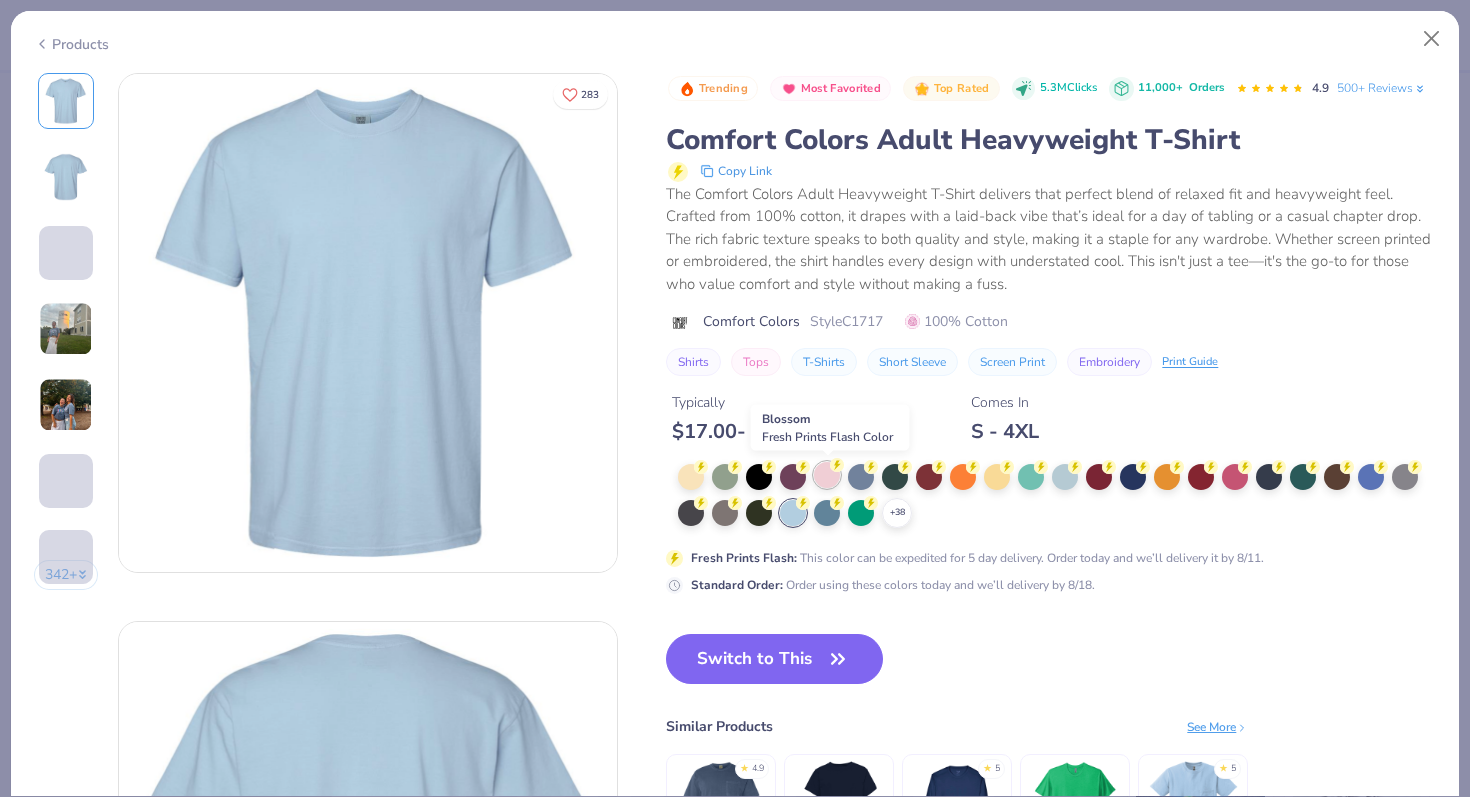 click at bounding box center (827, 475) 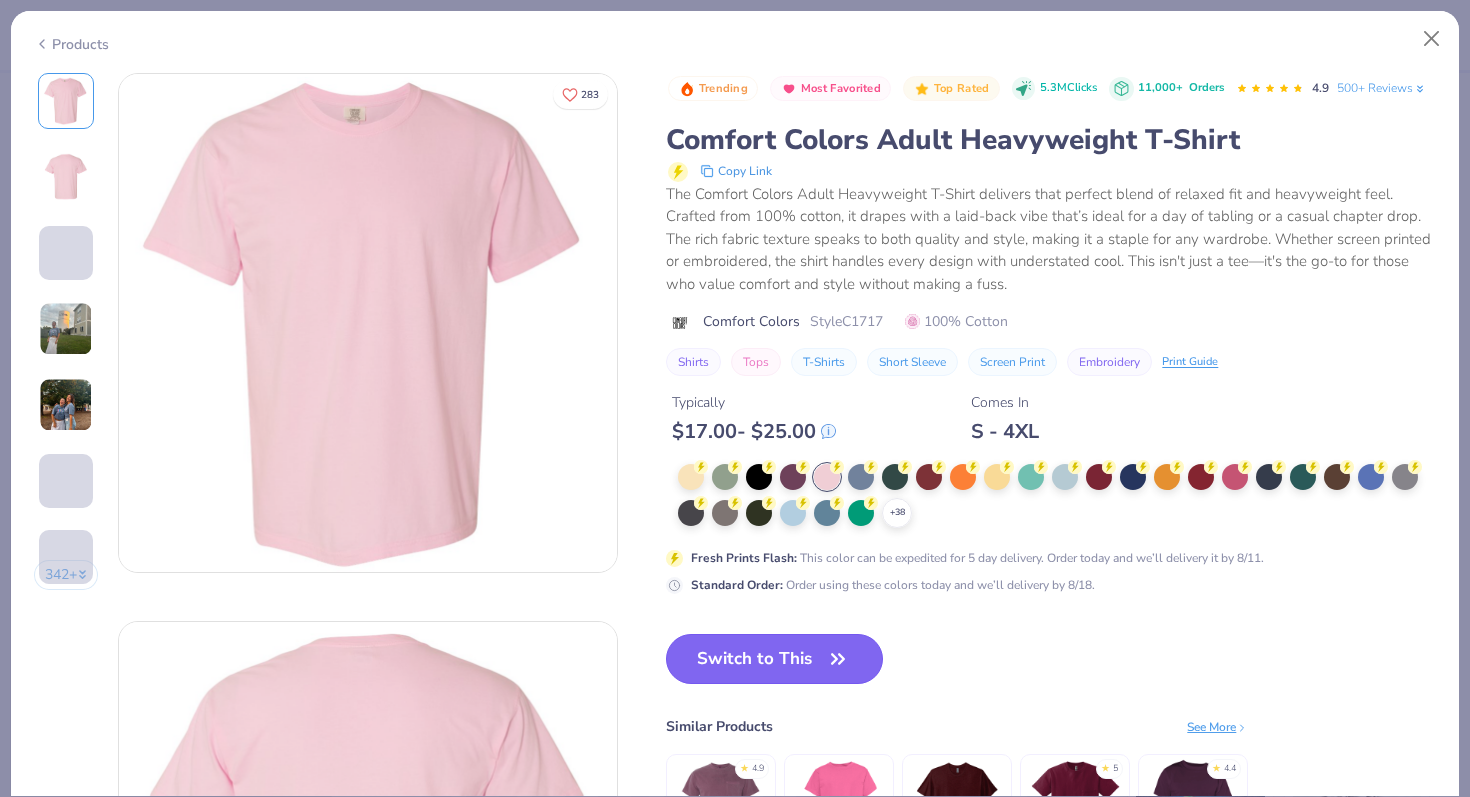 click on "Switch to This" at bounding box center [774, 659] 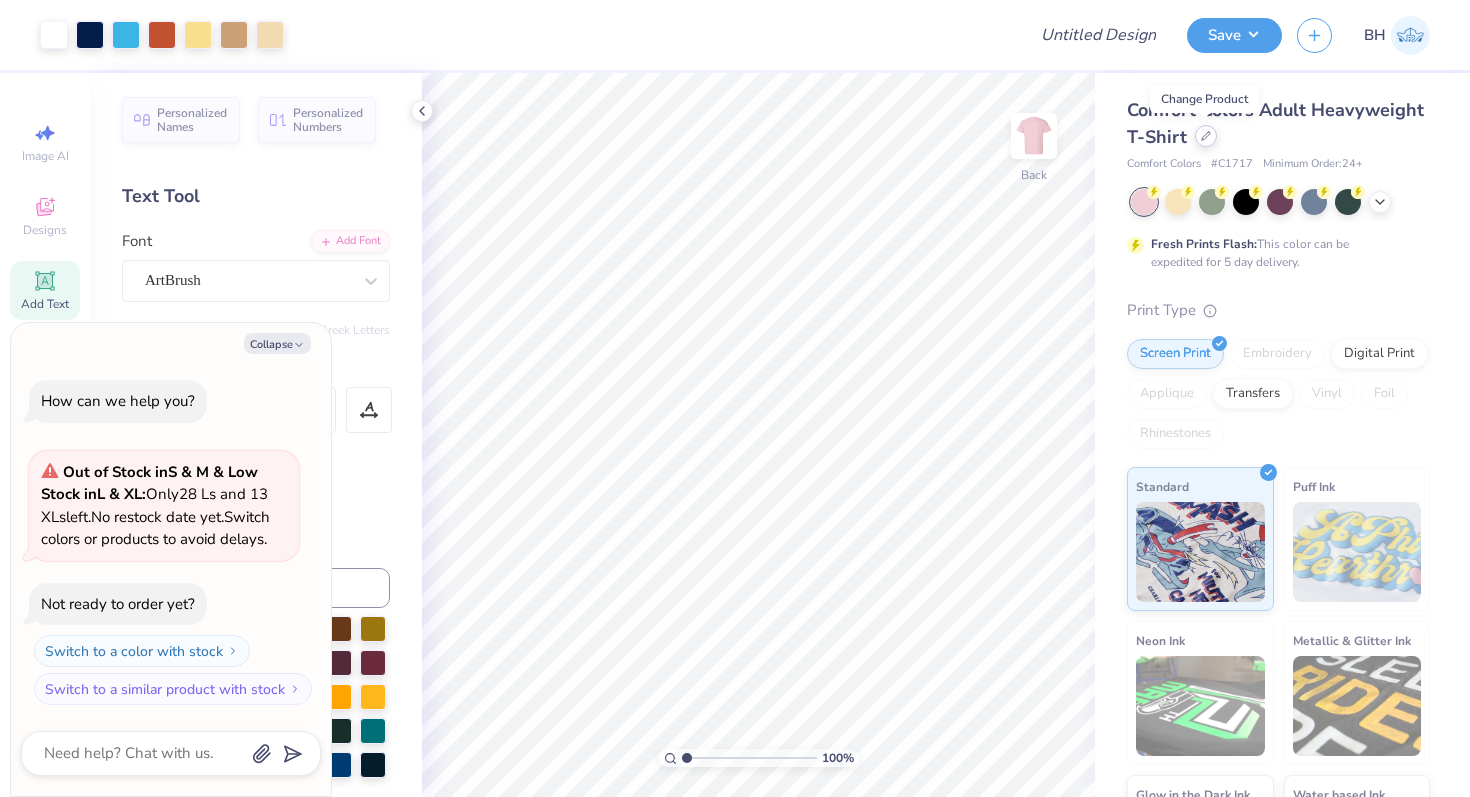 click 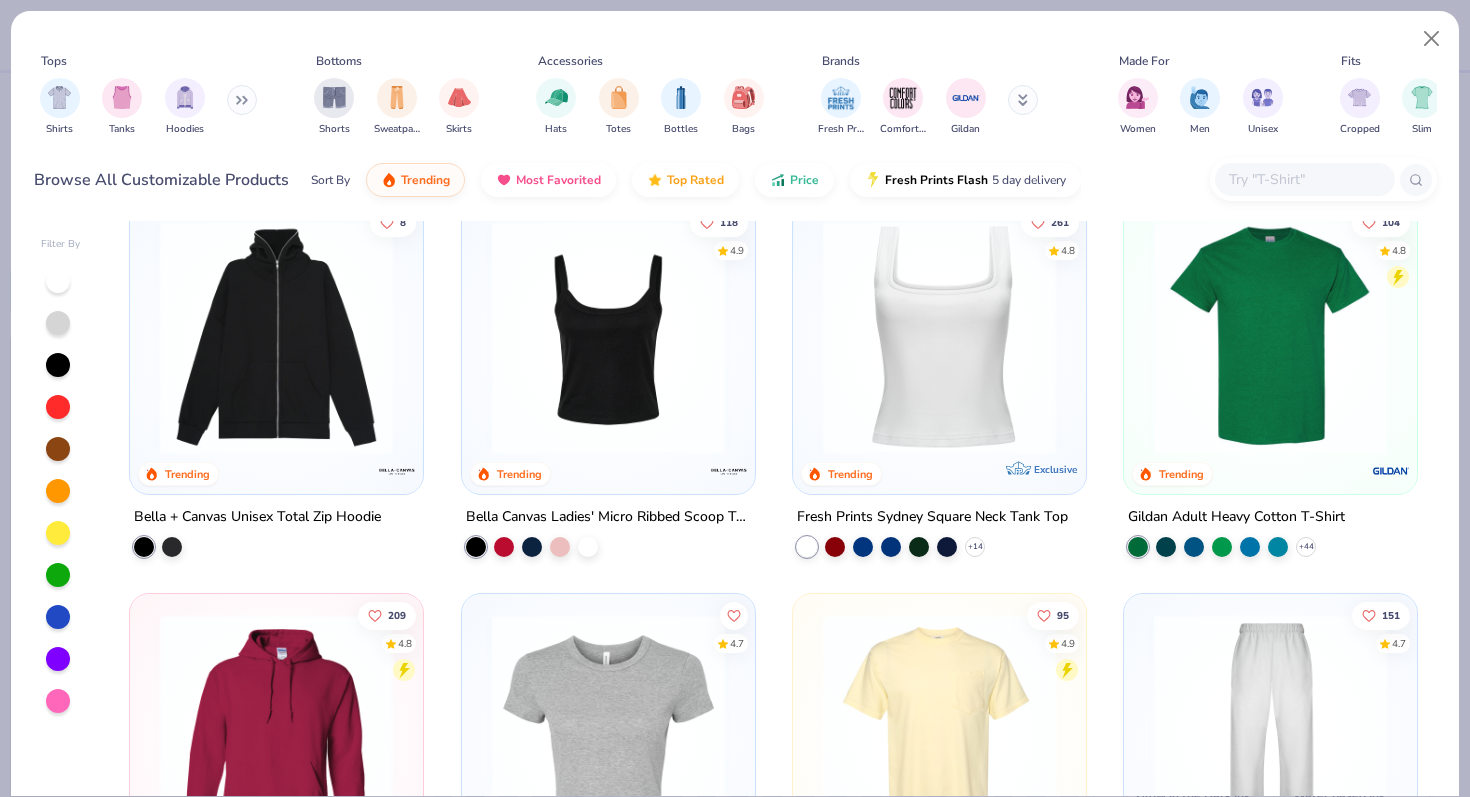 scroll, scrollTop: 426, scrollLeft: 0, axis: vertical 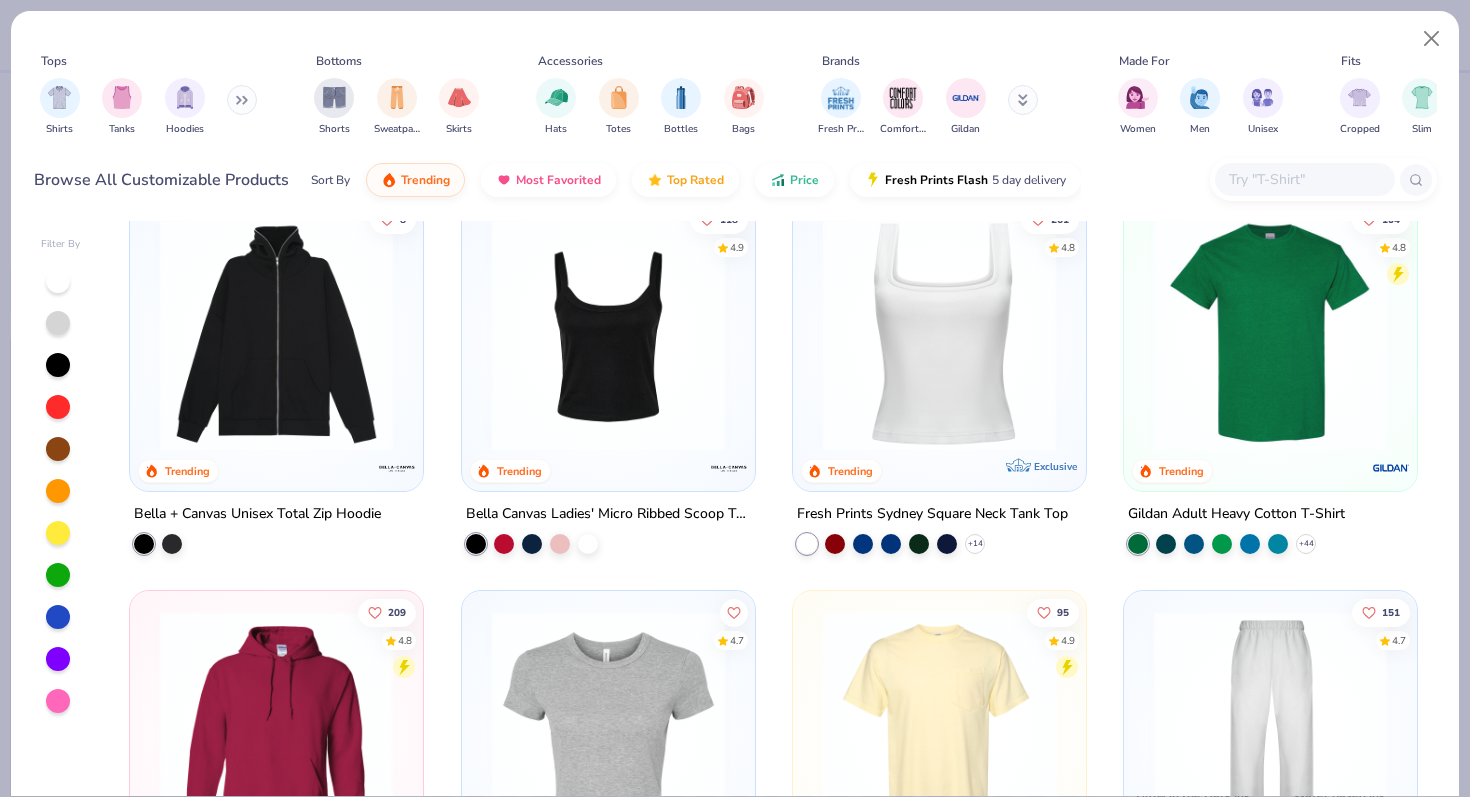click at bounding box center (608, 334) 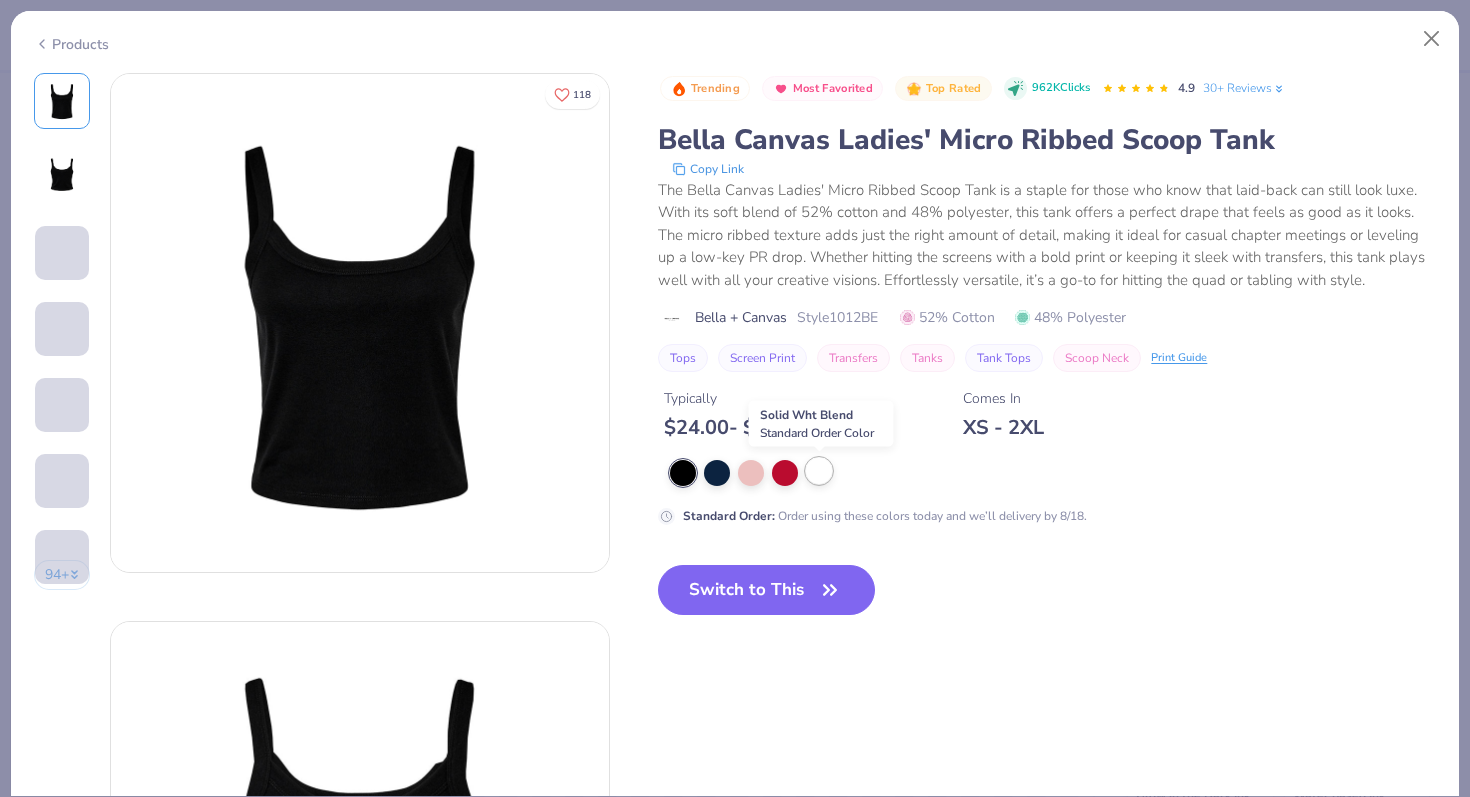 click at bounding box center (819, 471) 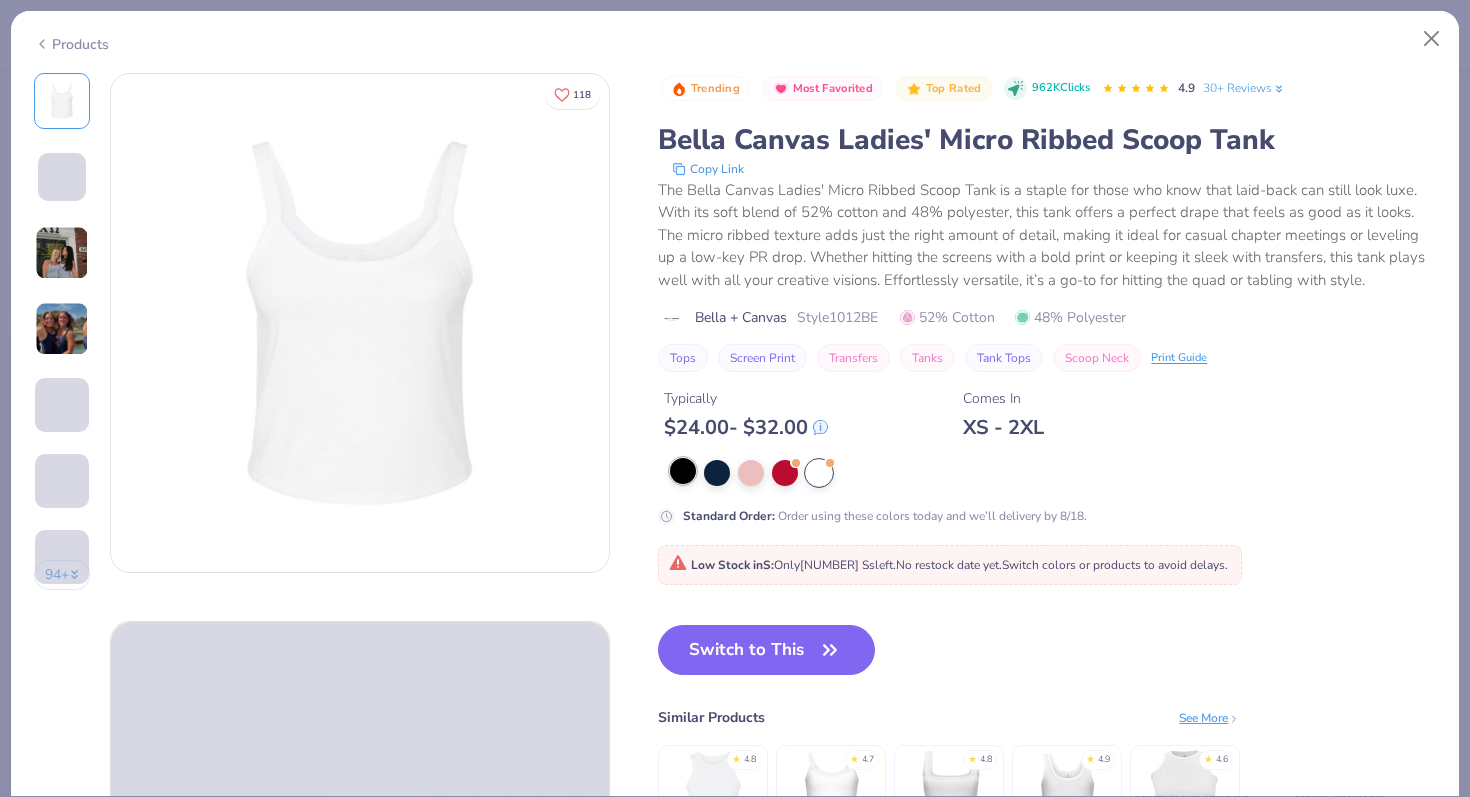 click at bounding box center (683, 471) 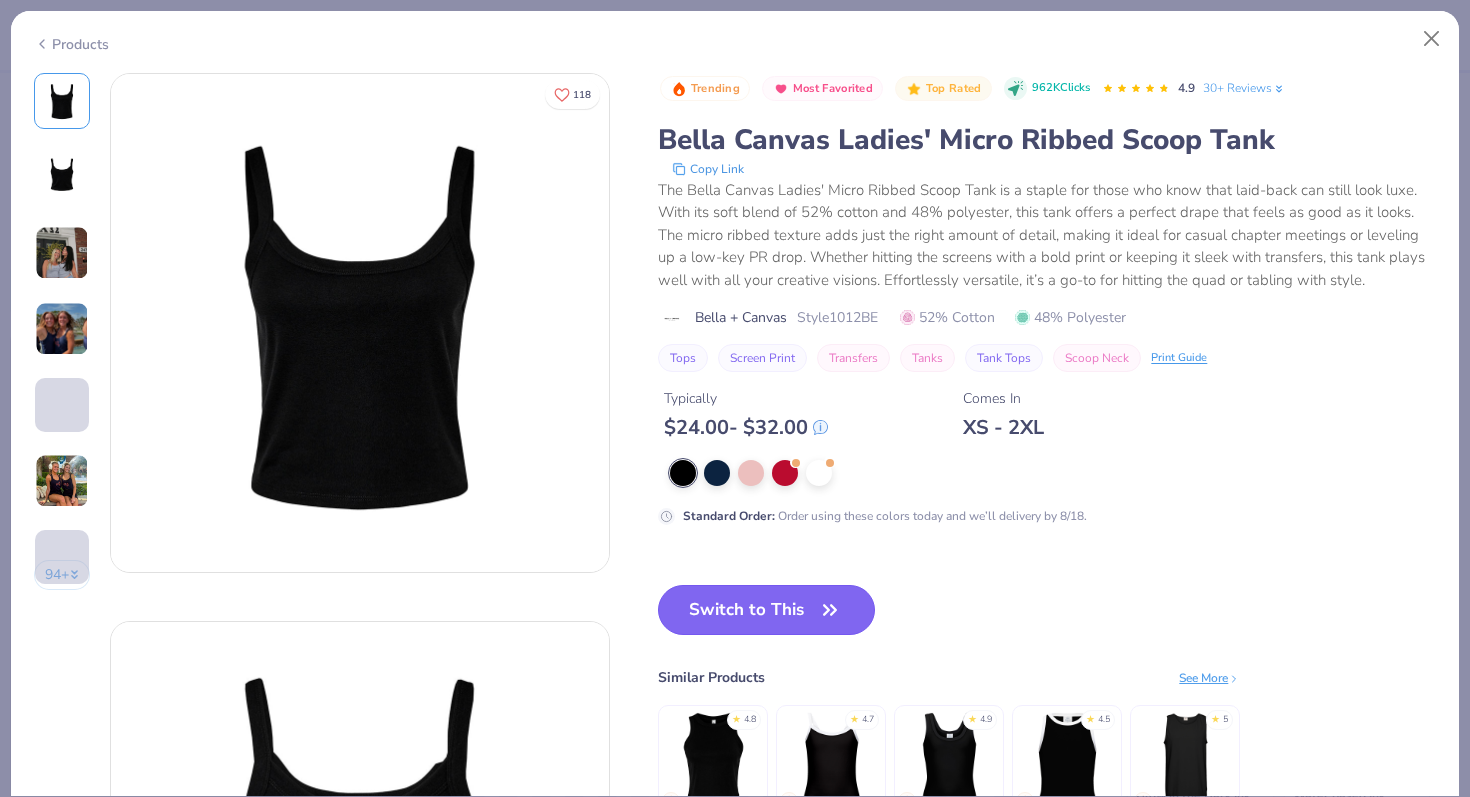 click on "Switch to This" at bounding box center (766, 610) 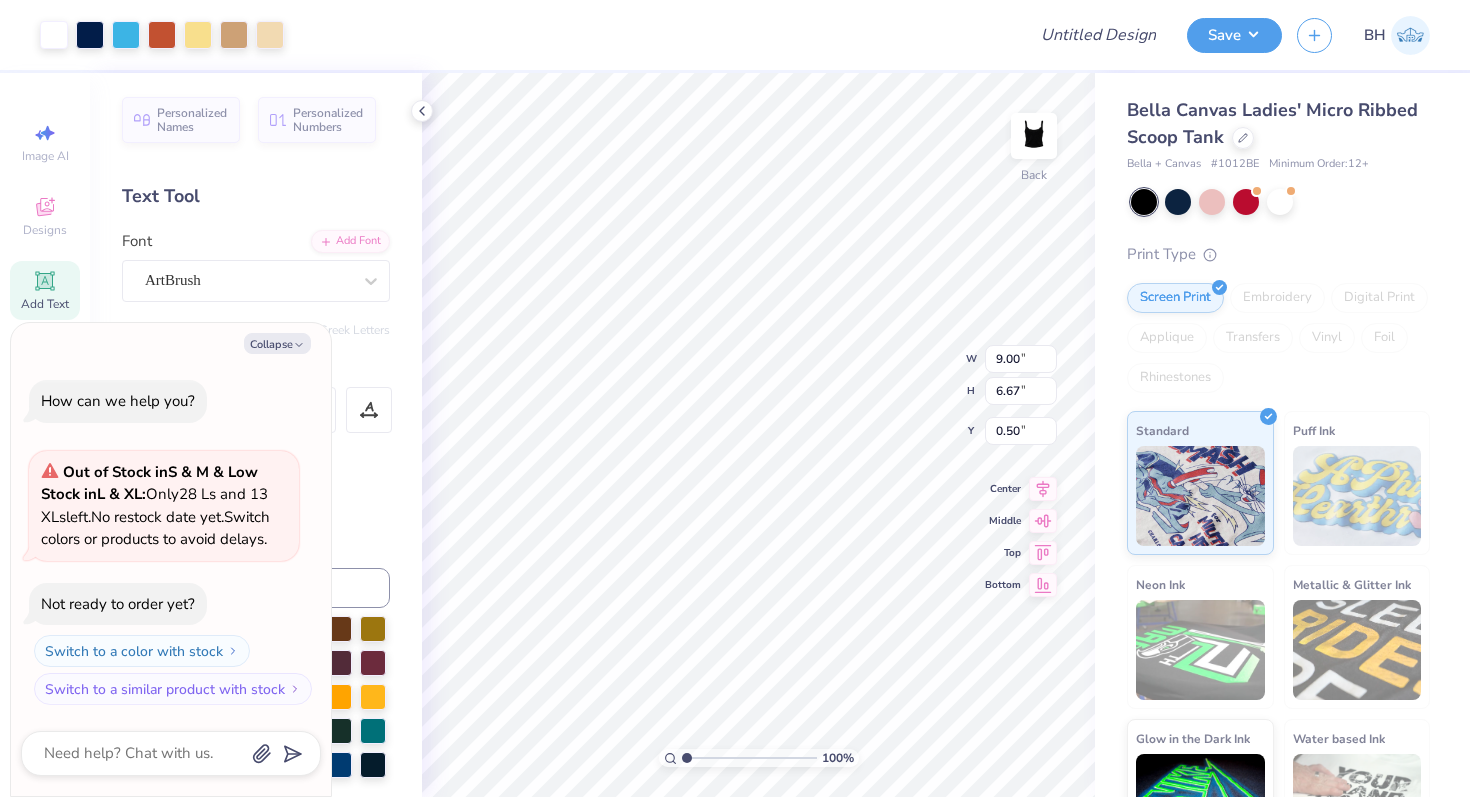 type on "x" 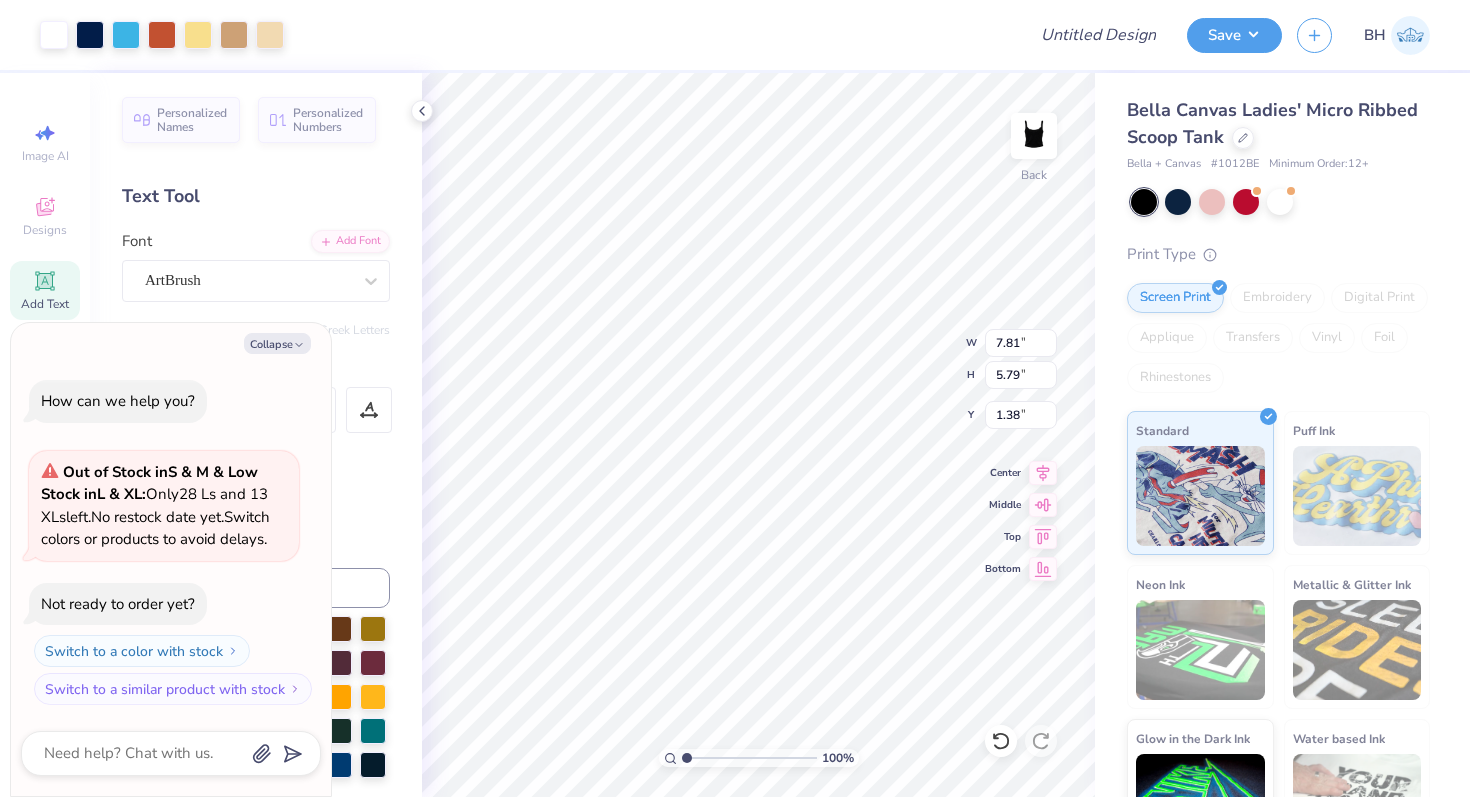 type on "x" 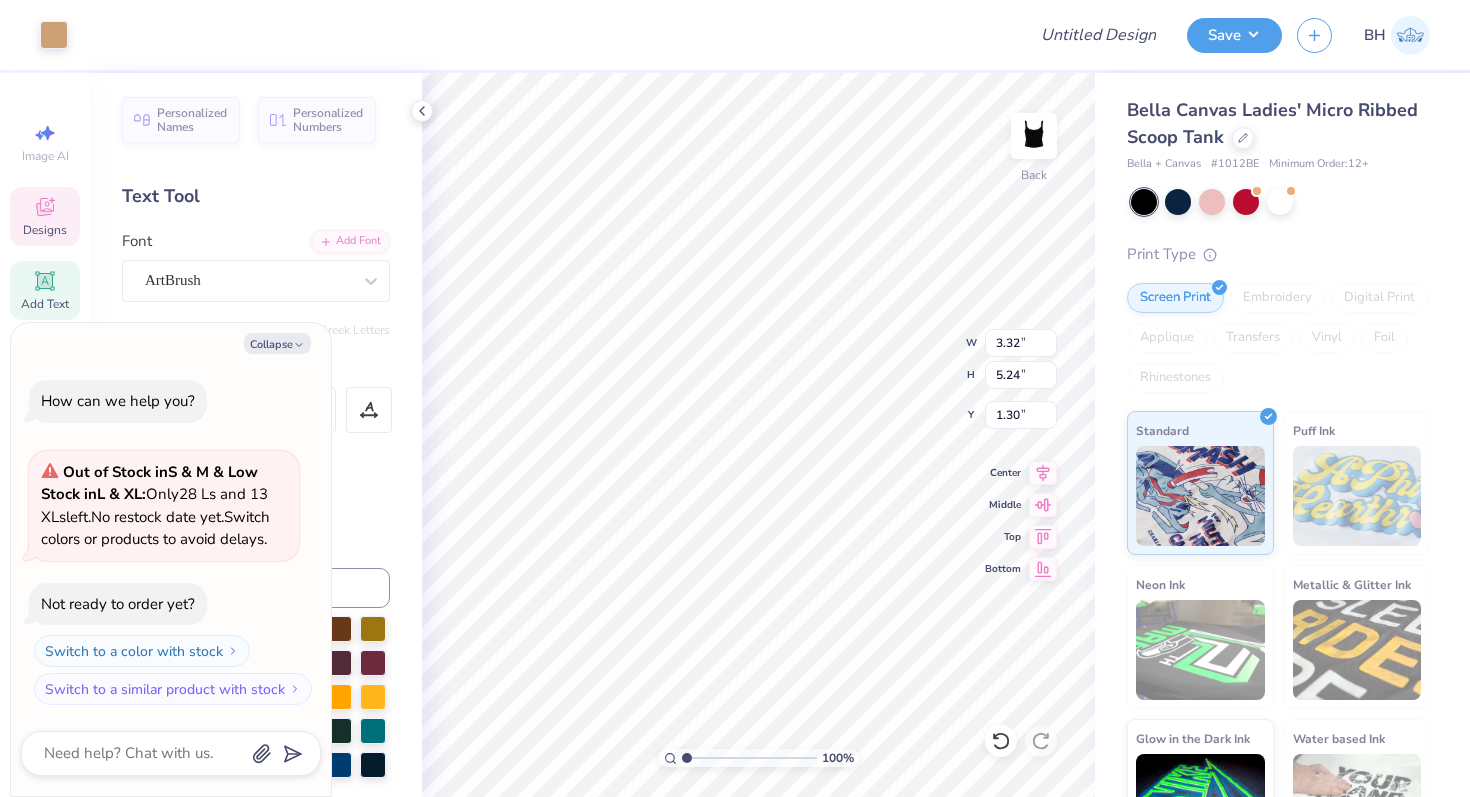 type on "x" 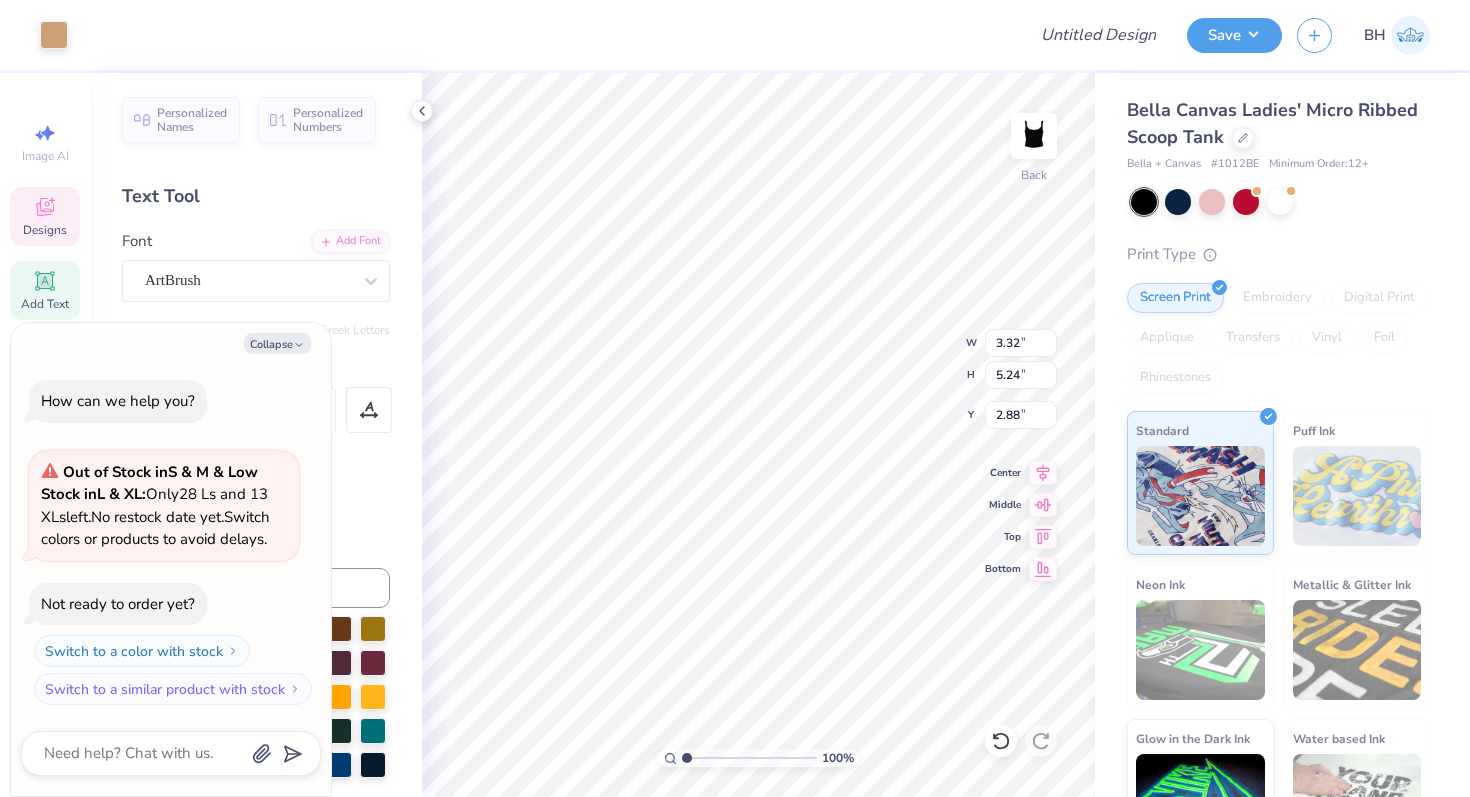 type on "x" 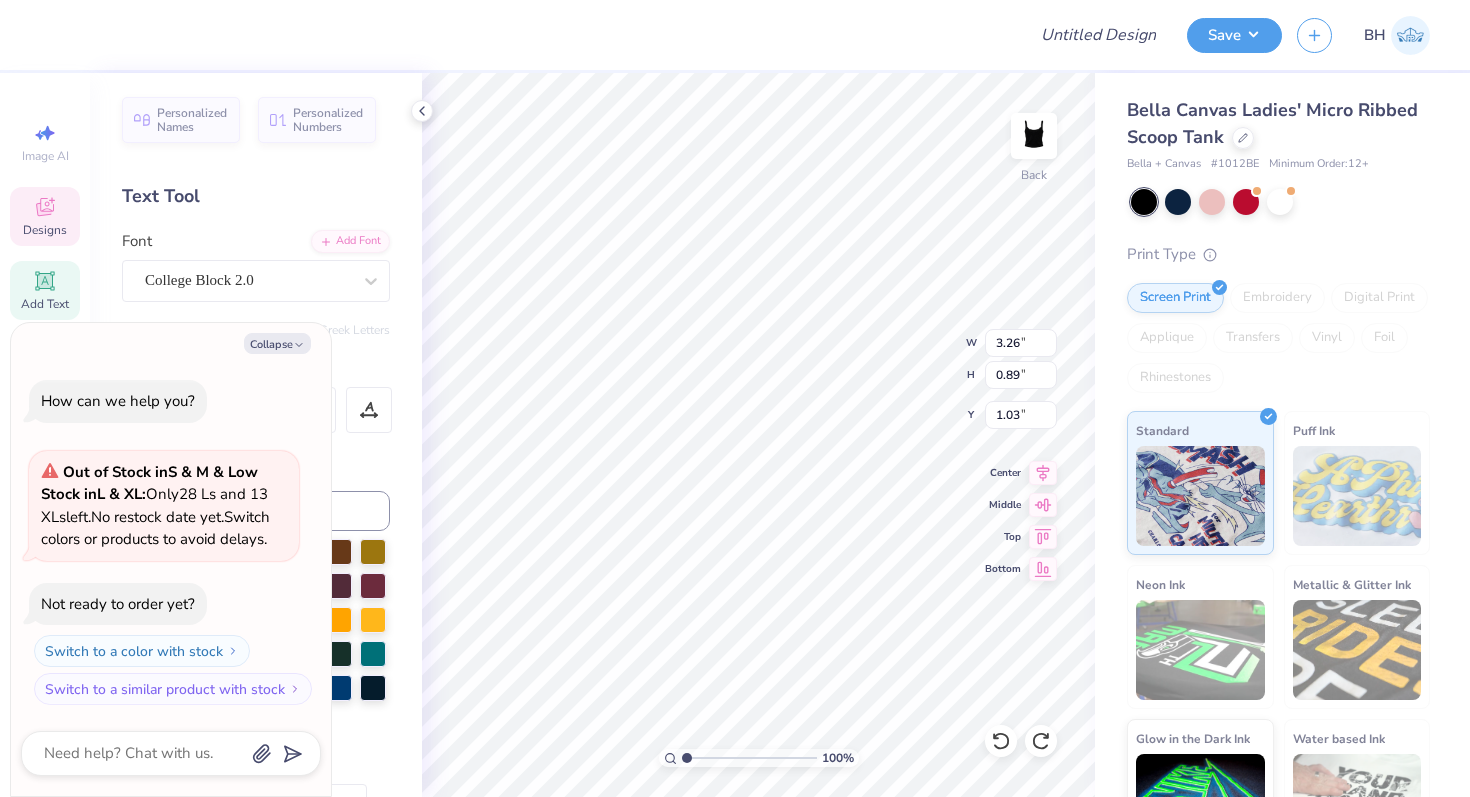 type on "x" 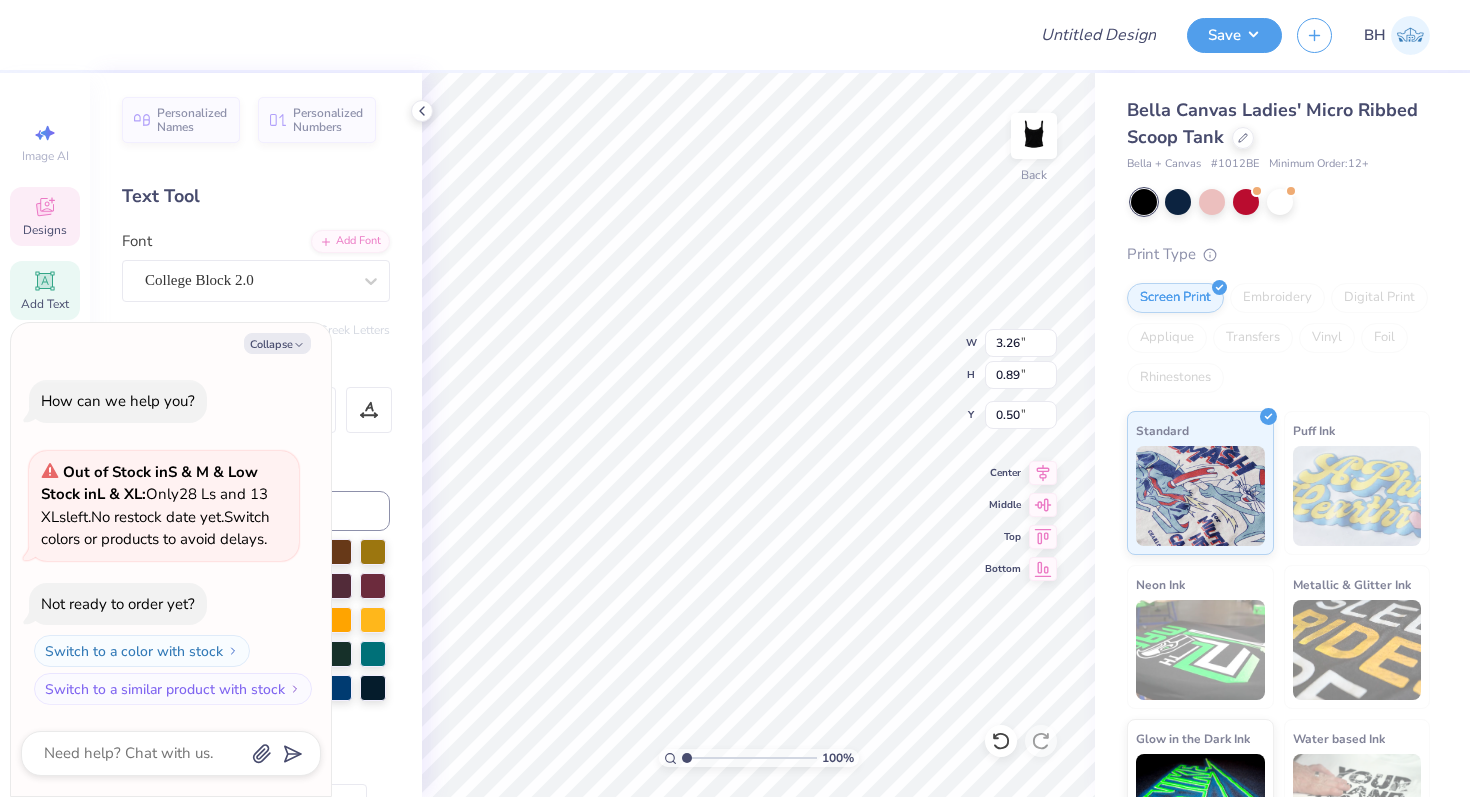 type on "x" 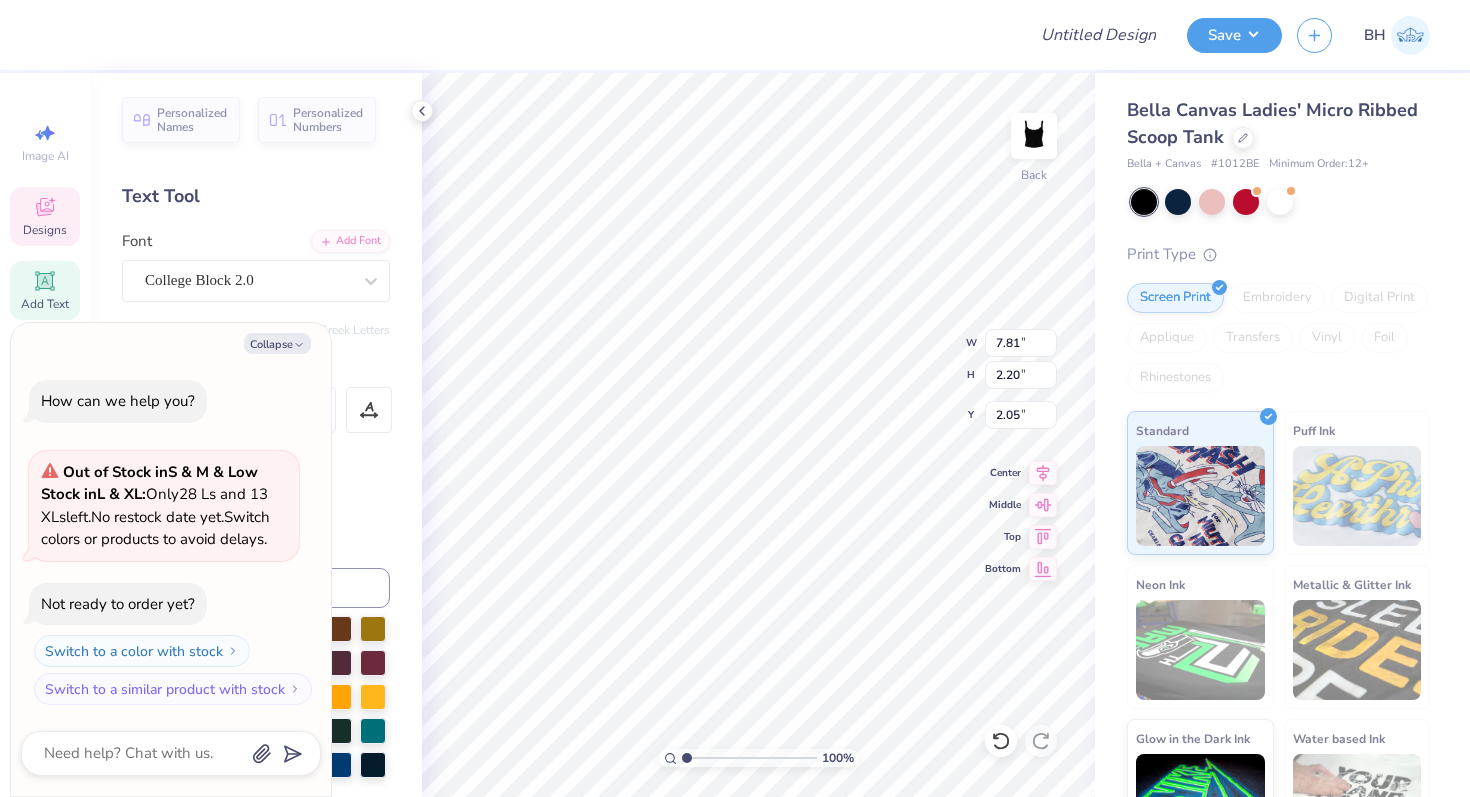 type on "x" 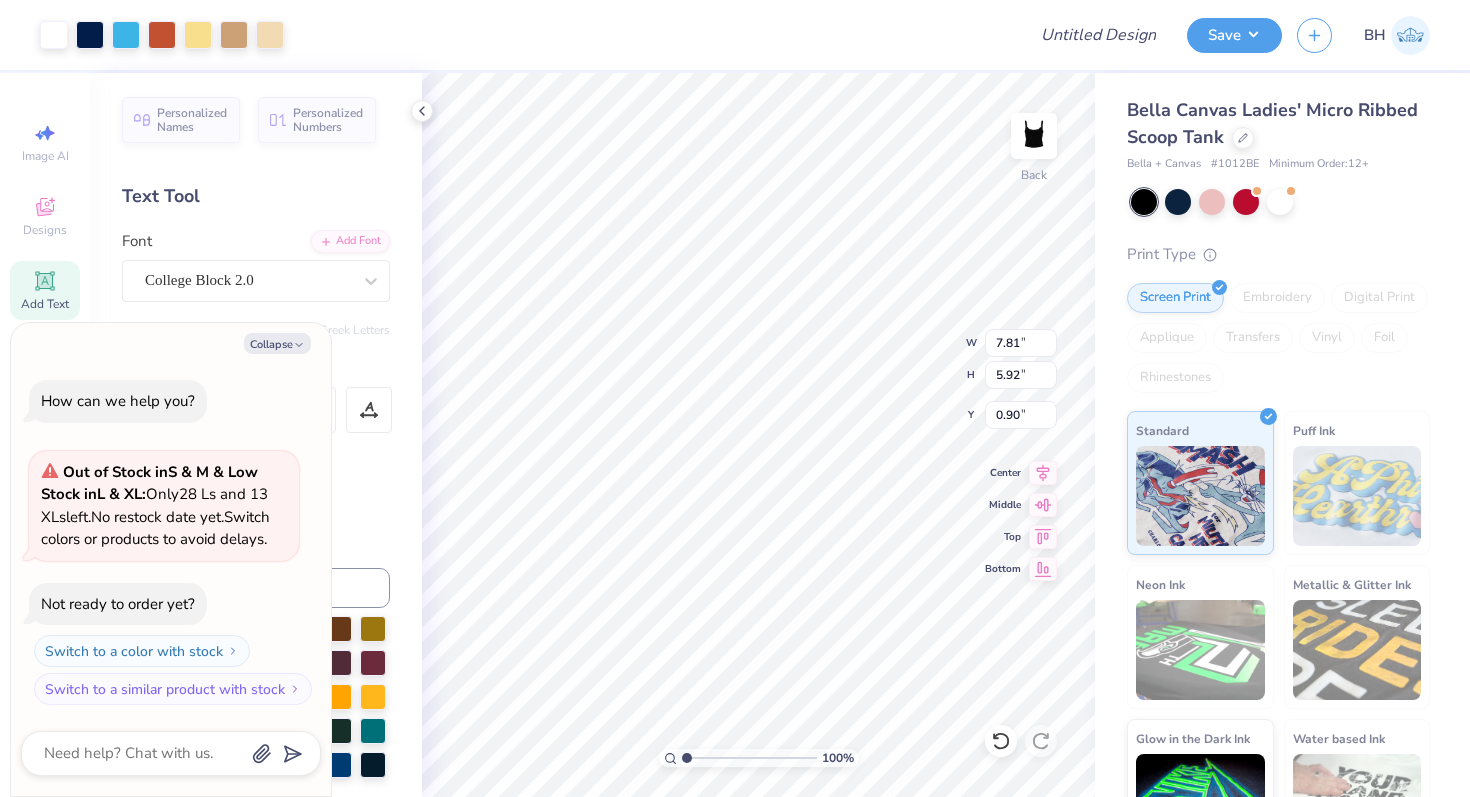 type on "x" 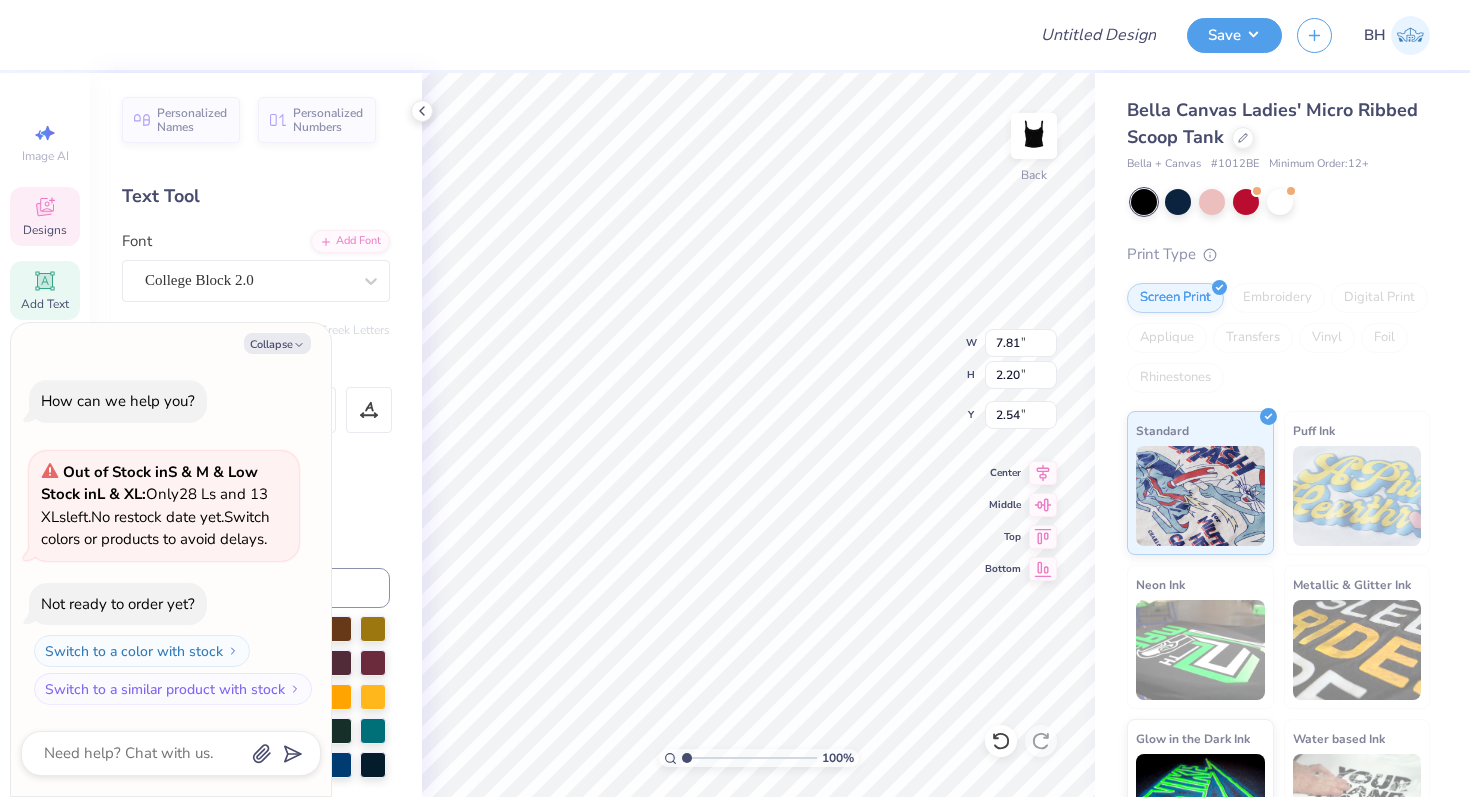 type on "x" 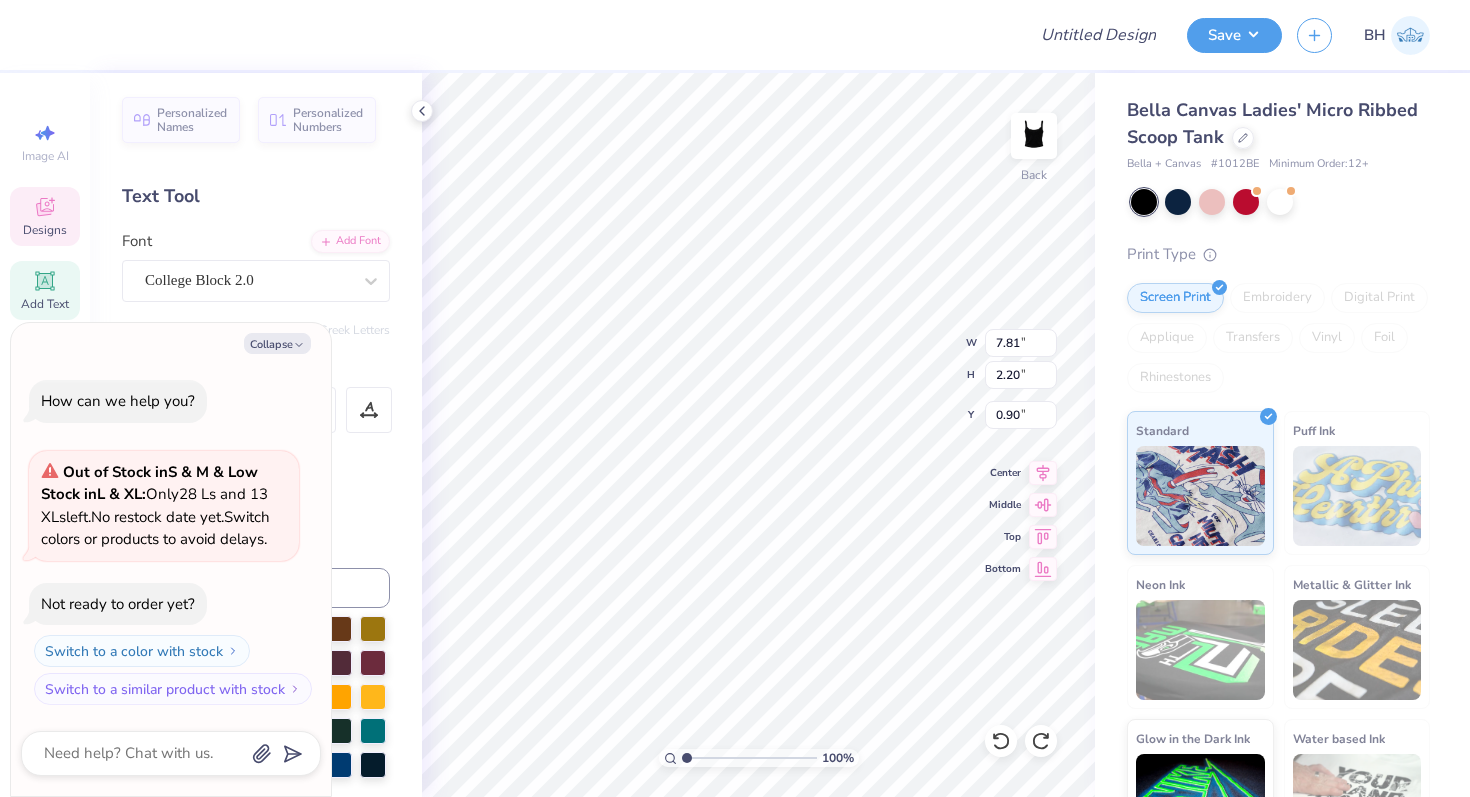 type on "x" 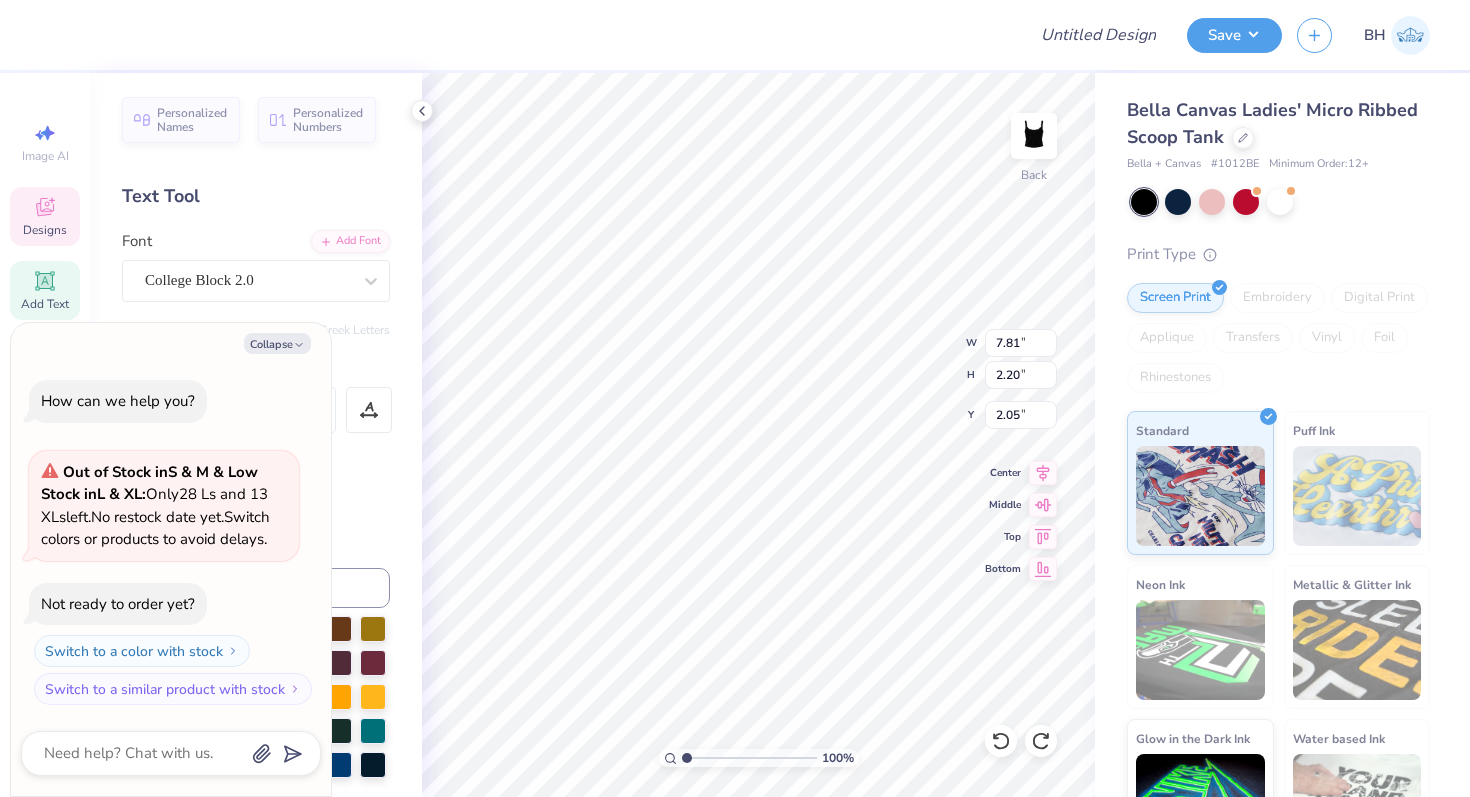 type on "x" 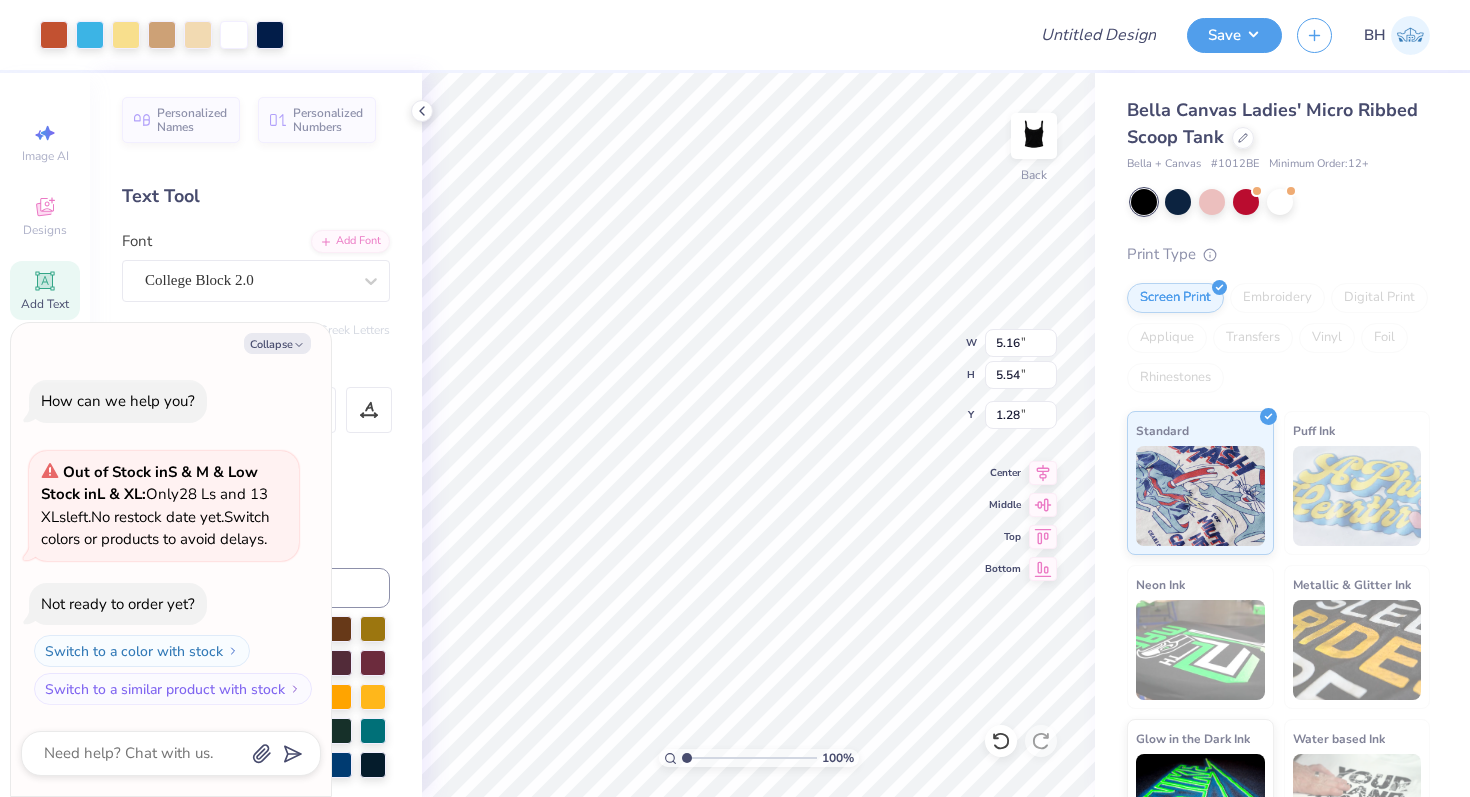 type on "x" 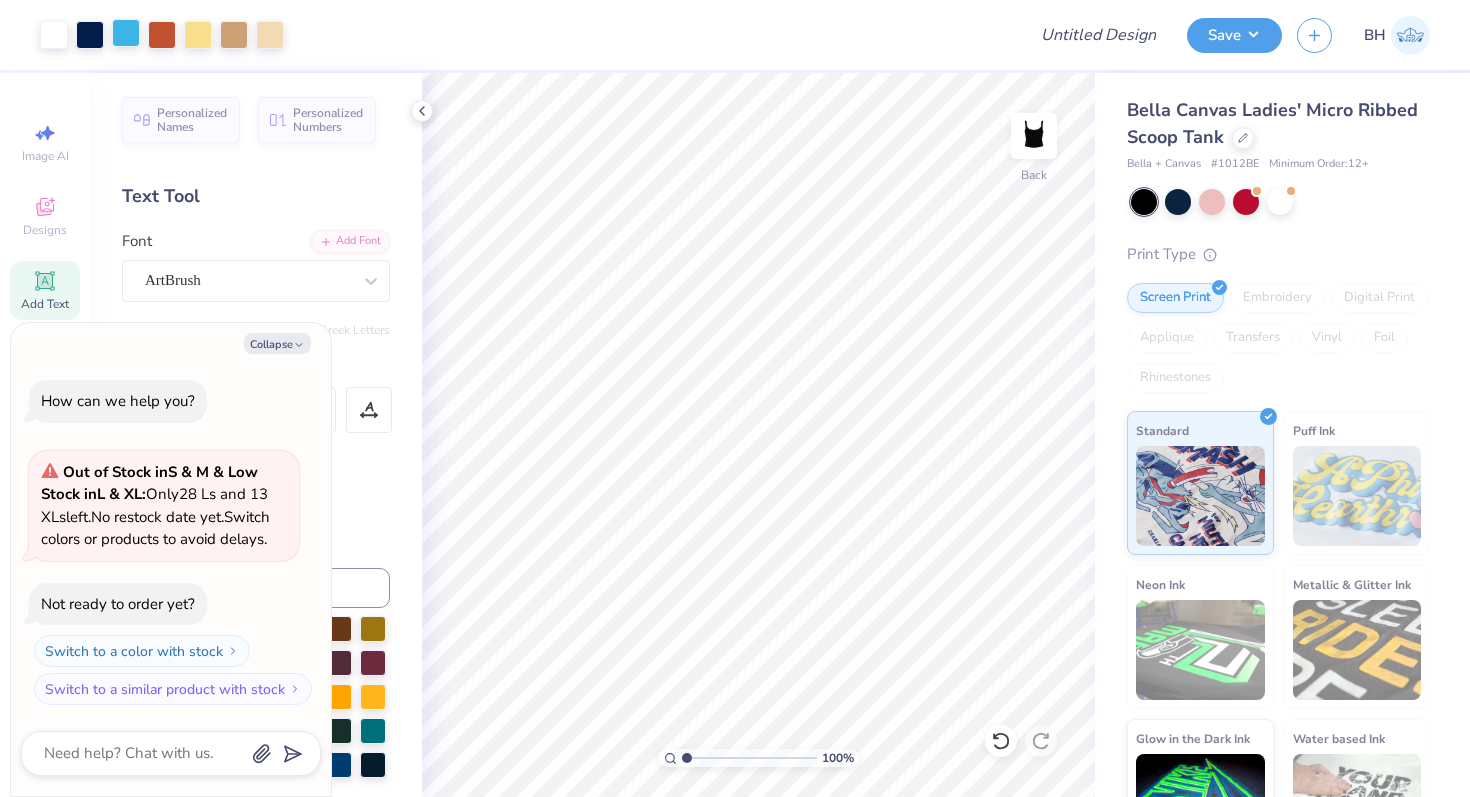 click at bounding box center [126, 33] 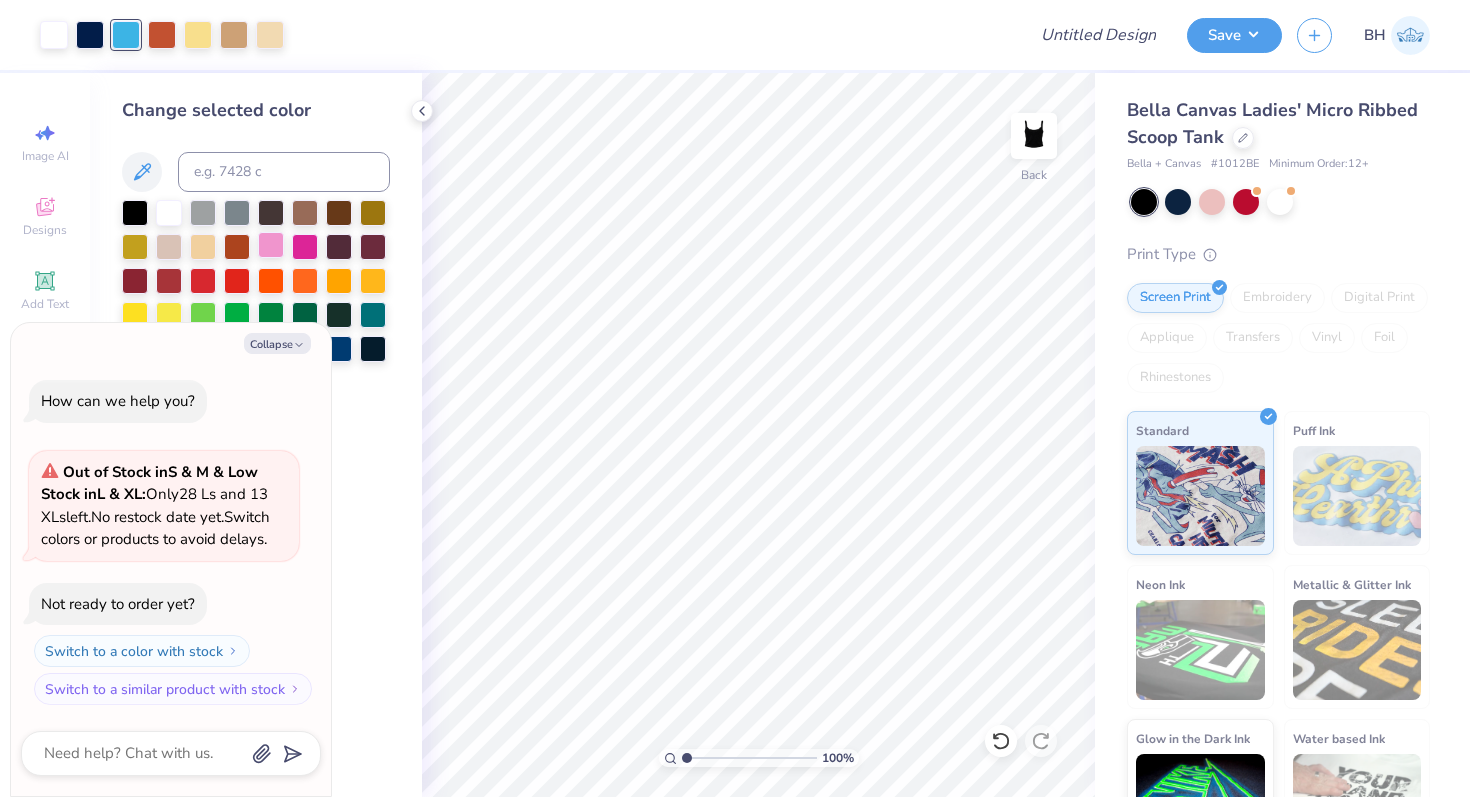 click at bounding box center [271, 245] 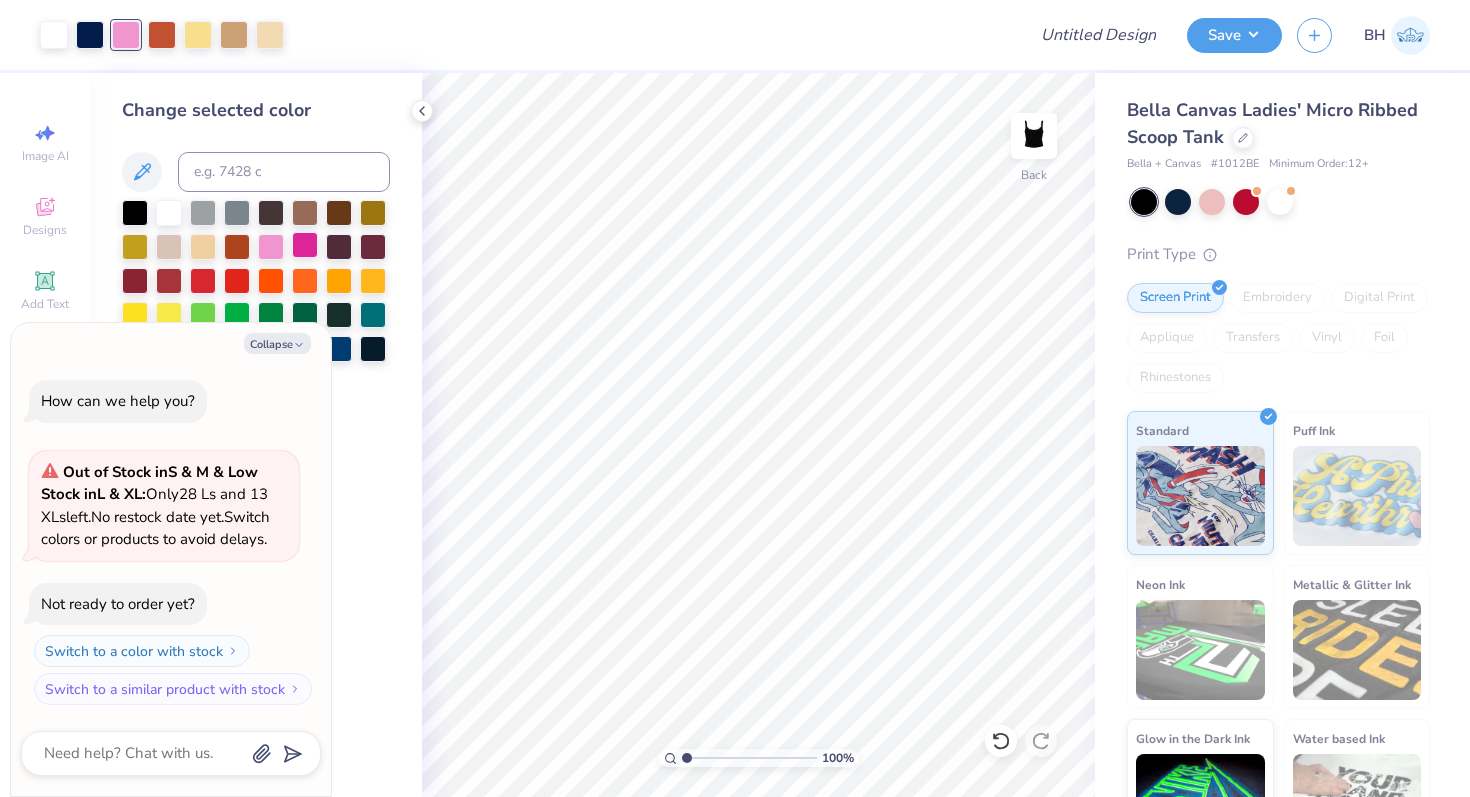 click at bounding box center [305, 245] 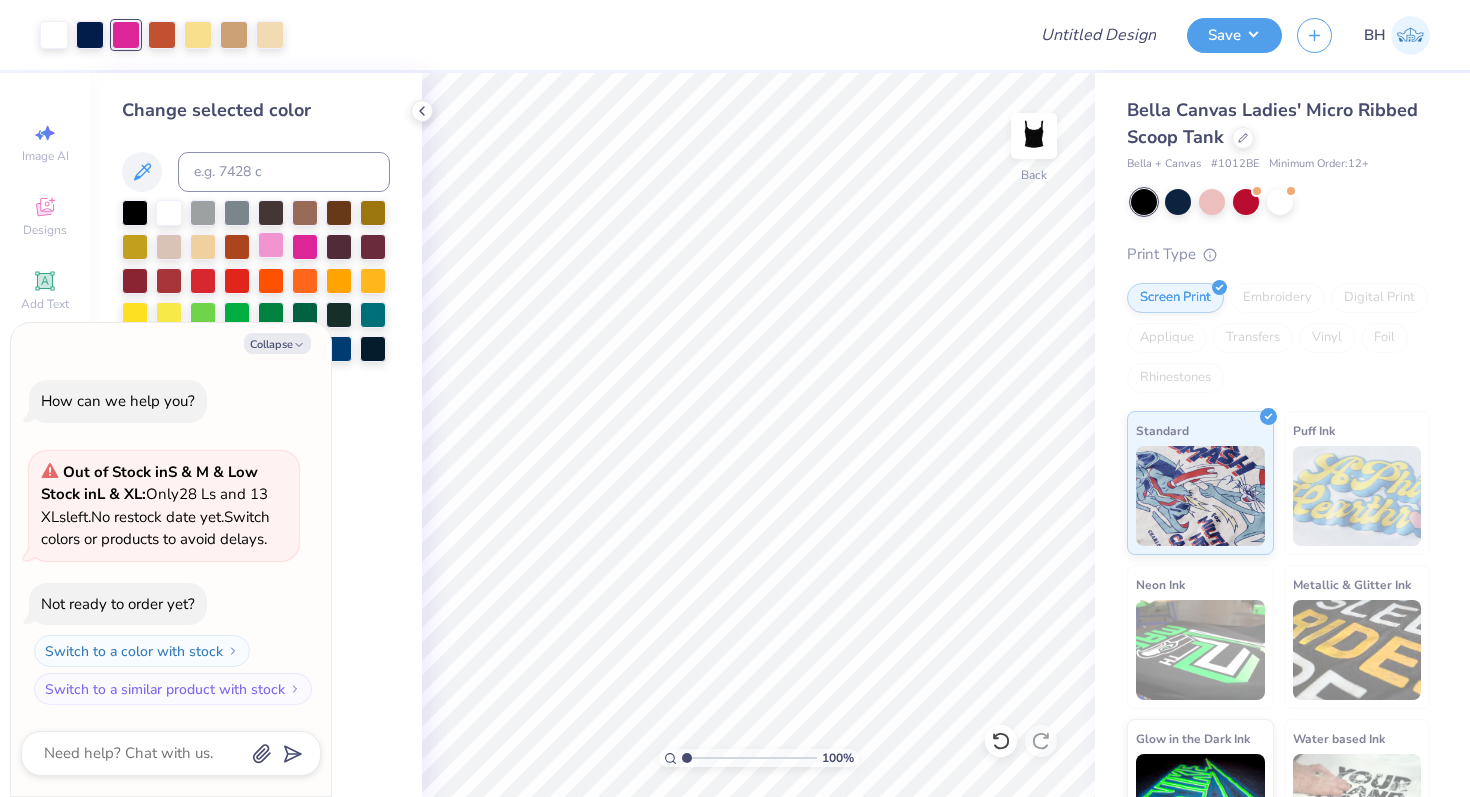 click at bounding box center [271, 245] 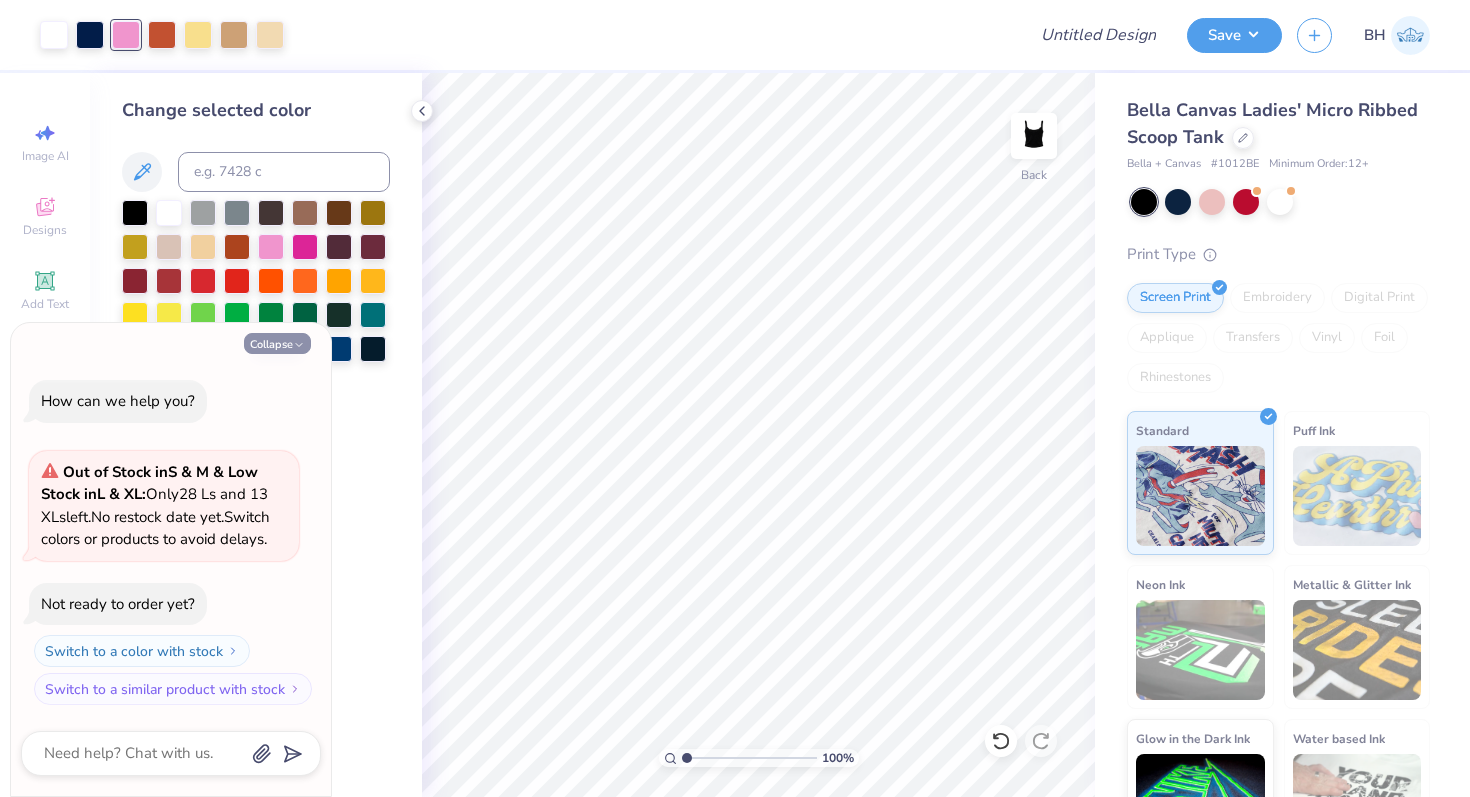 click on "Collapse" at bounding box center (277, 343) 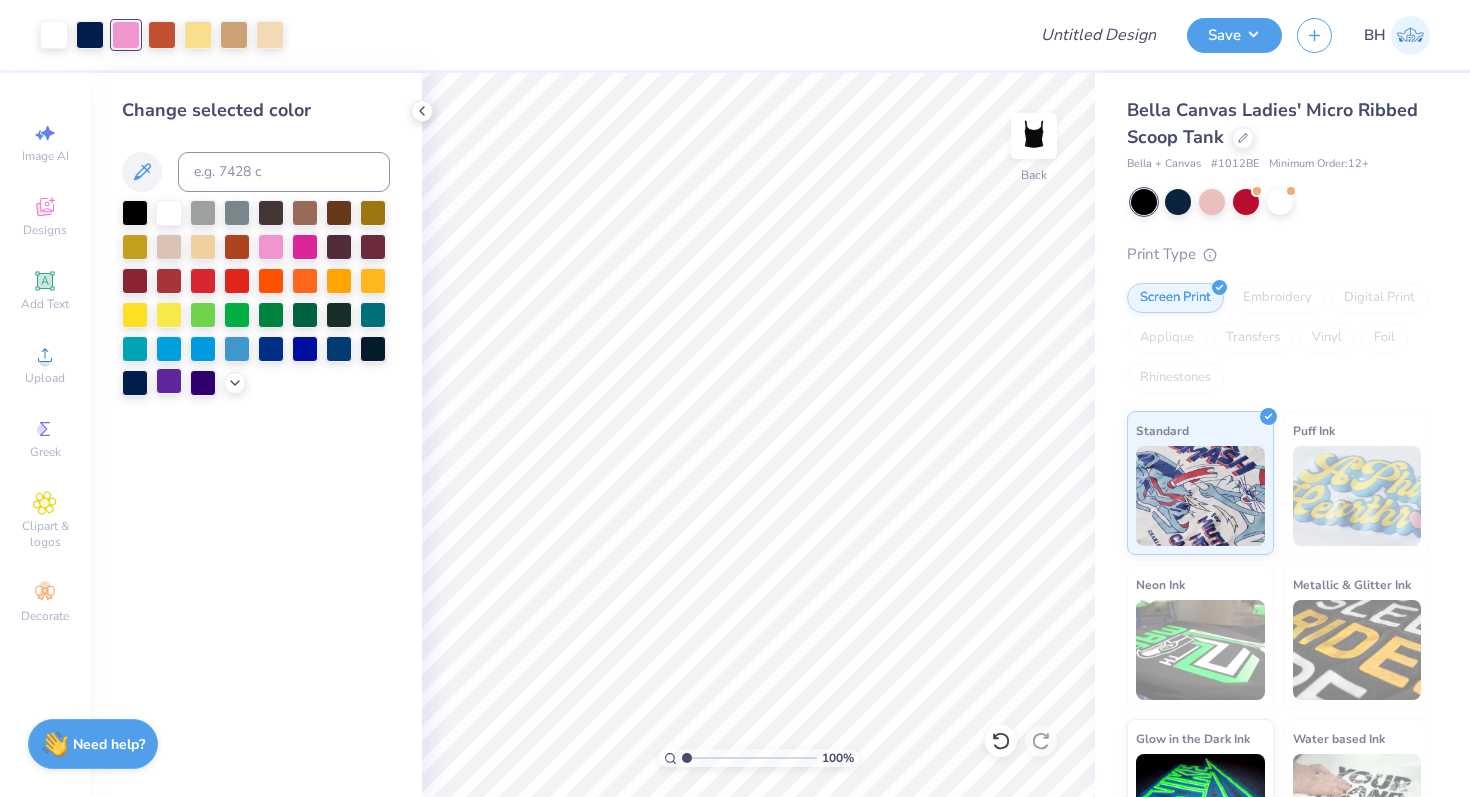 click at bounding box center (169, 381) 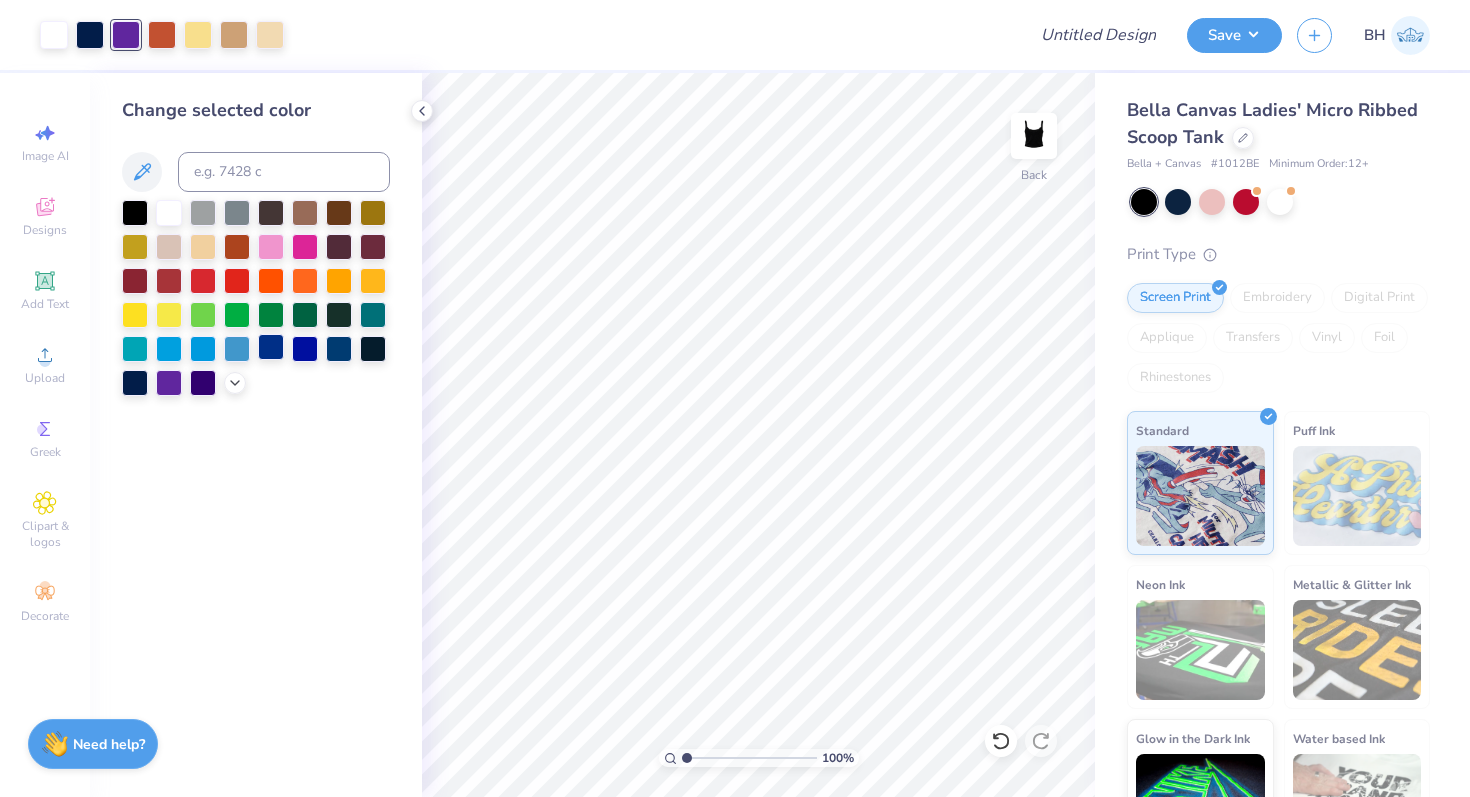 click at bounding box center [271, 347] 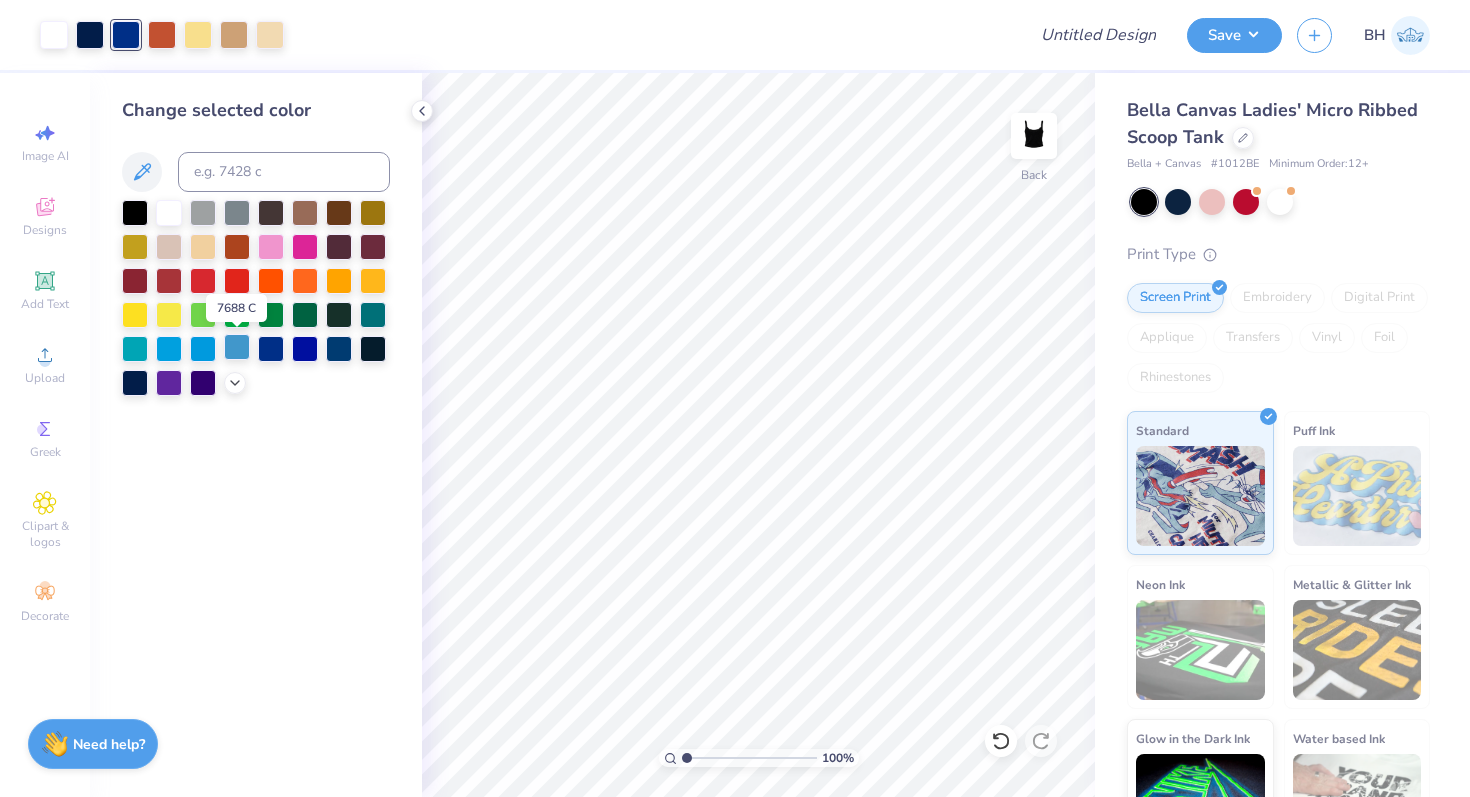 click at bounding box center [237, 347] 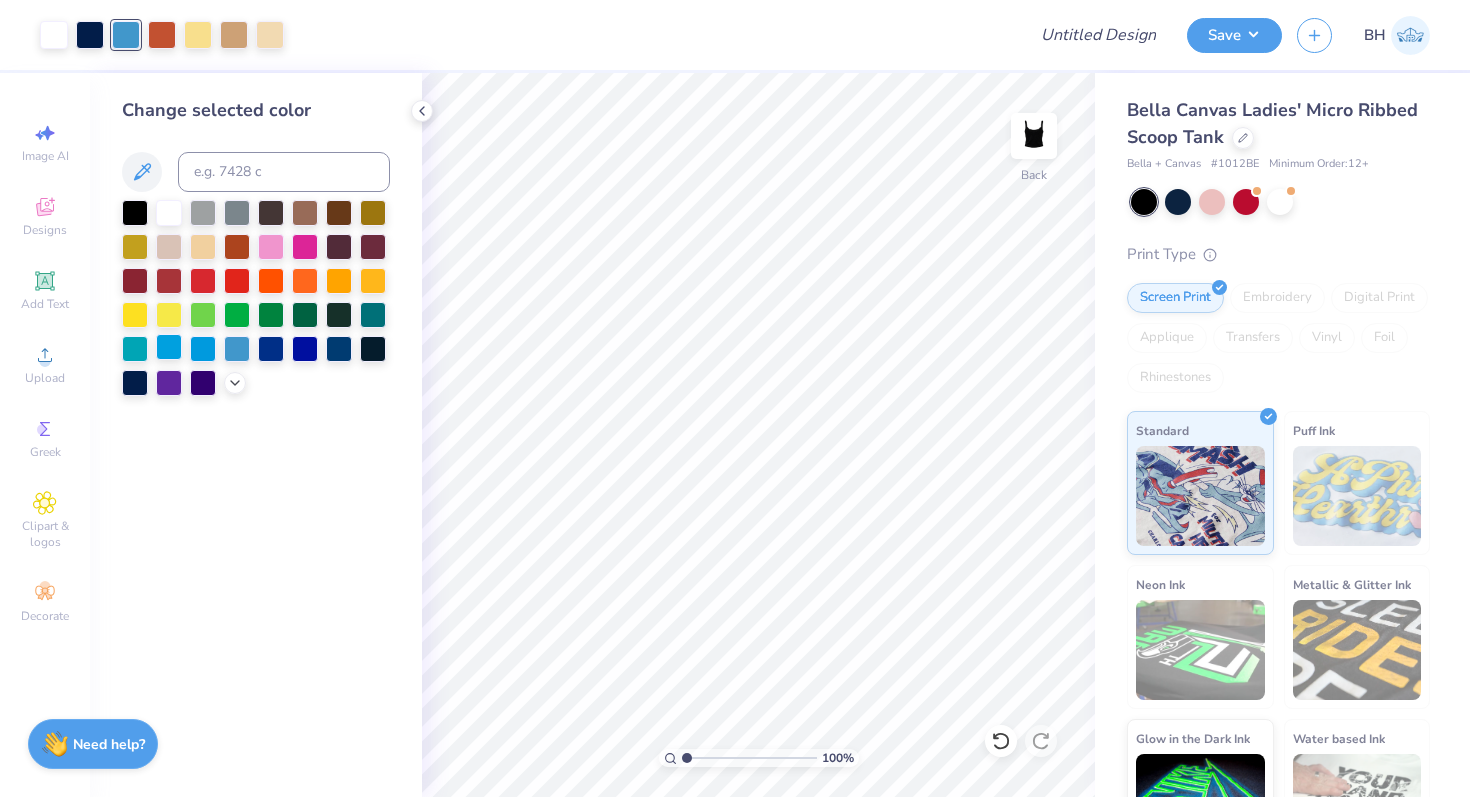 click at bounding box center [169, 347] 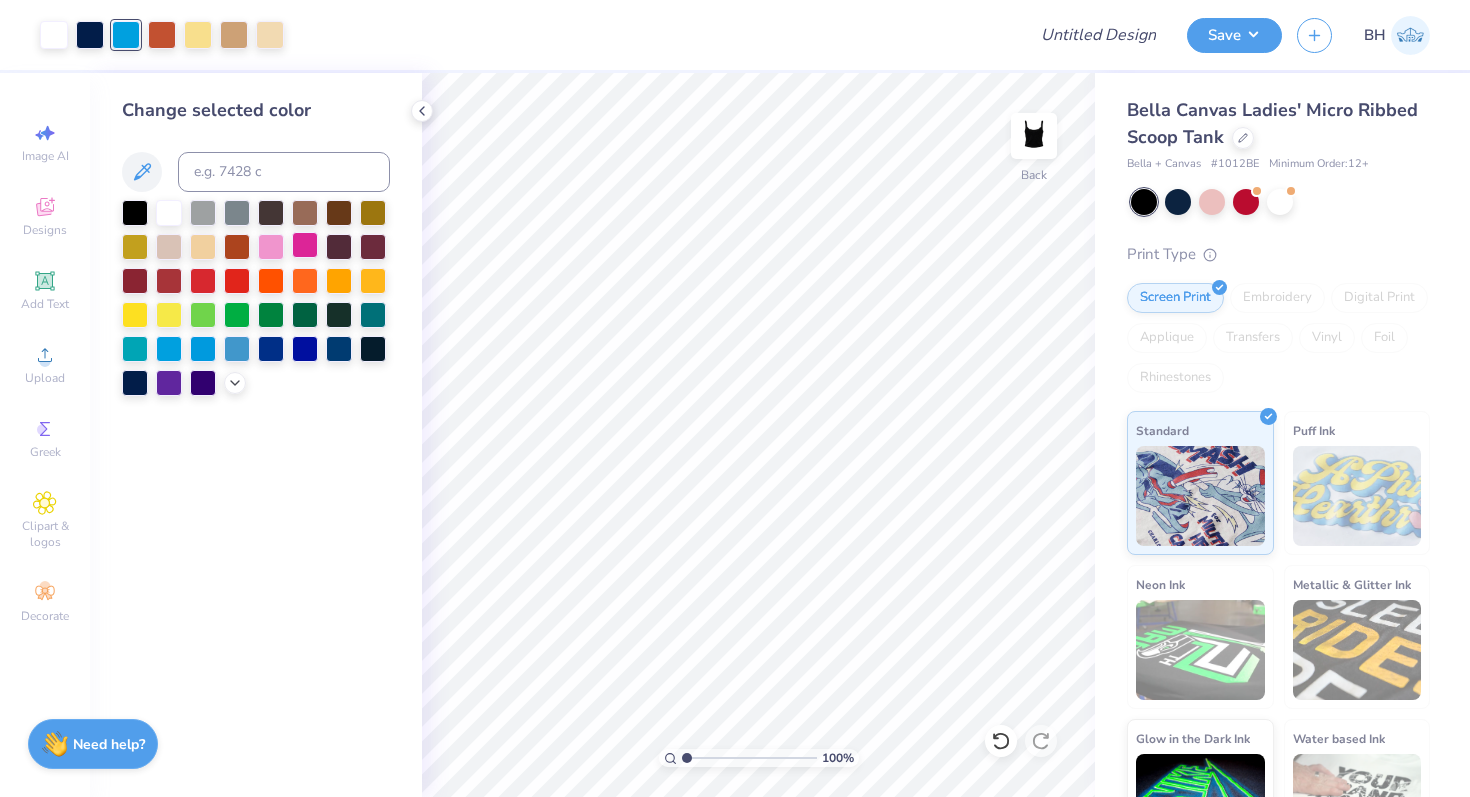 click at bounding box center (305, 245) 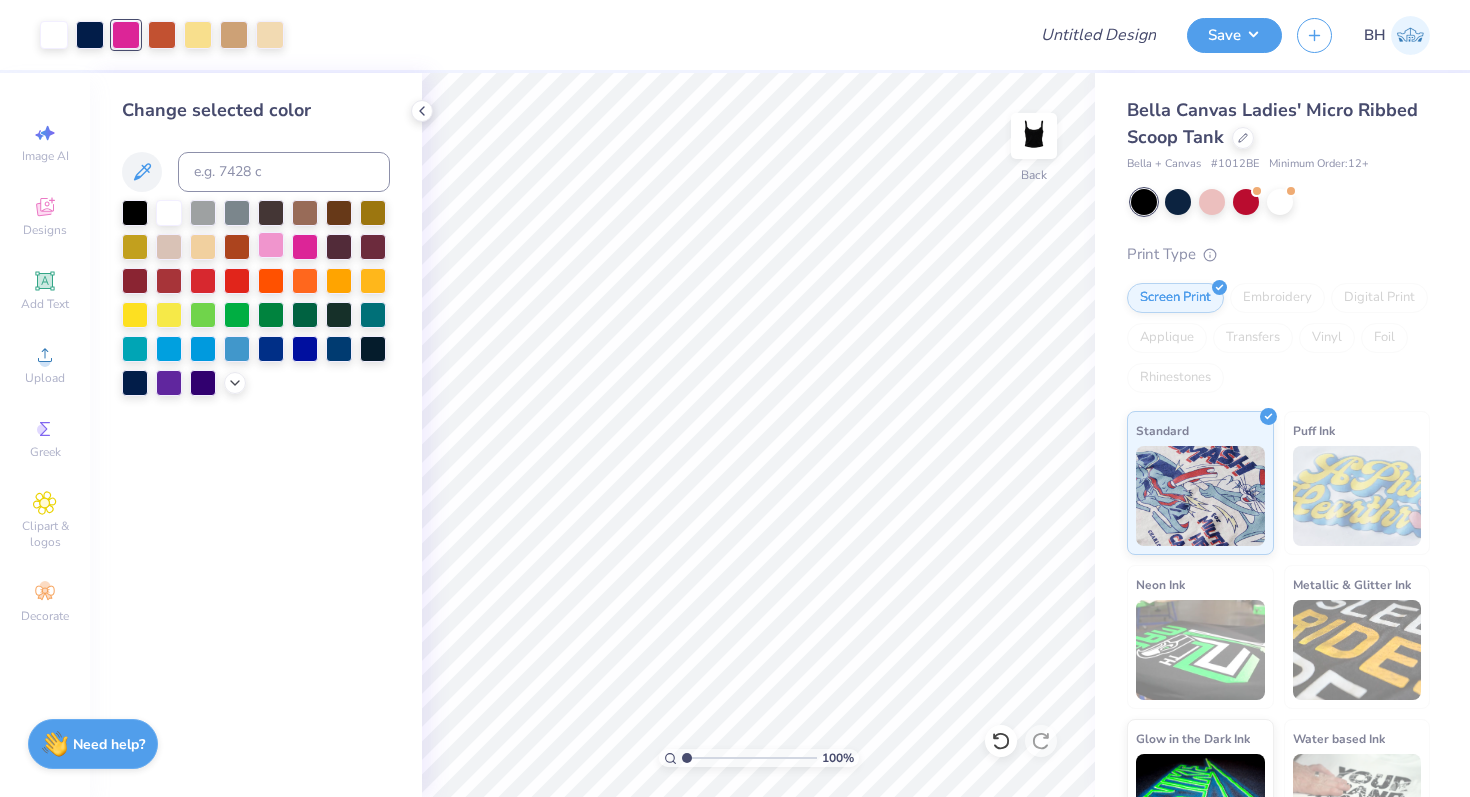 click at bounding box center (271, 245) 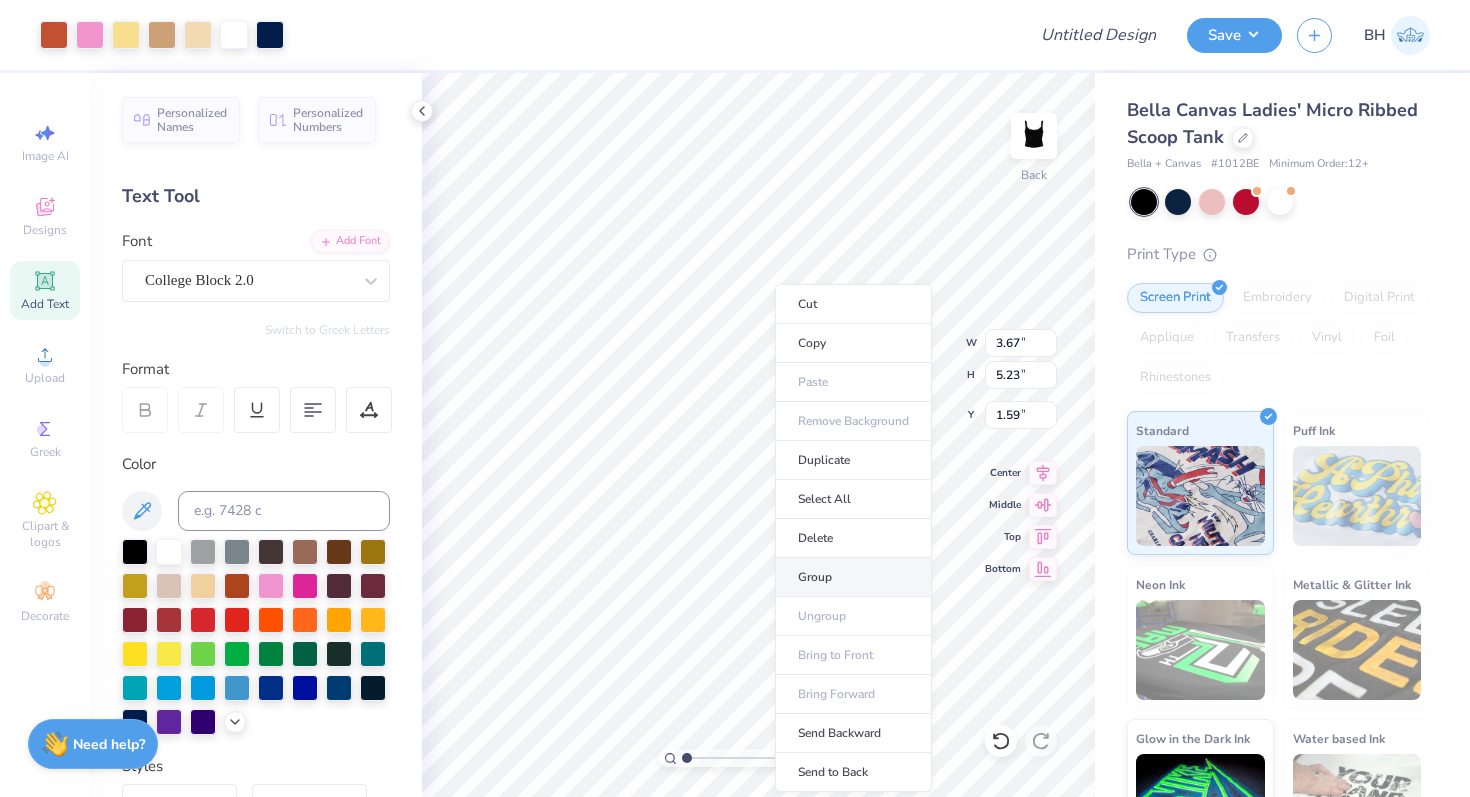 click on "Group" at bounding box center [853, 577] 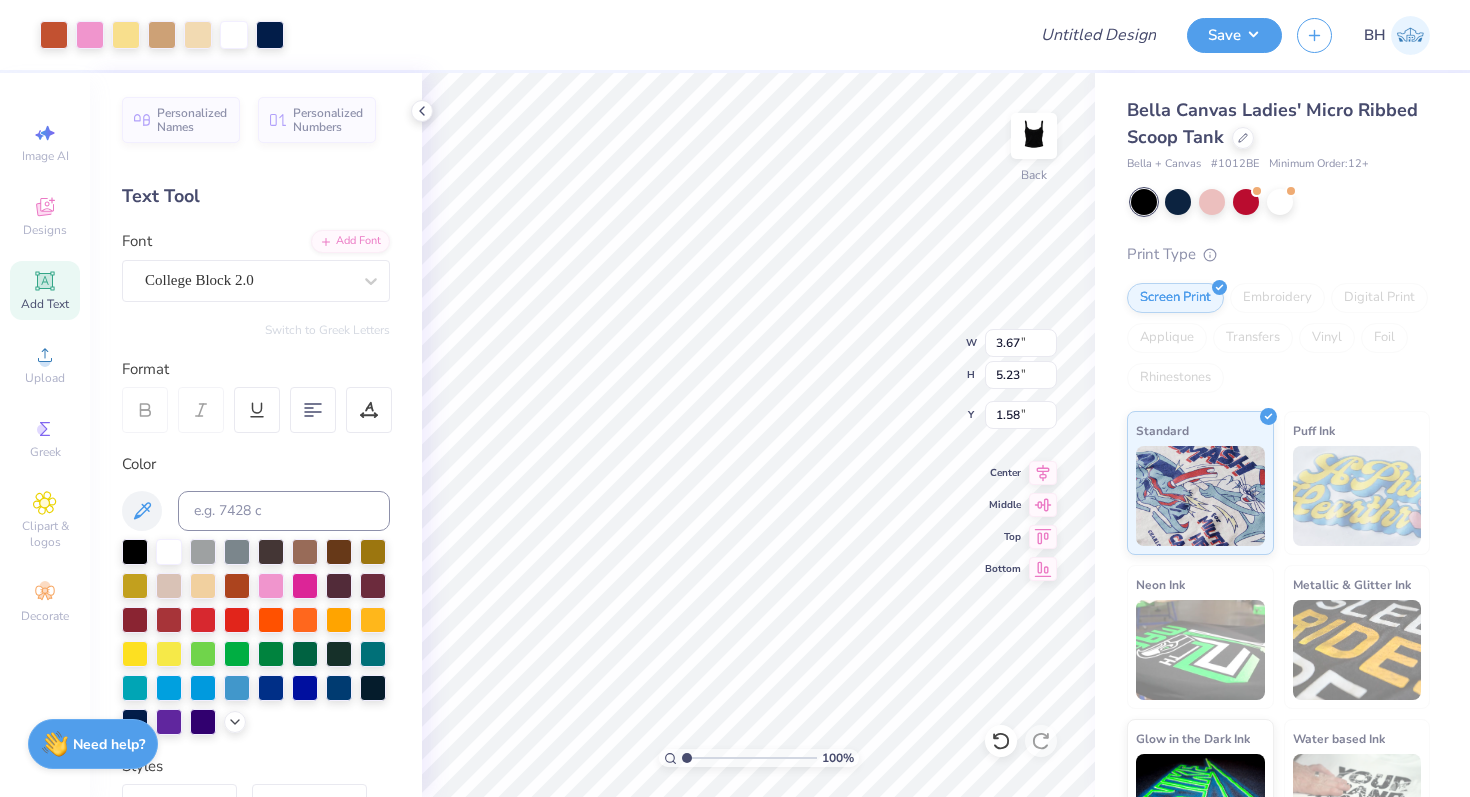 type on "1.58" 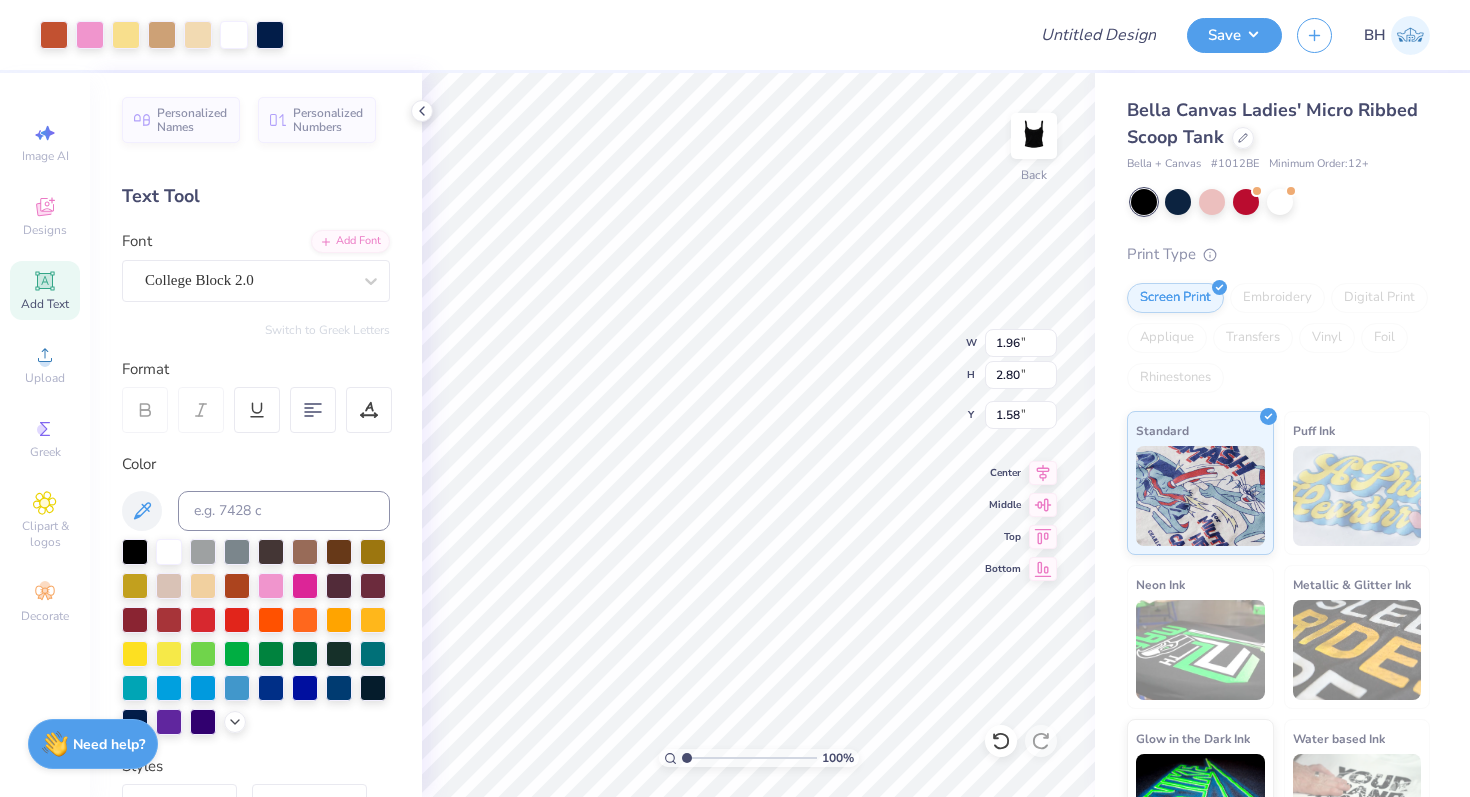 type on "1.96" 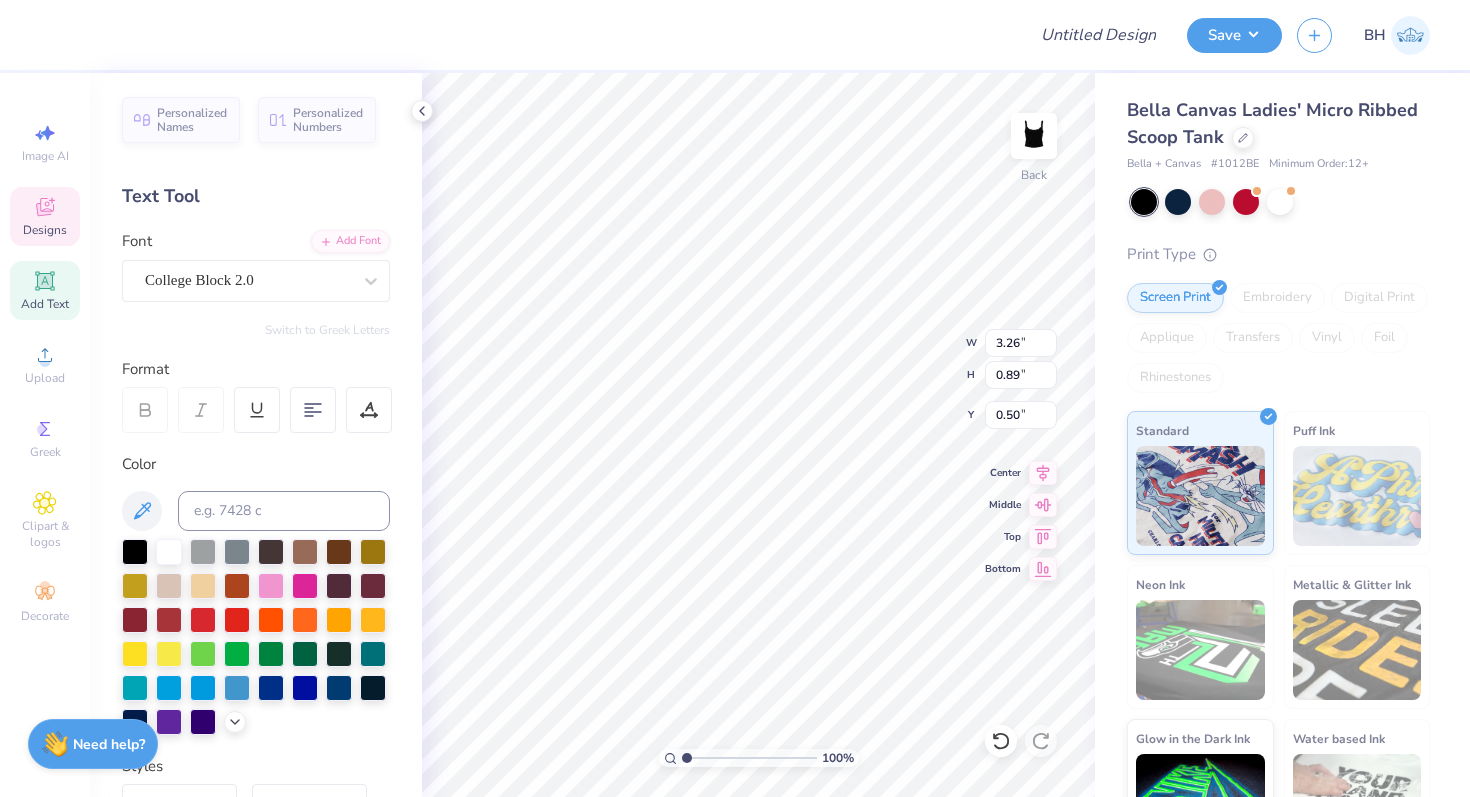 type on "6.64" 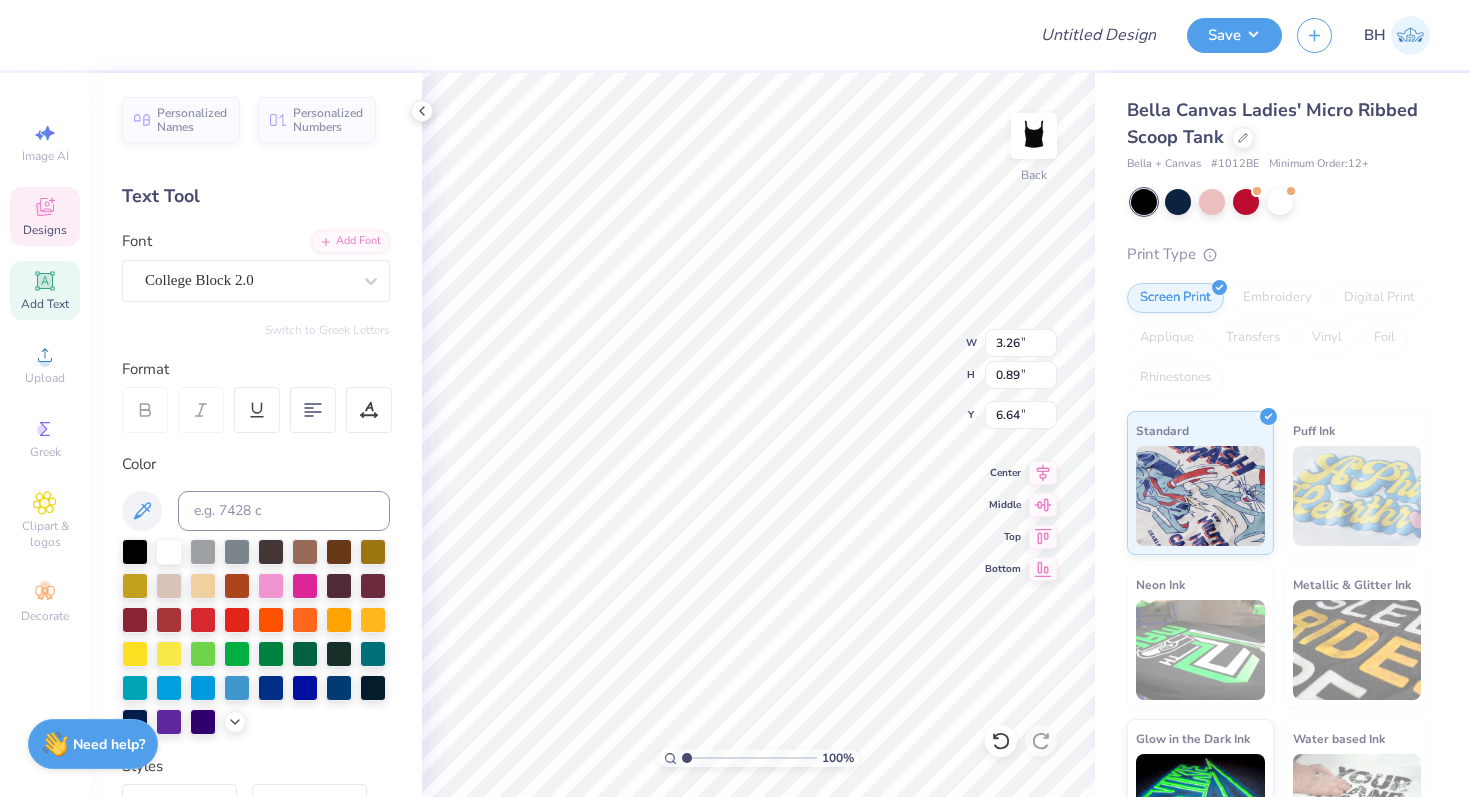 type on "1.96" 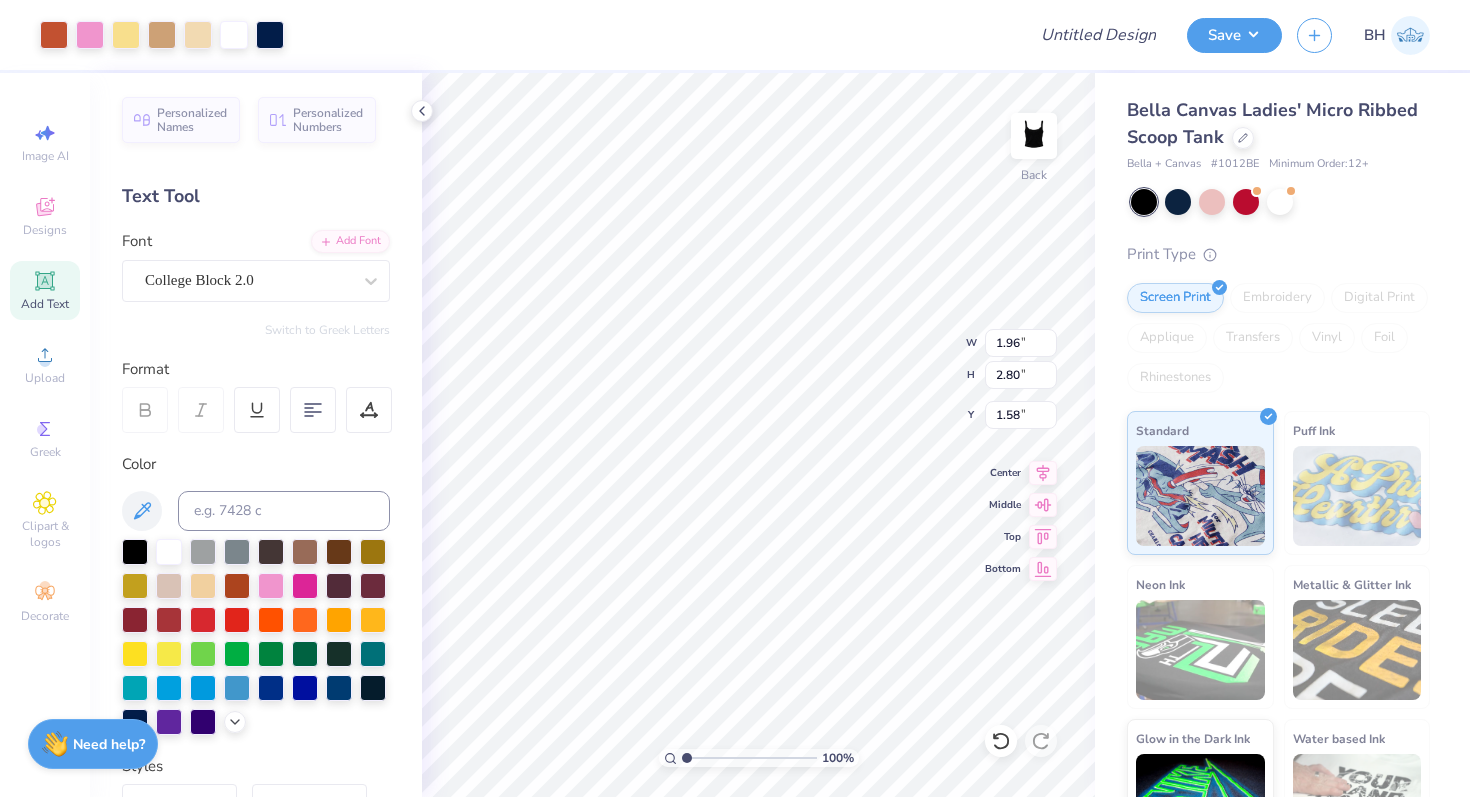 type on "2.00" 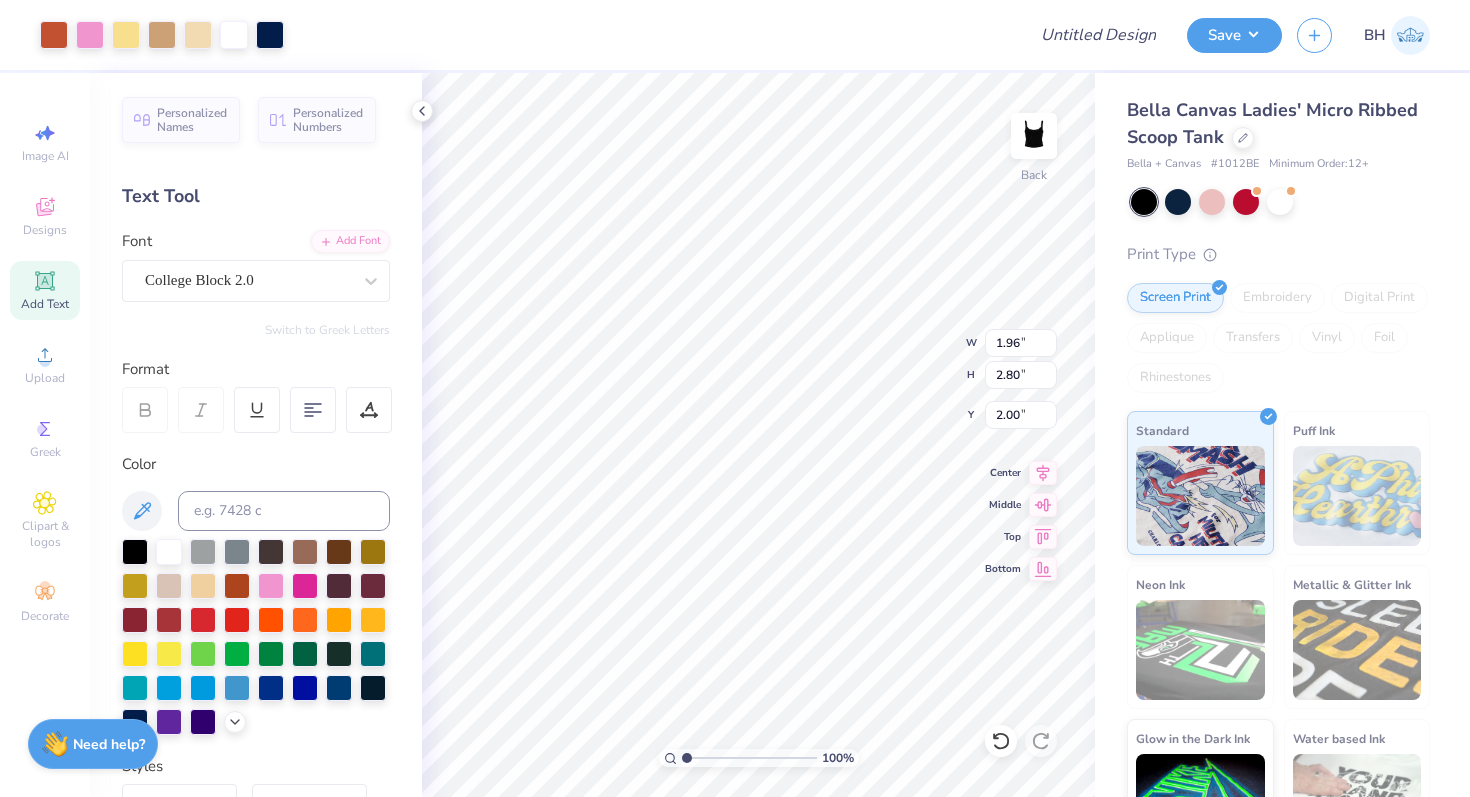 type on "7.81" 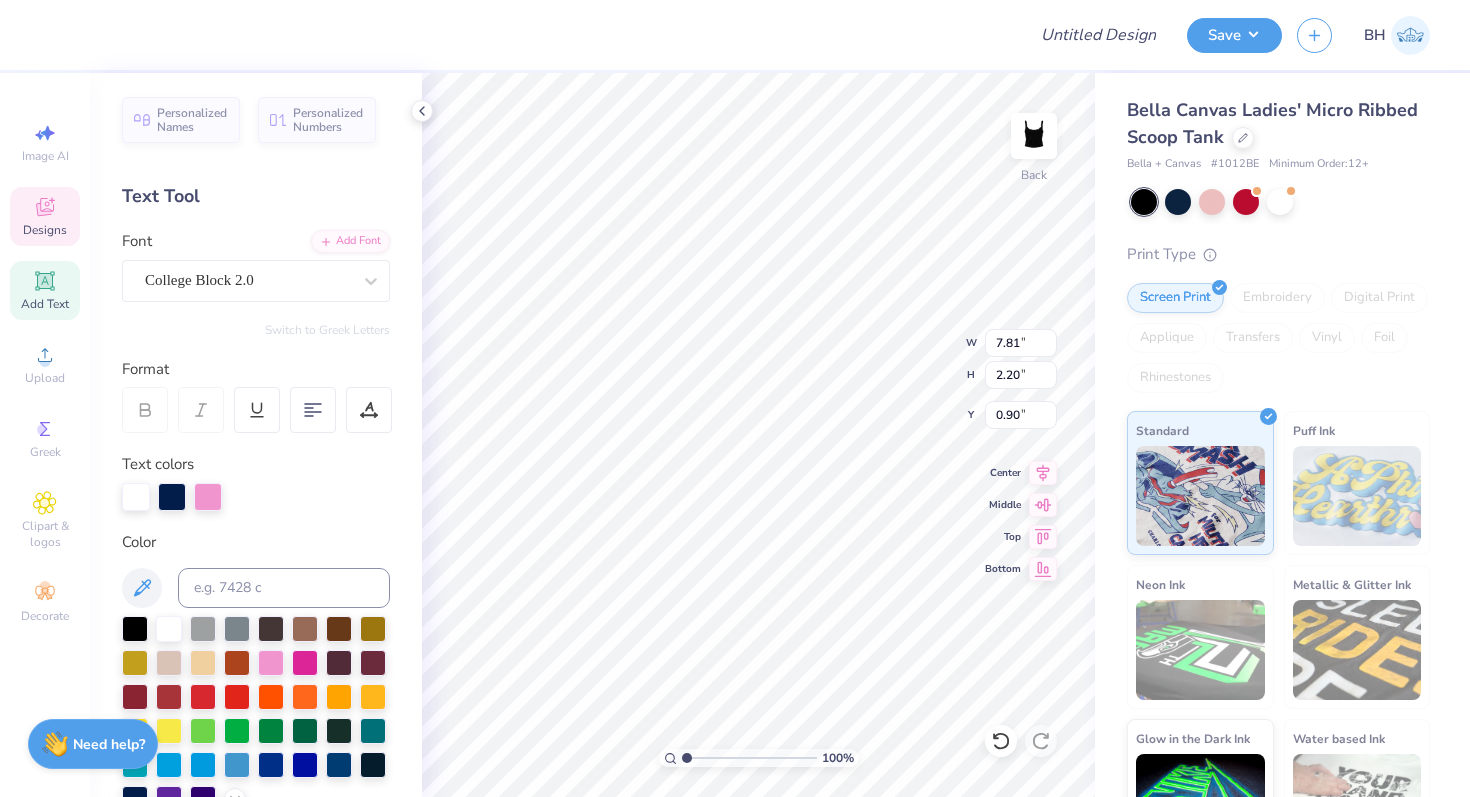 type on "1.42" 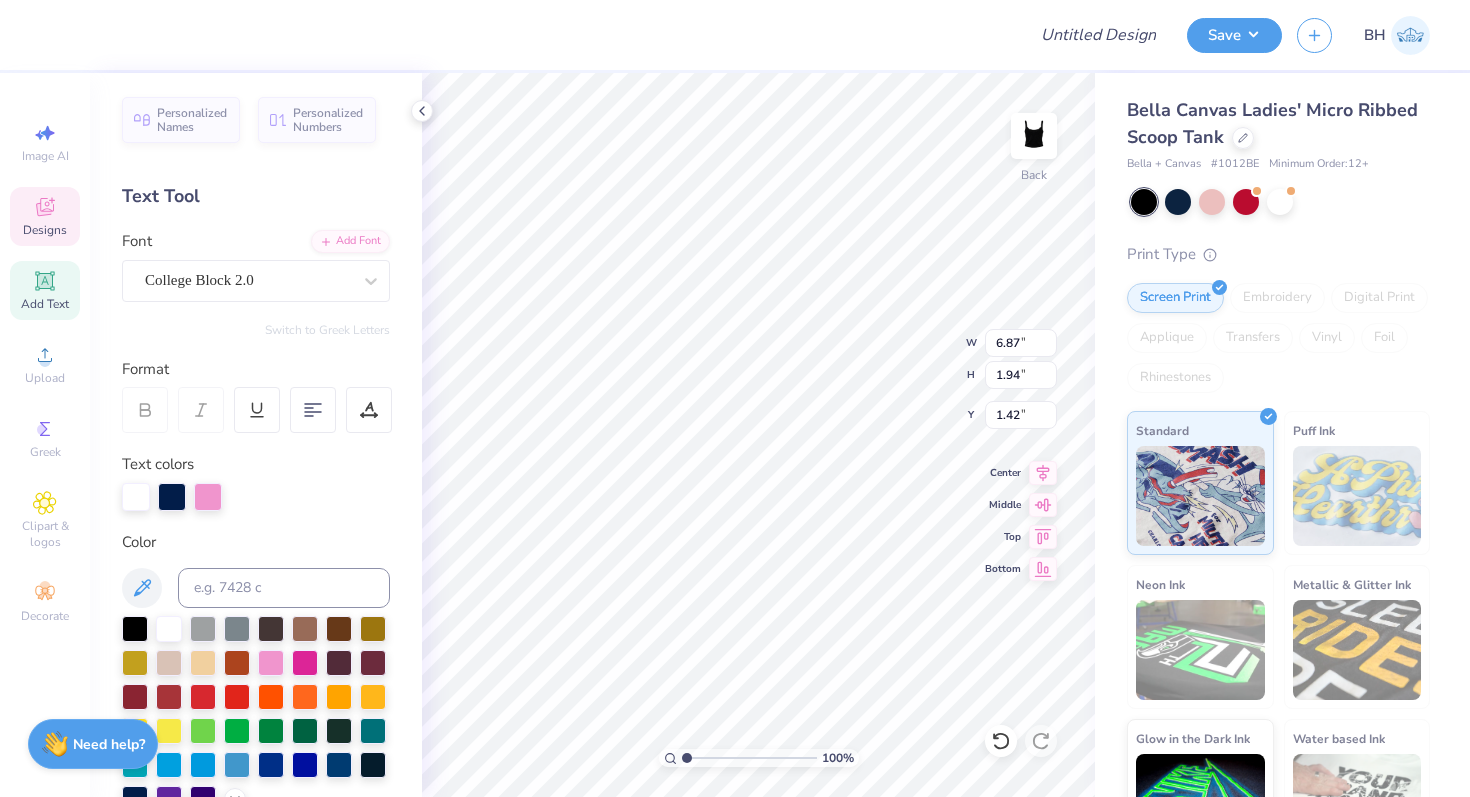 type on "6.87" 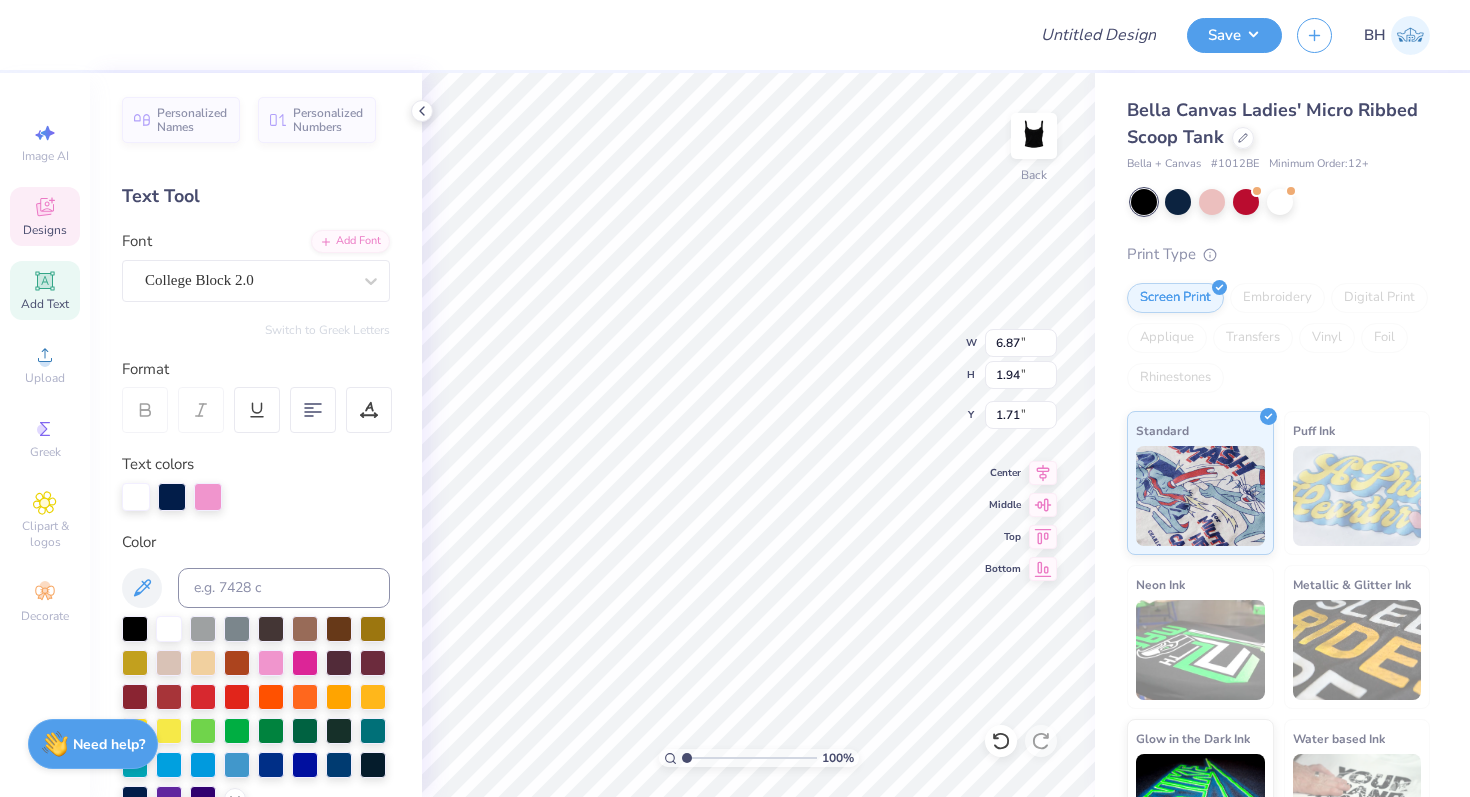 type on "3.26" 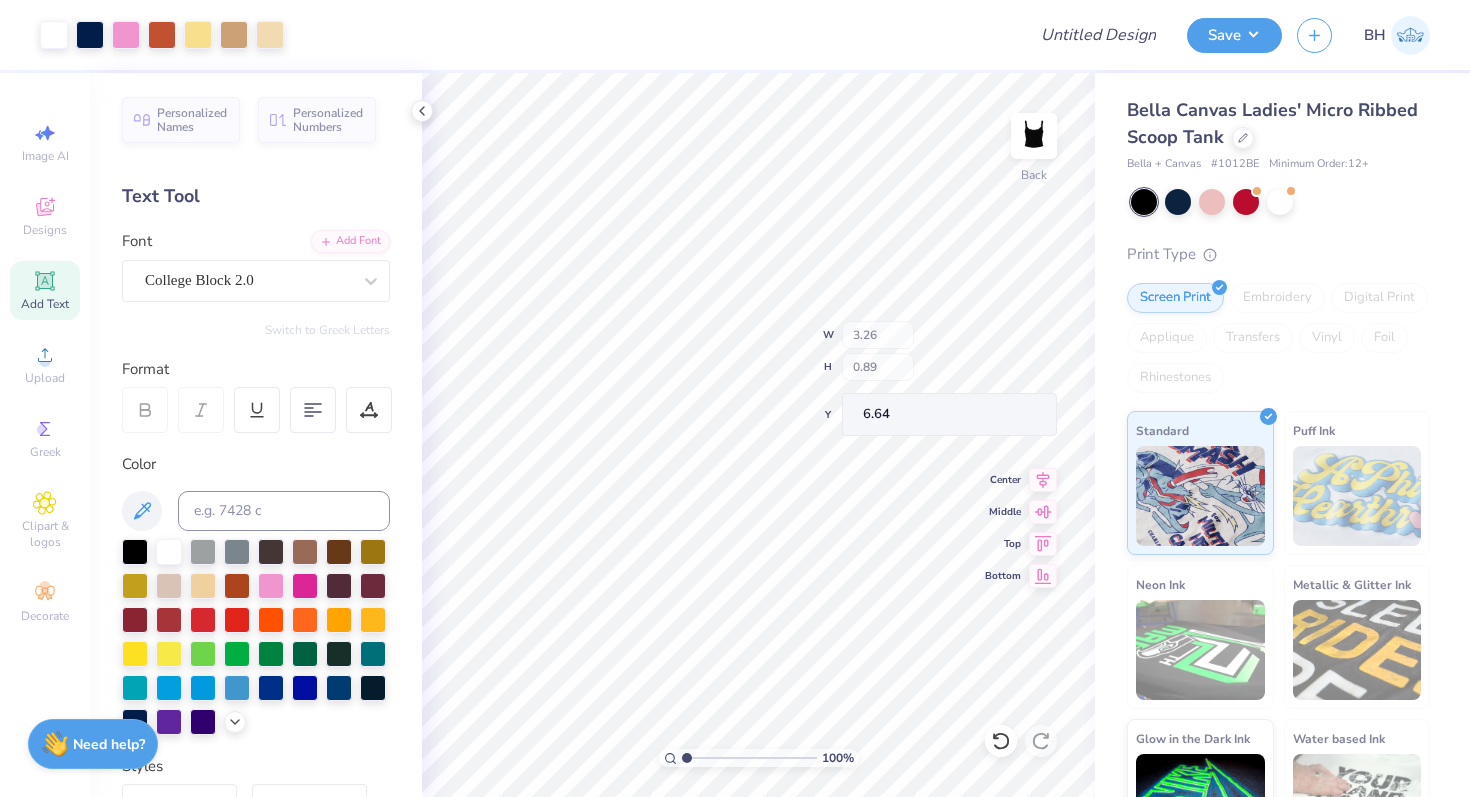 type on "0.82" 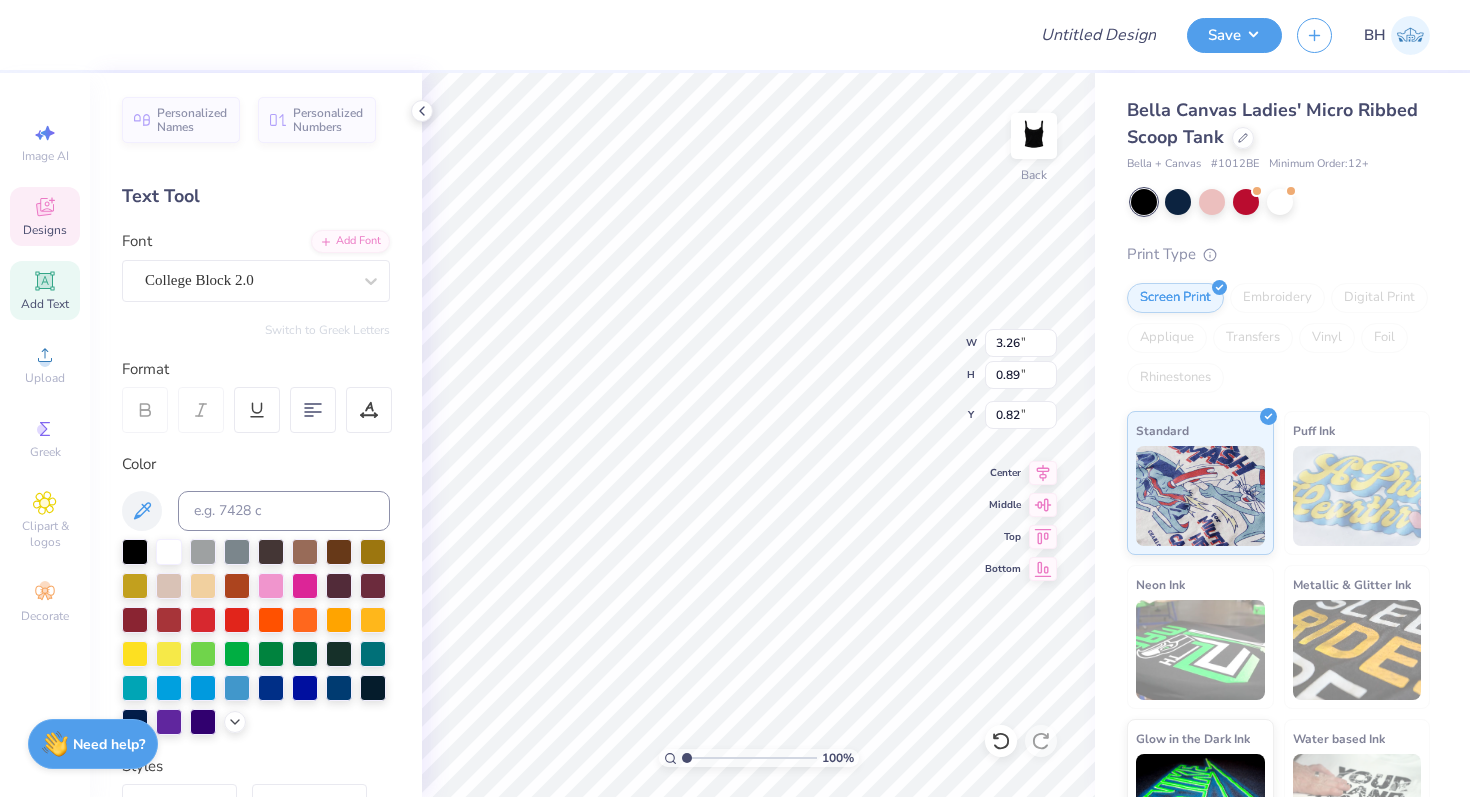 type on "2.72" 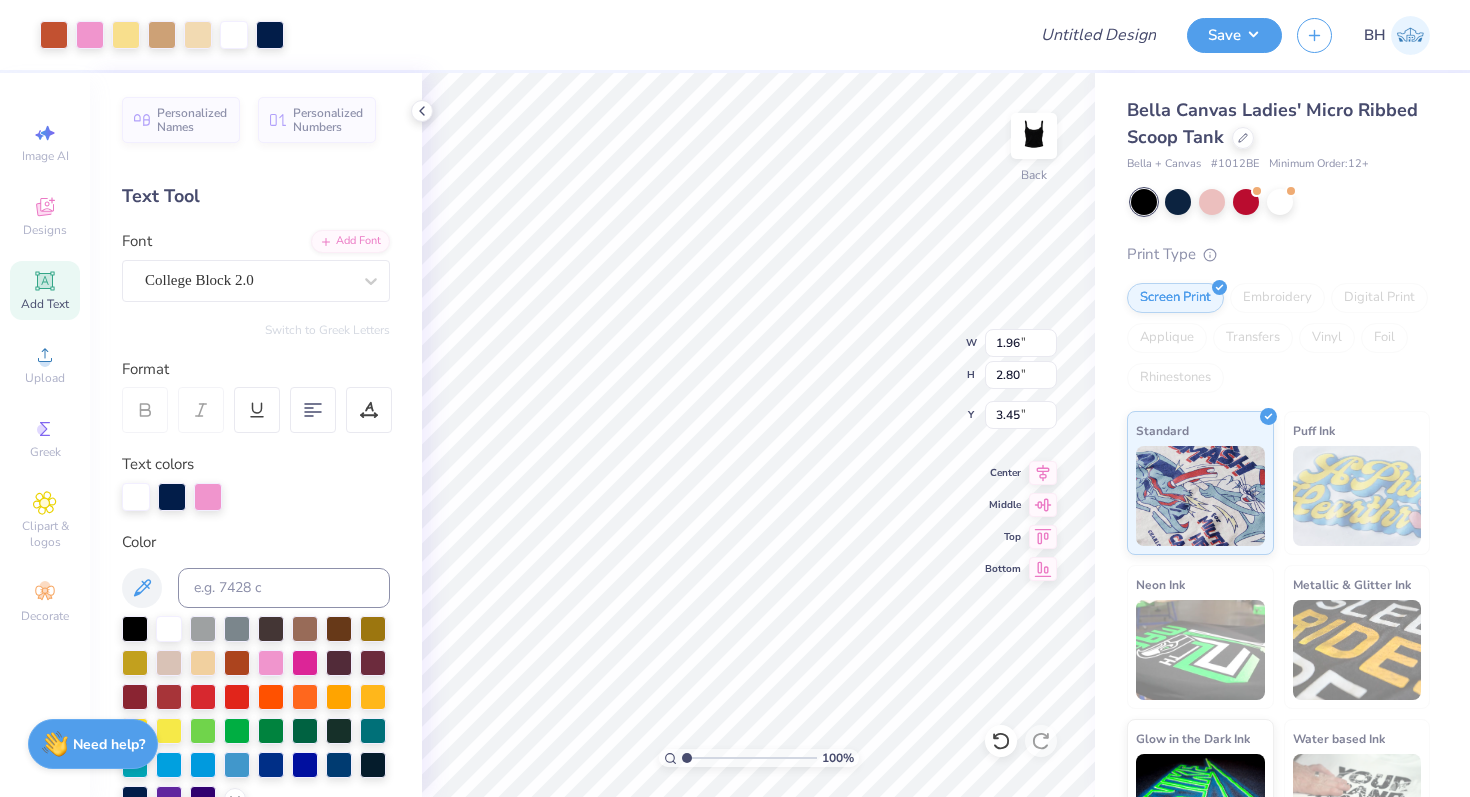 type on "3.09" 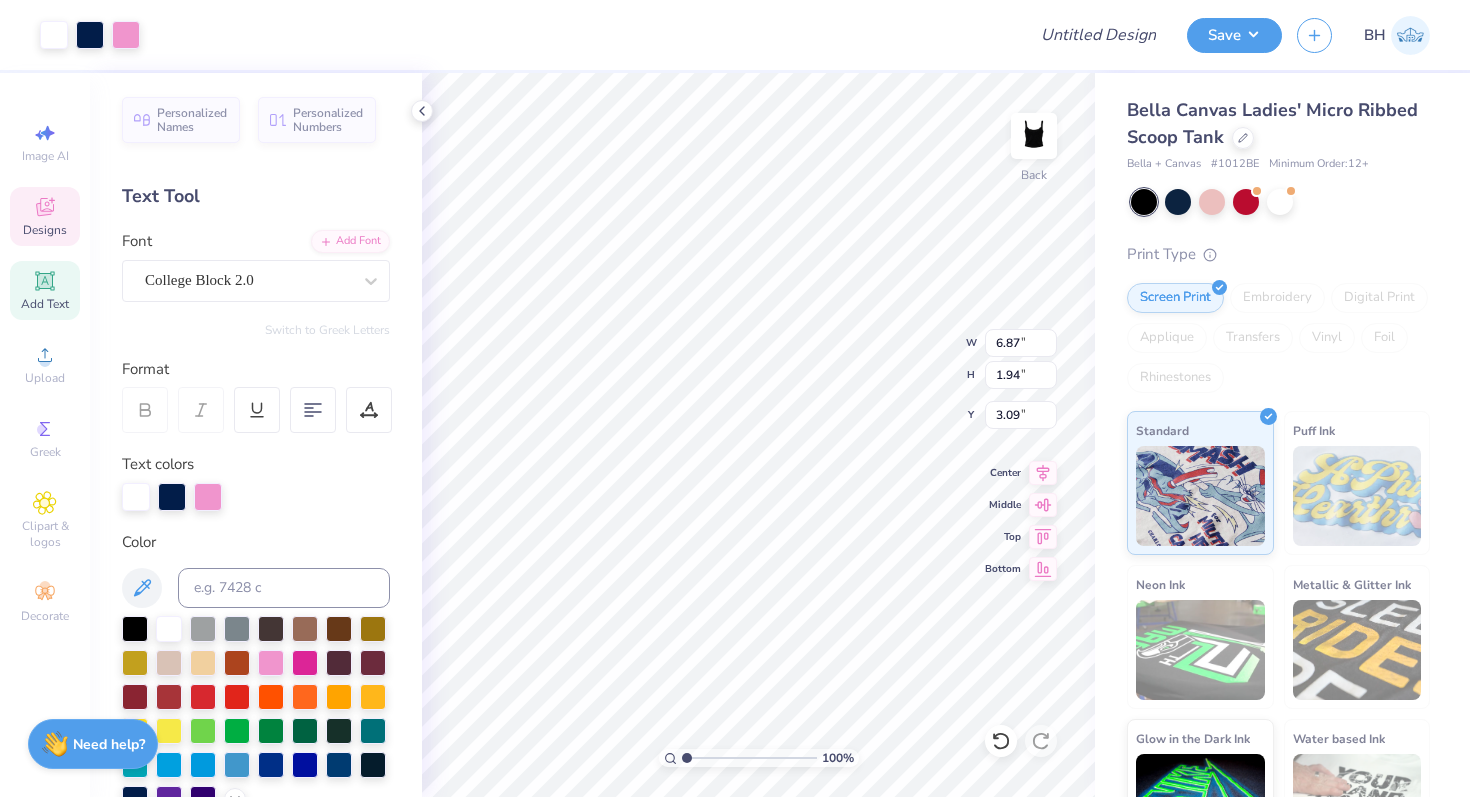 type on "6.87" 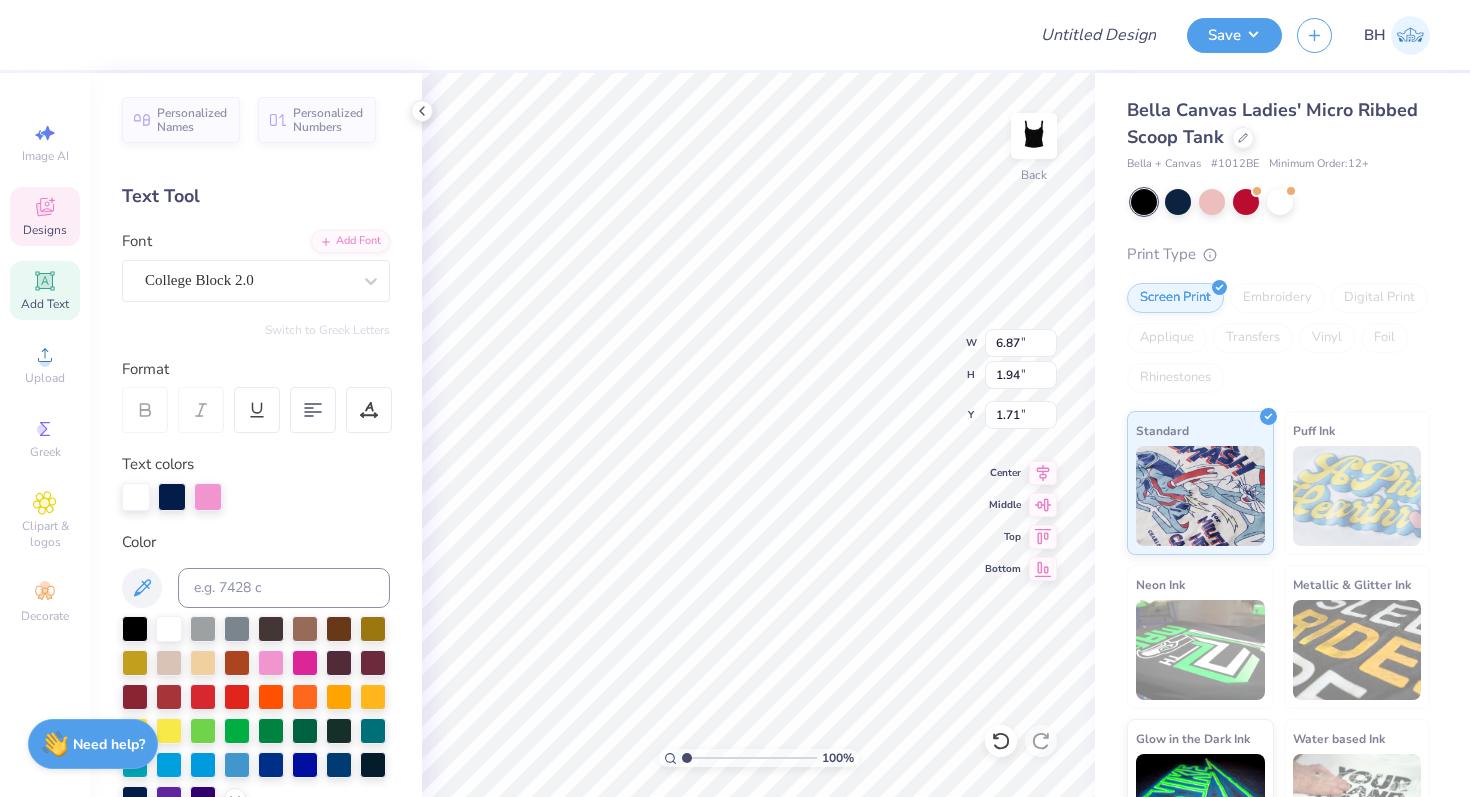 type on "2.00" 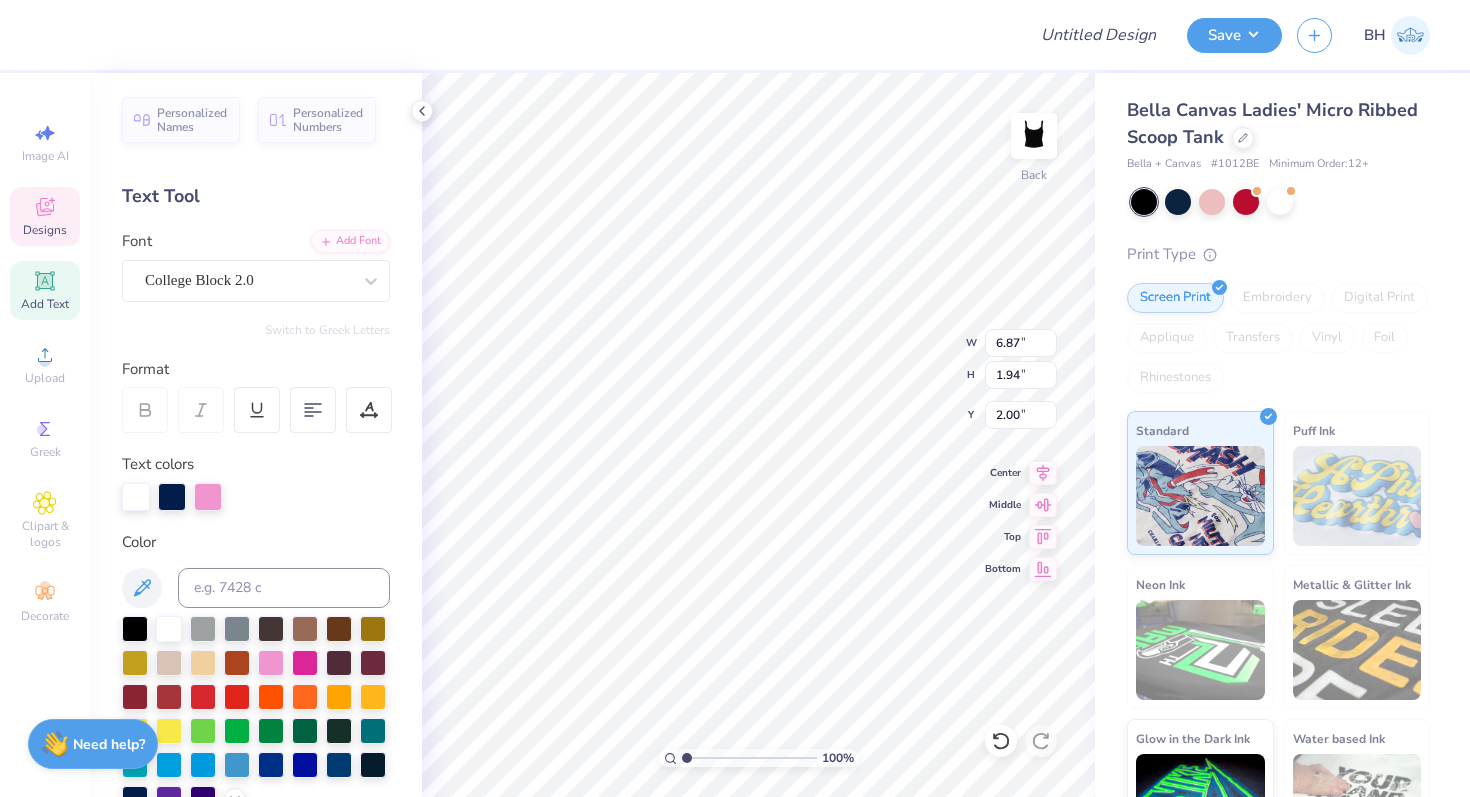 type on "1.96" 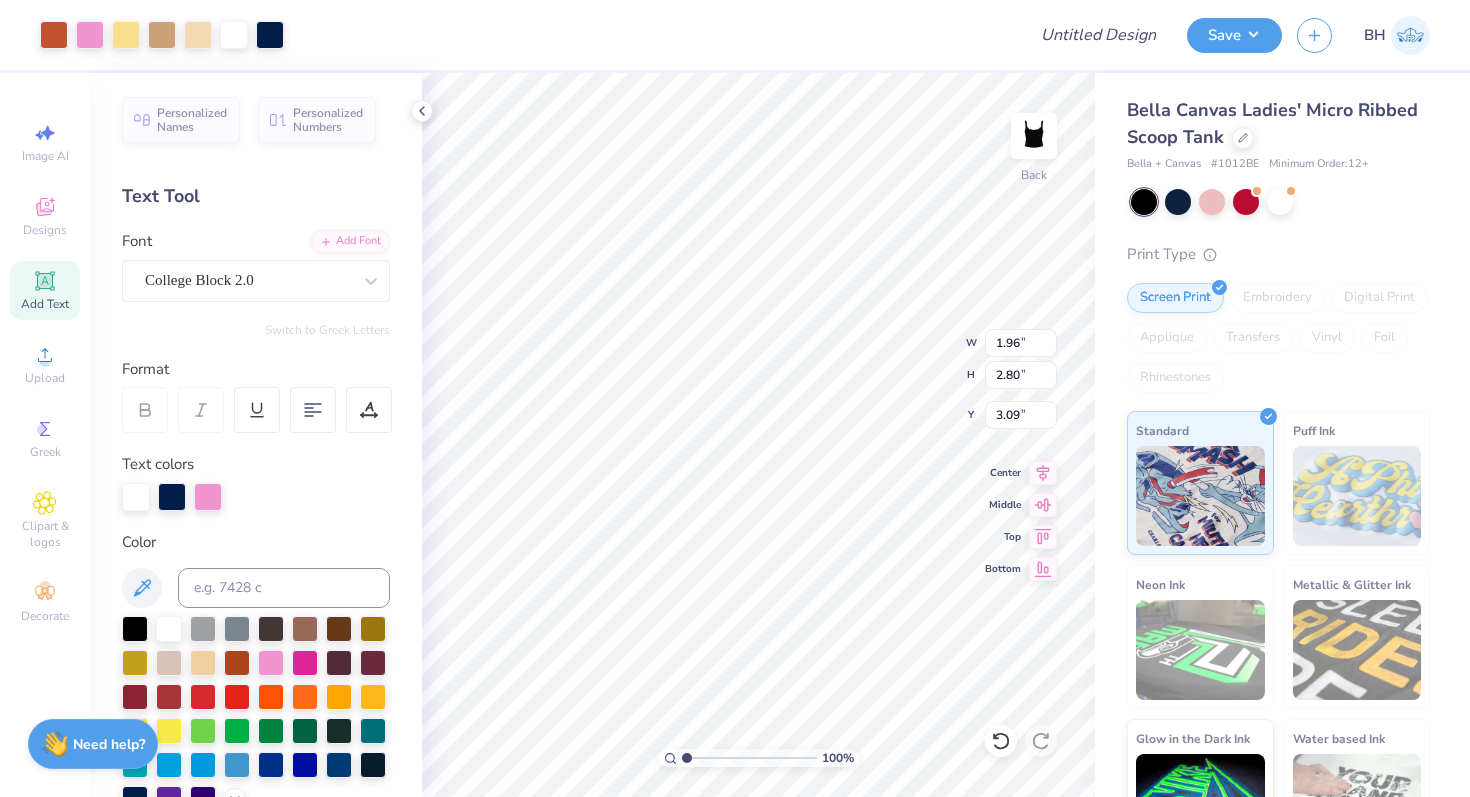 type on "2.97" 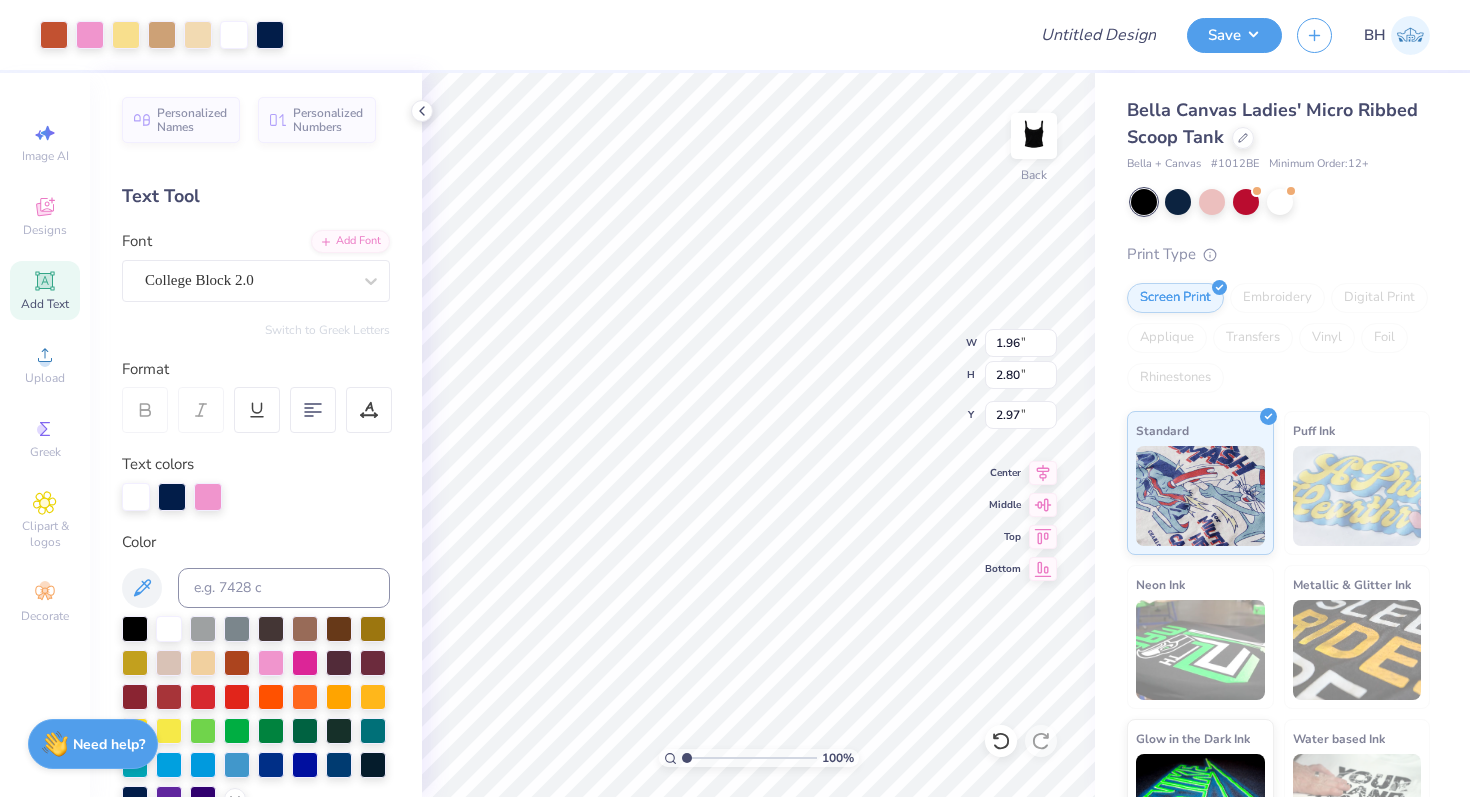 type on "3.41" 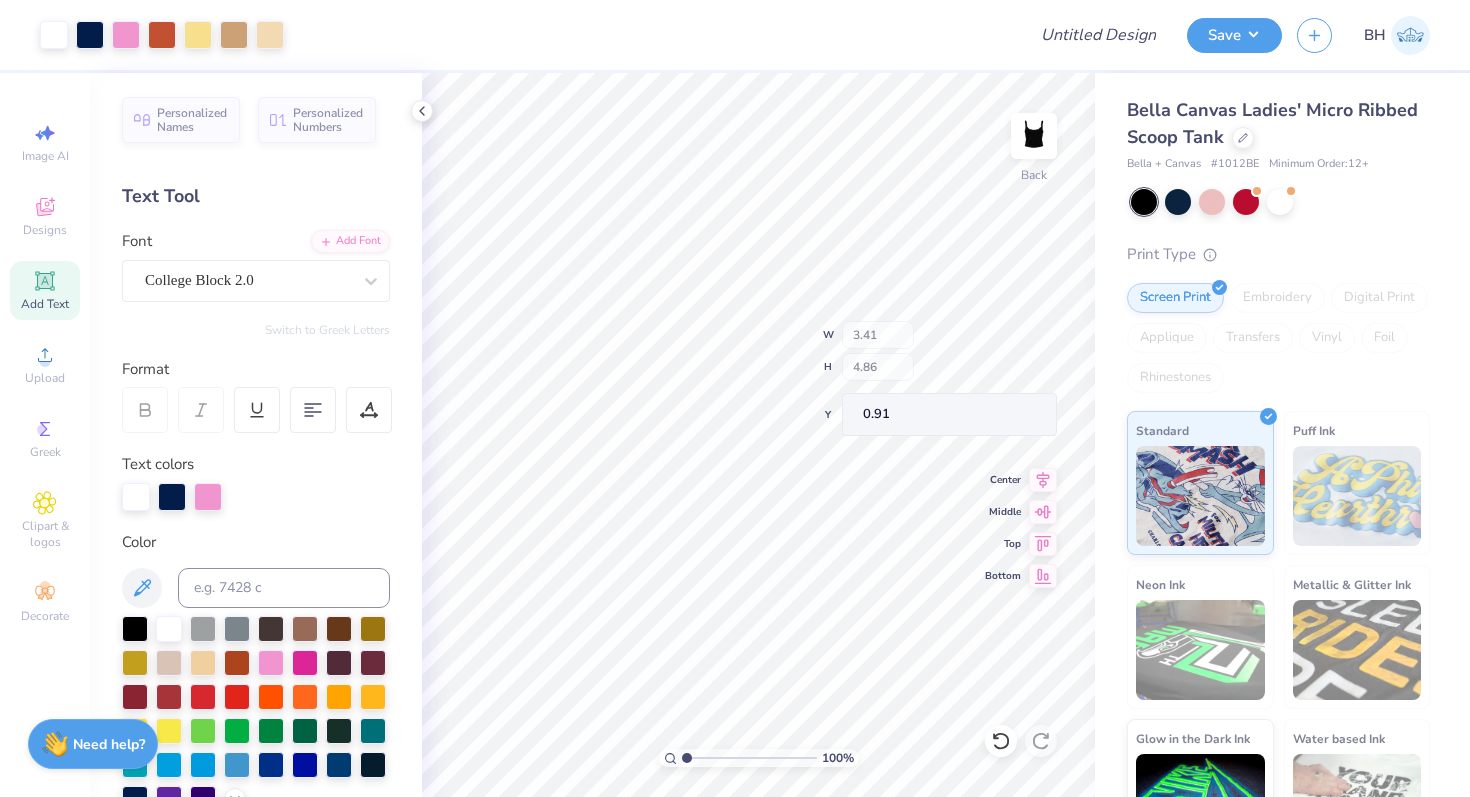 type on "1.34" 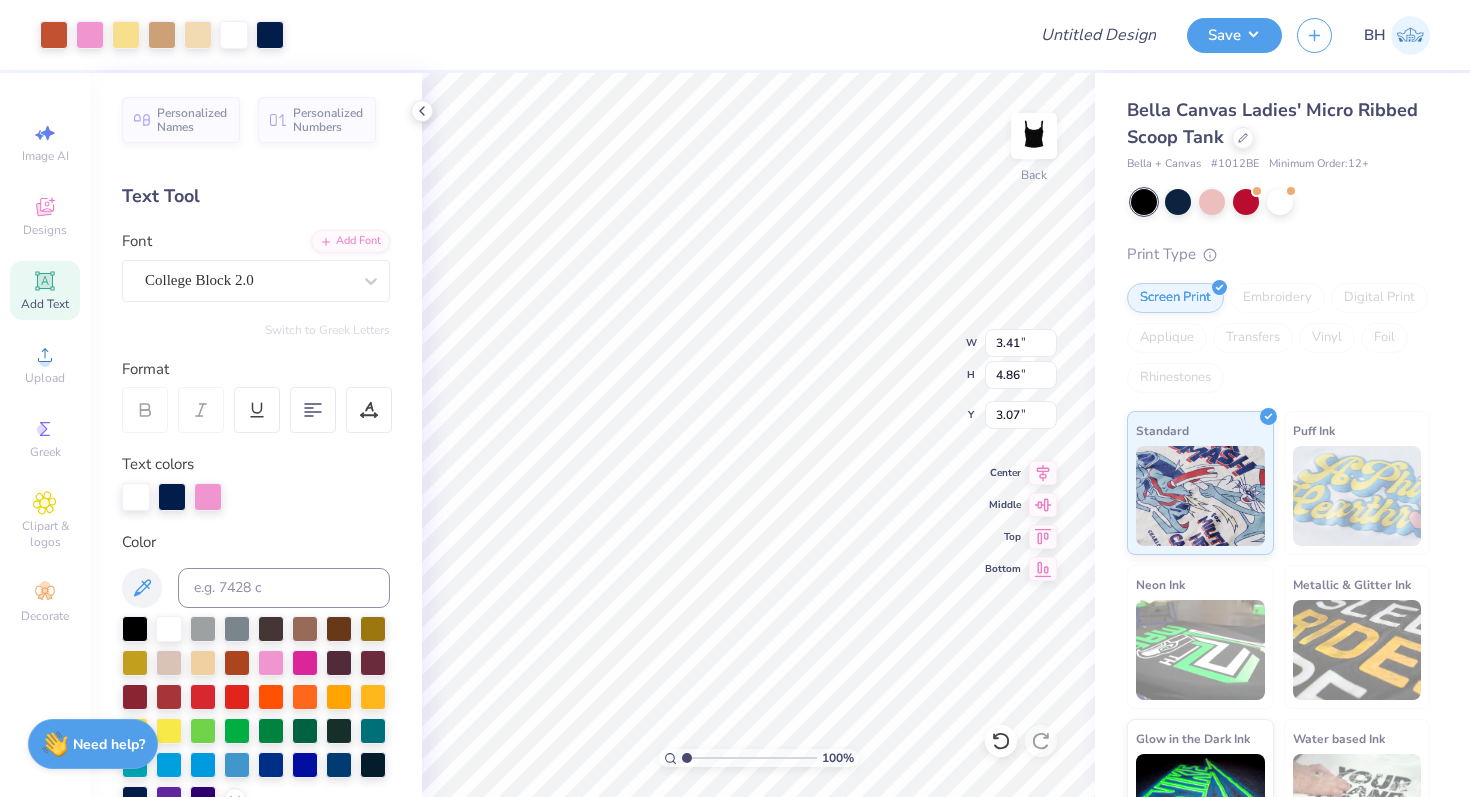 type on "3.07" 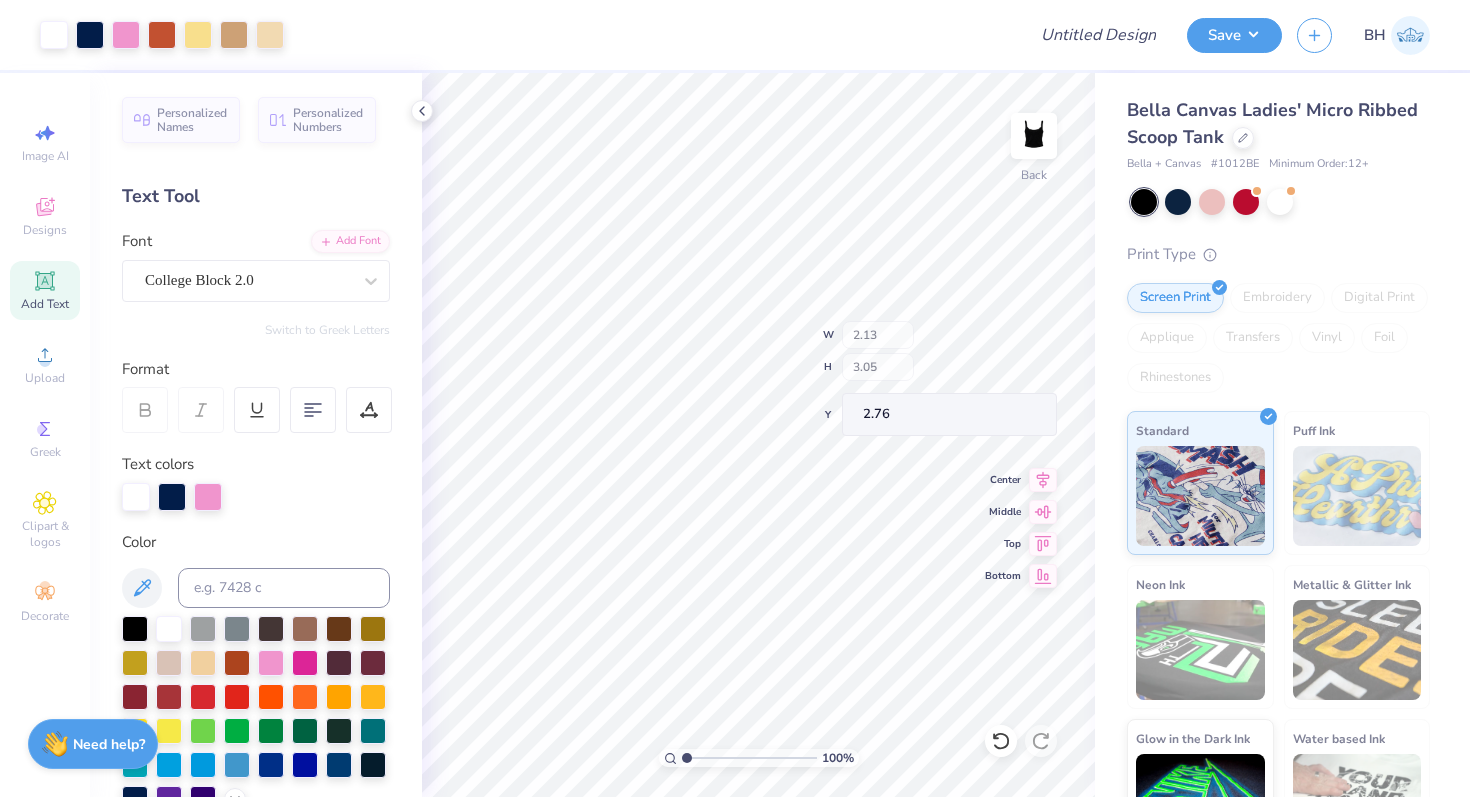 type on "2.76" 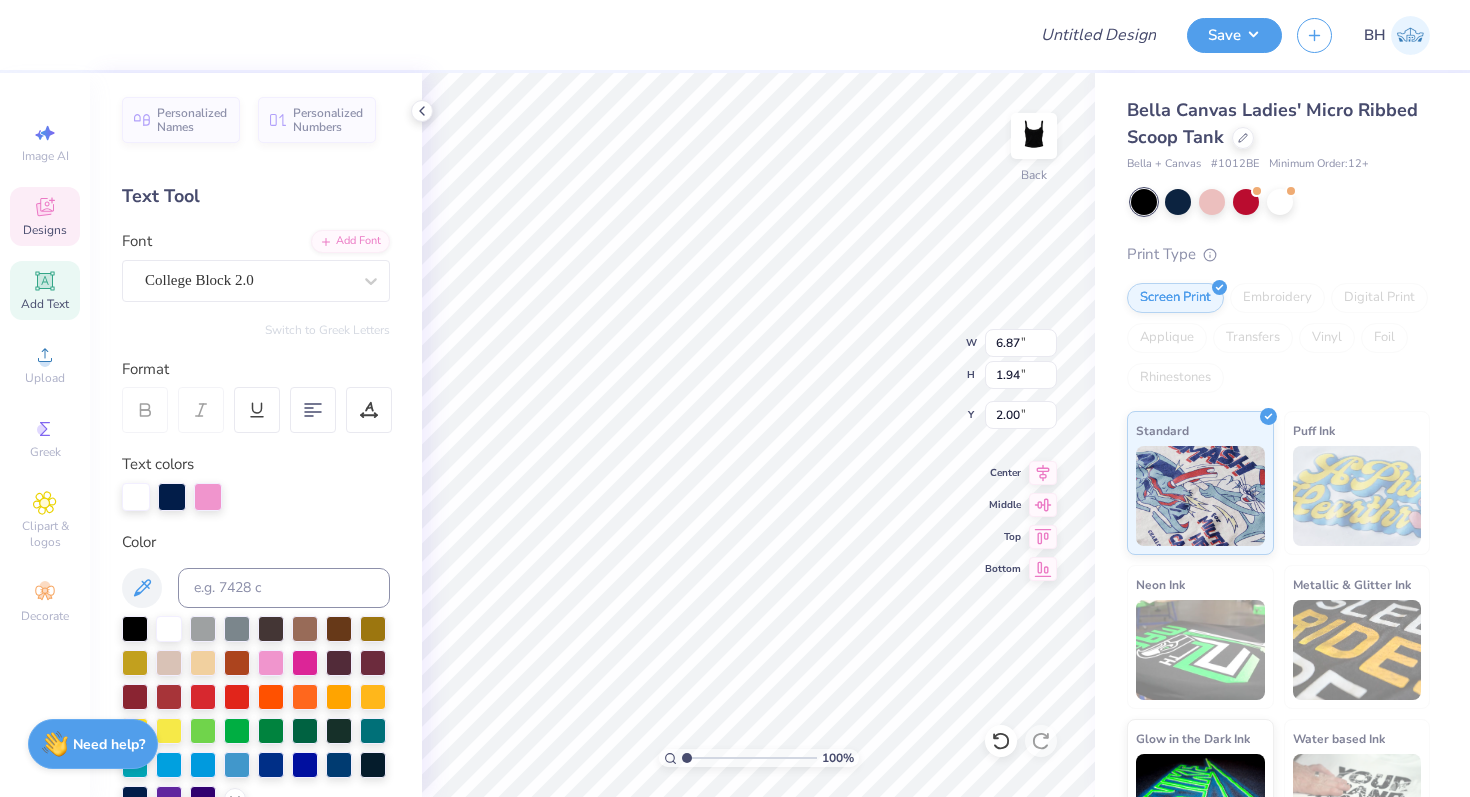 type on "6.87" 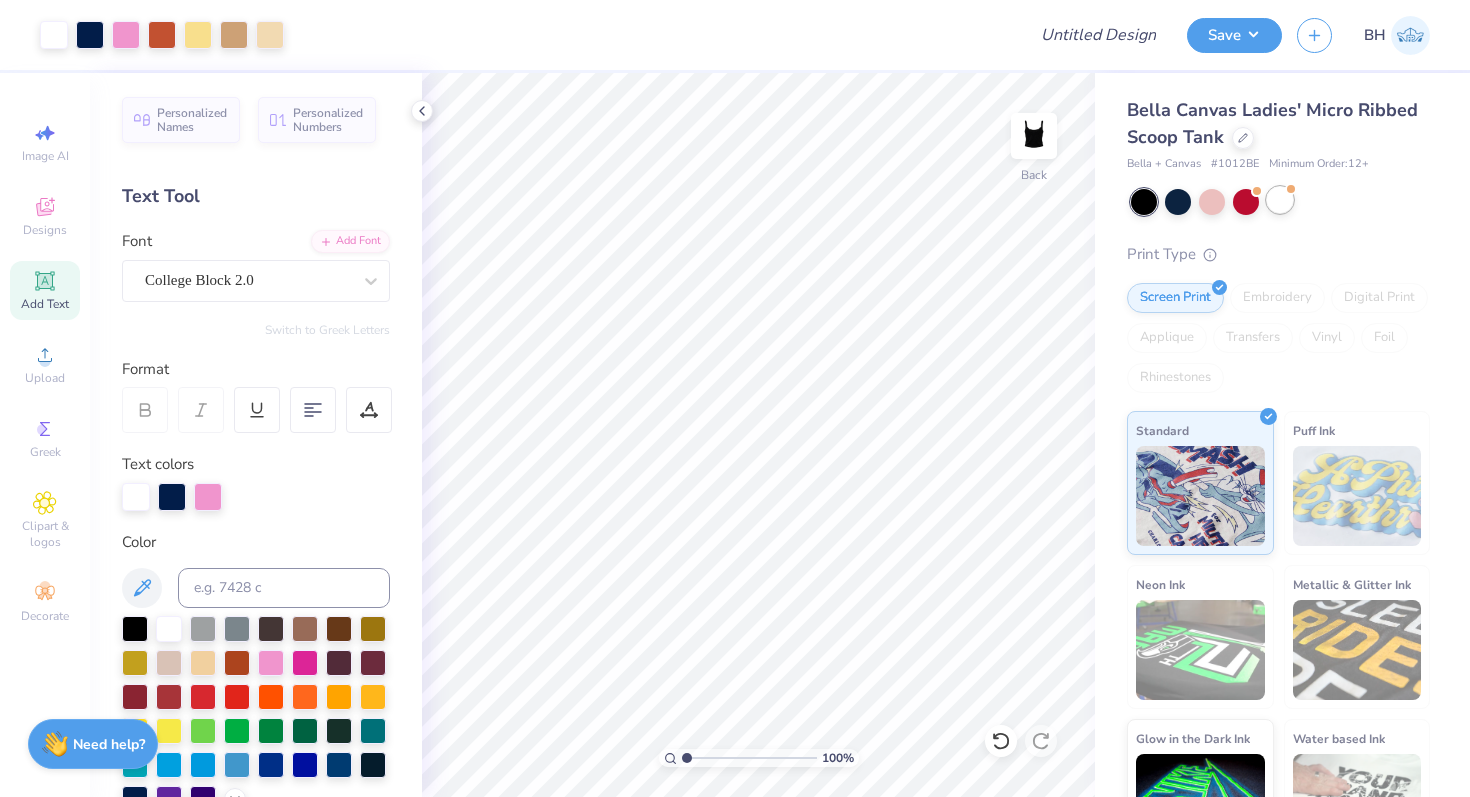 click at bounding box center [1280, 200] 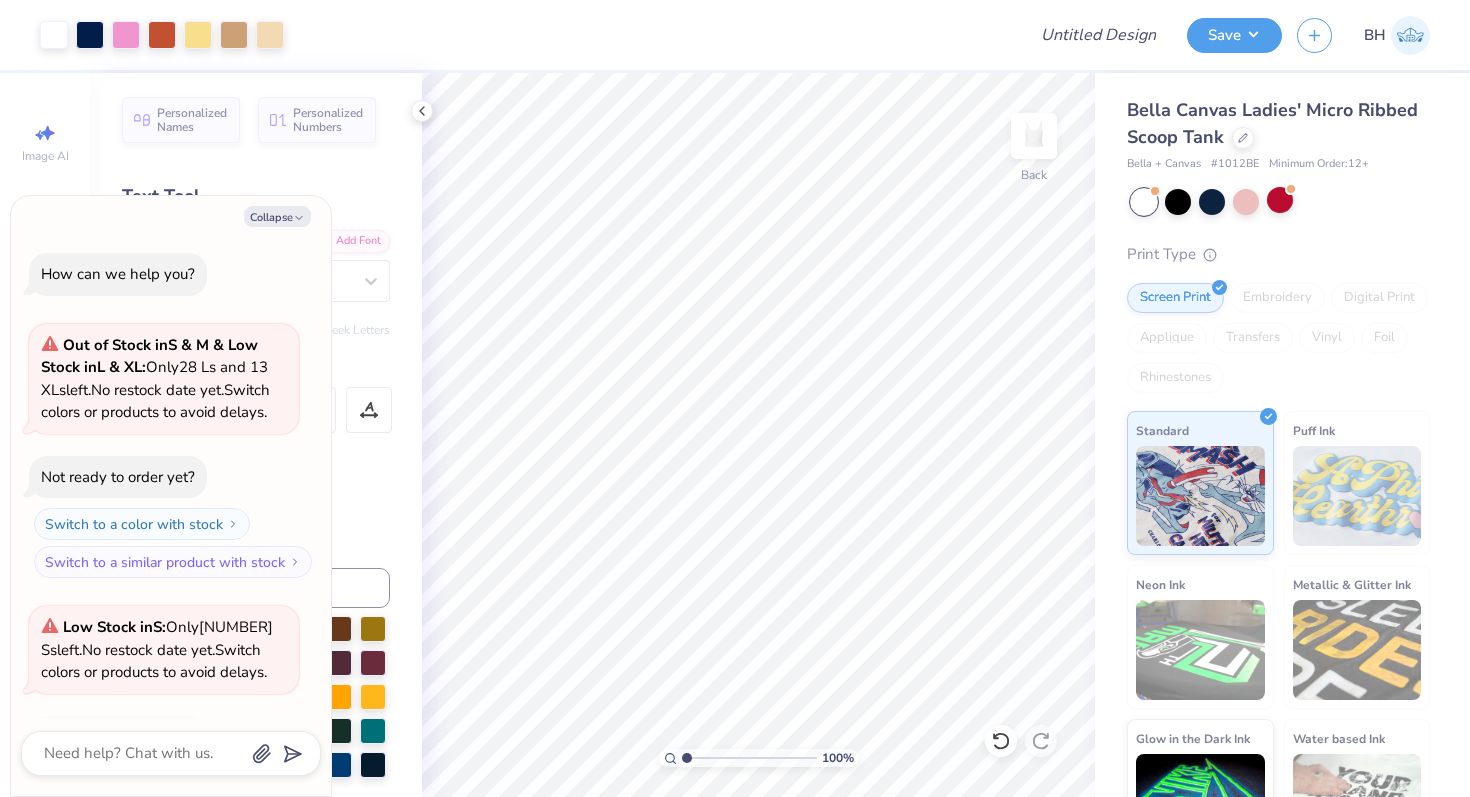 scroll, scrollTop: 133, scrollLeft: 0, axis: vertical 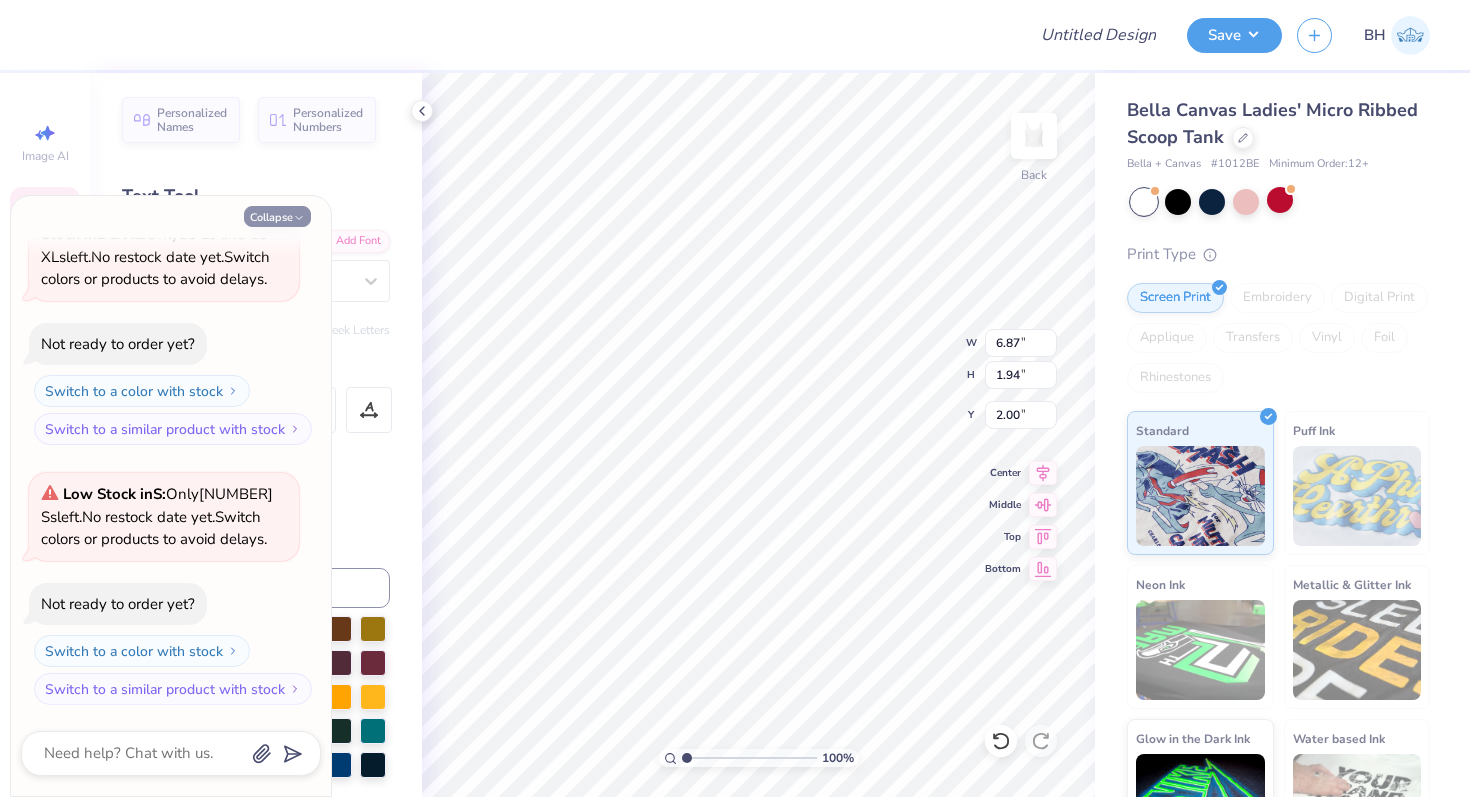 click on "Collapse" at bounding box center [277, 216] 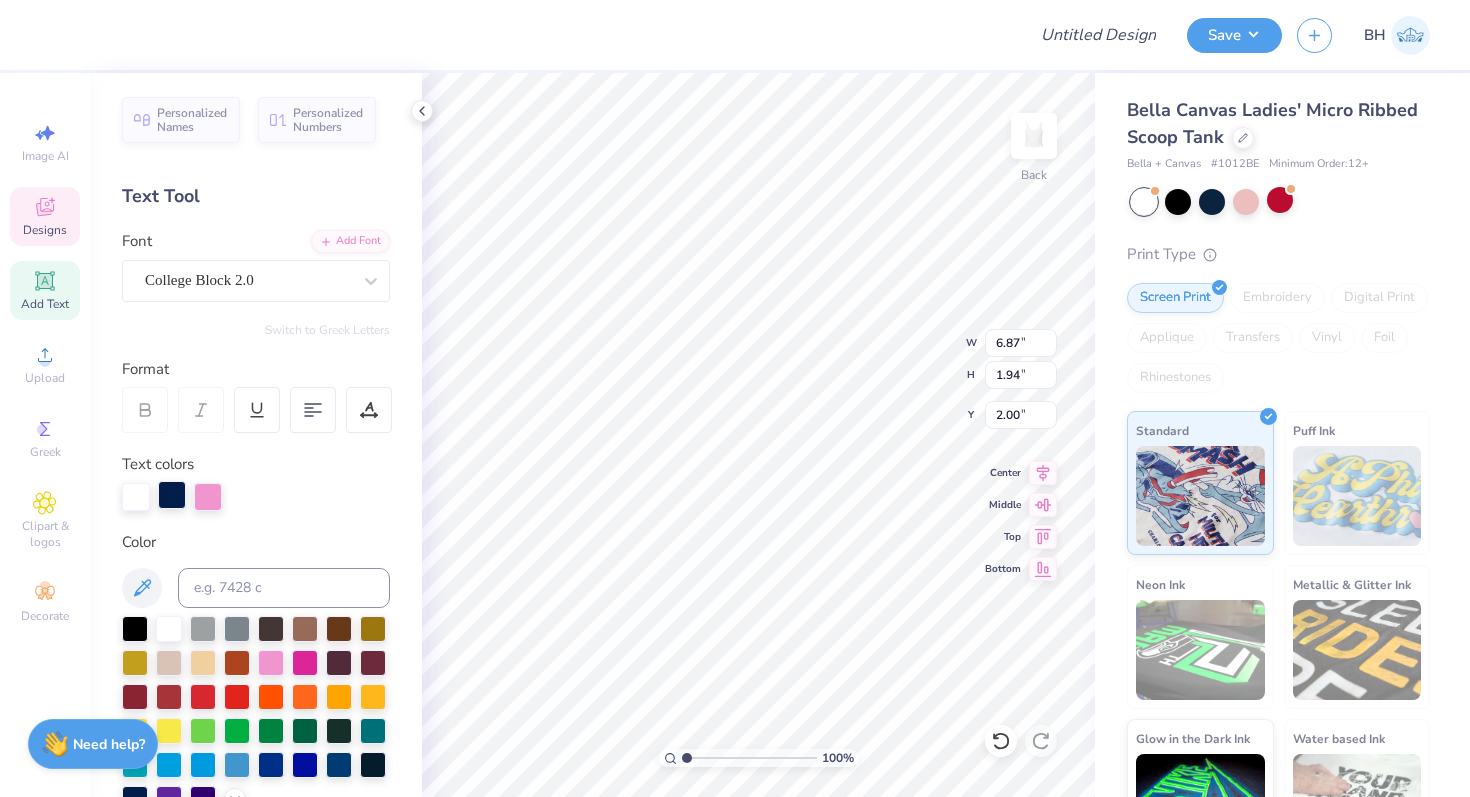 click at bounding box center [172, 495] 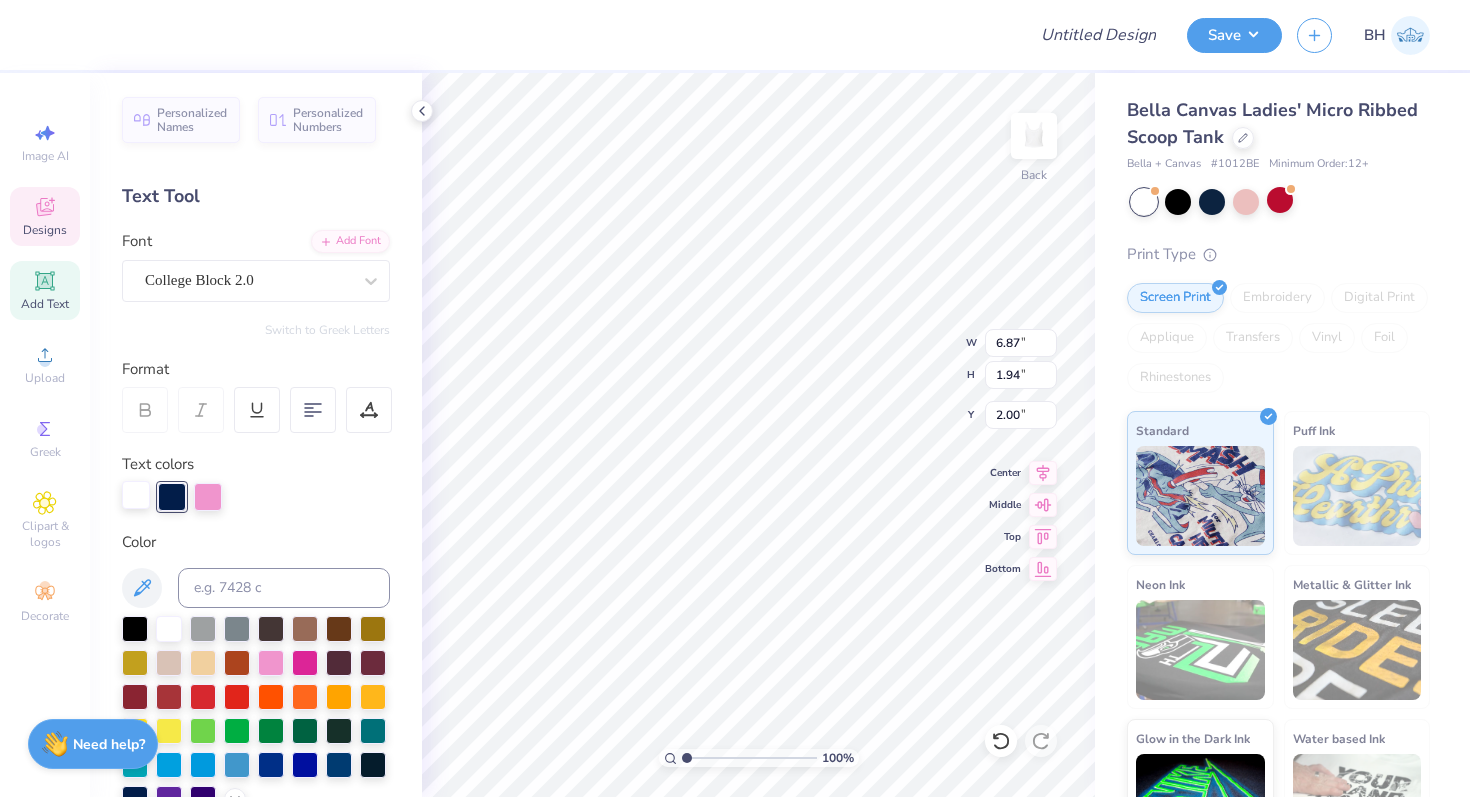 click at bounding box center (136, 495) 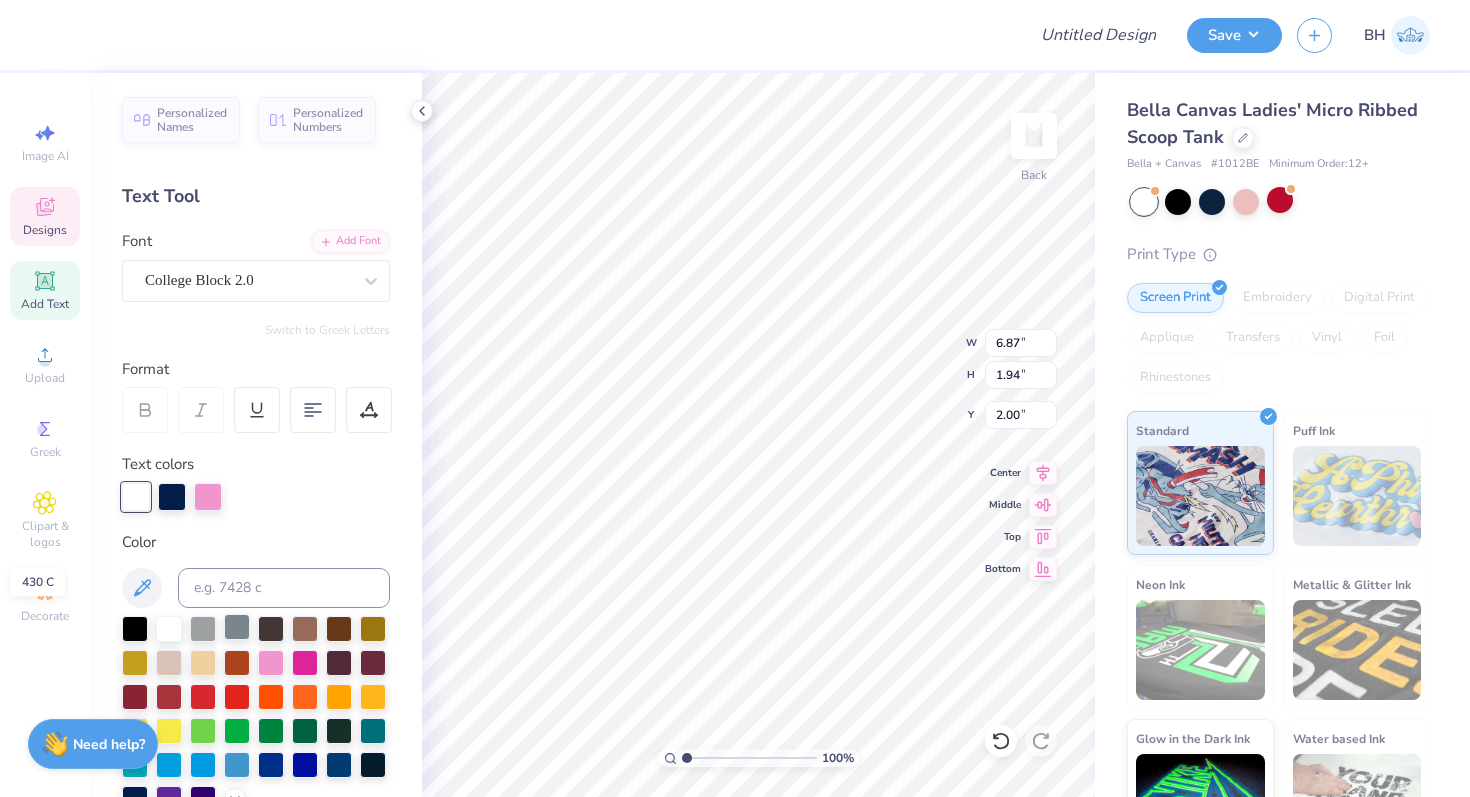 scroll, scrollTop: 22, scrollLeft: 0, axis: vertical 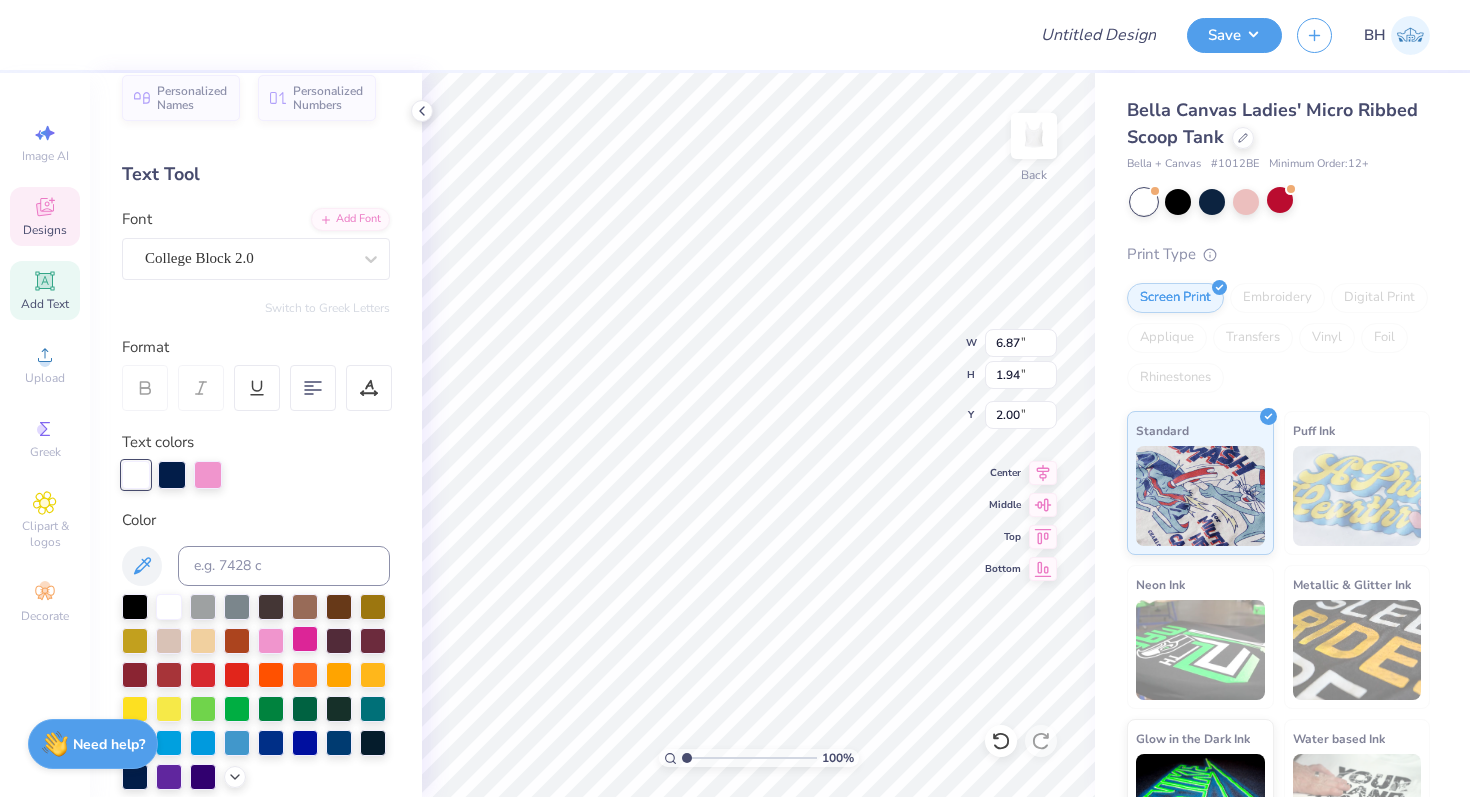 click at bounding box center (305, 639) 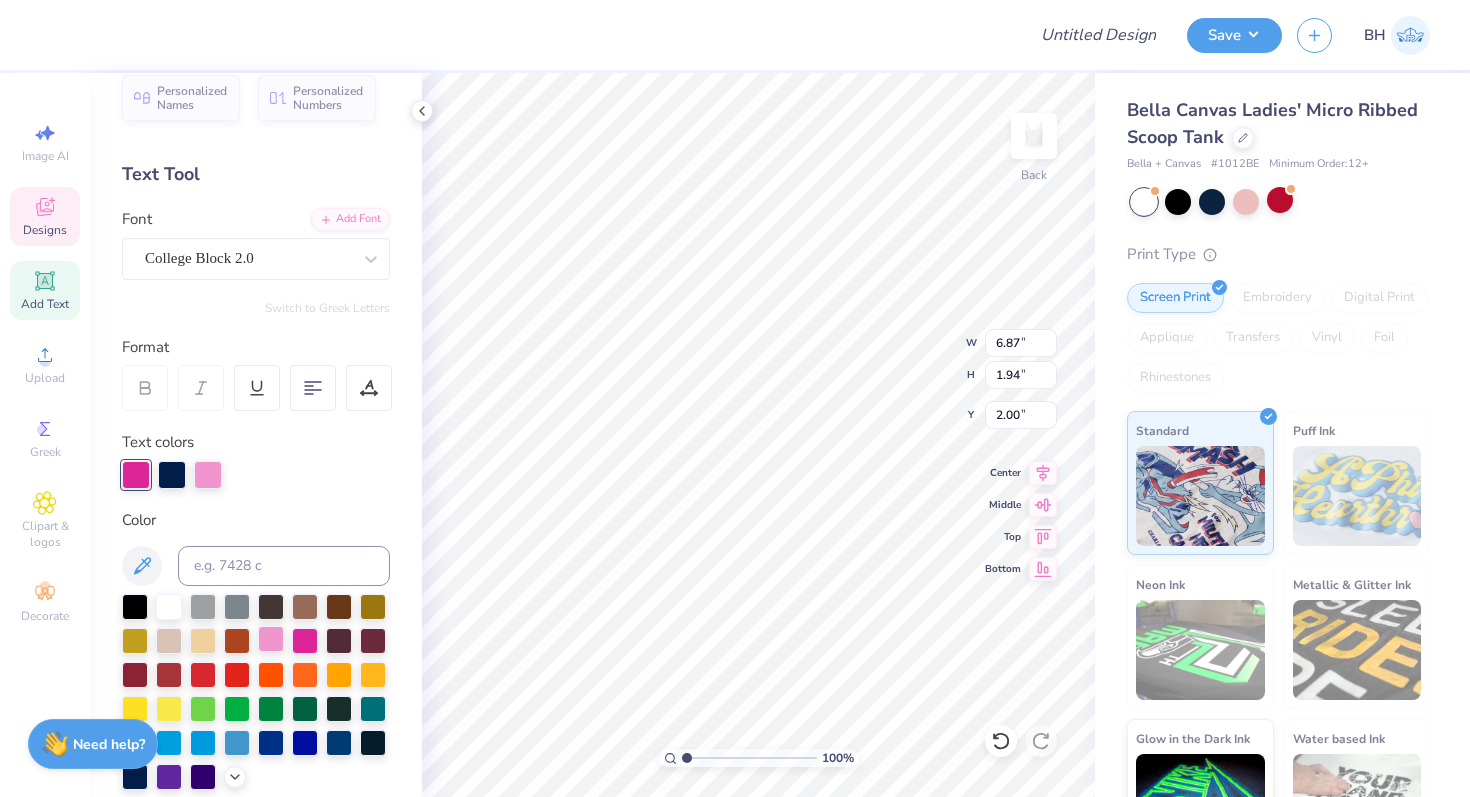 click at bounding box center [271, 639] 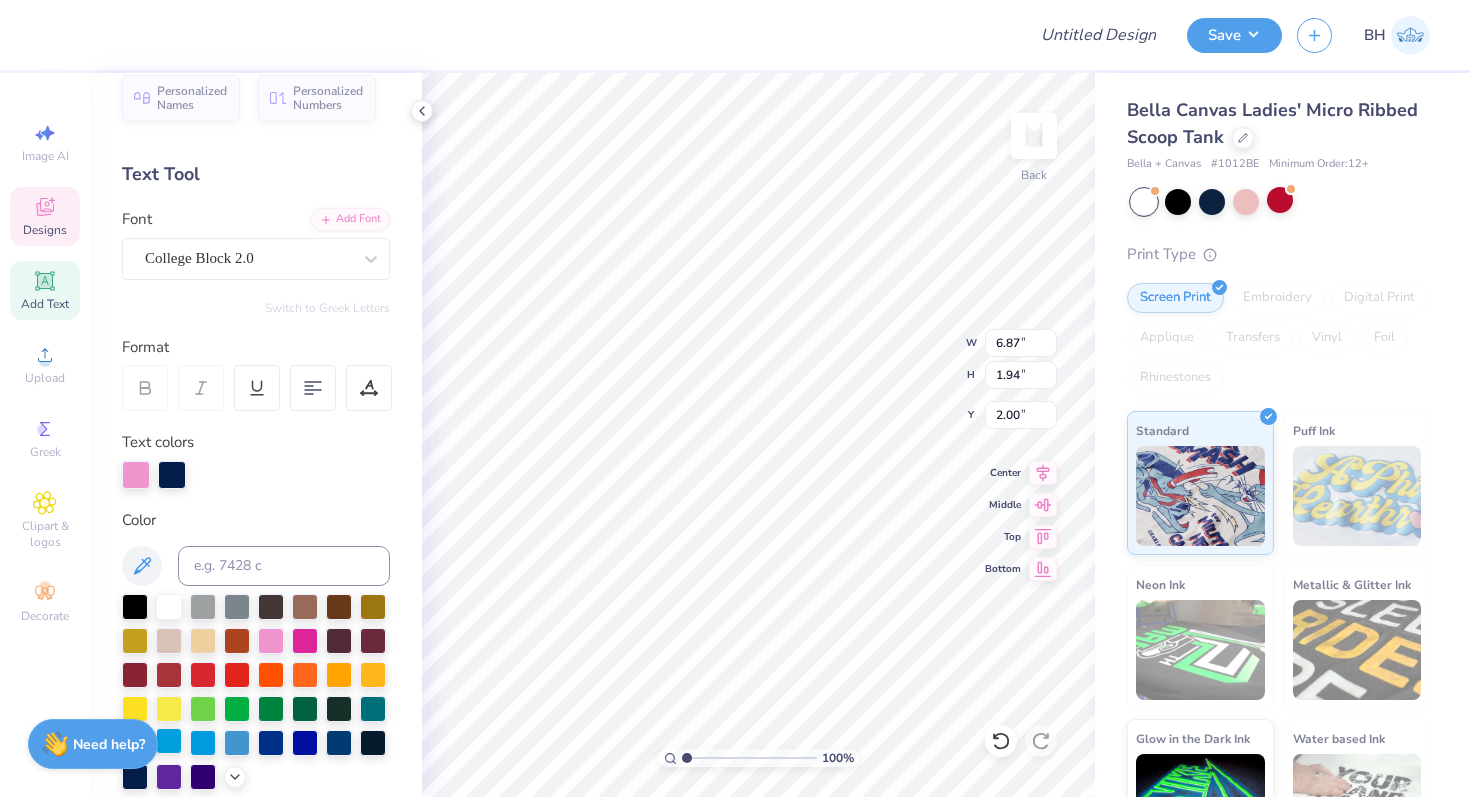 click at bounding box center (169, 741) 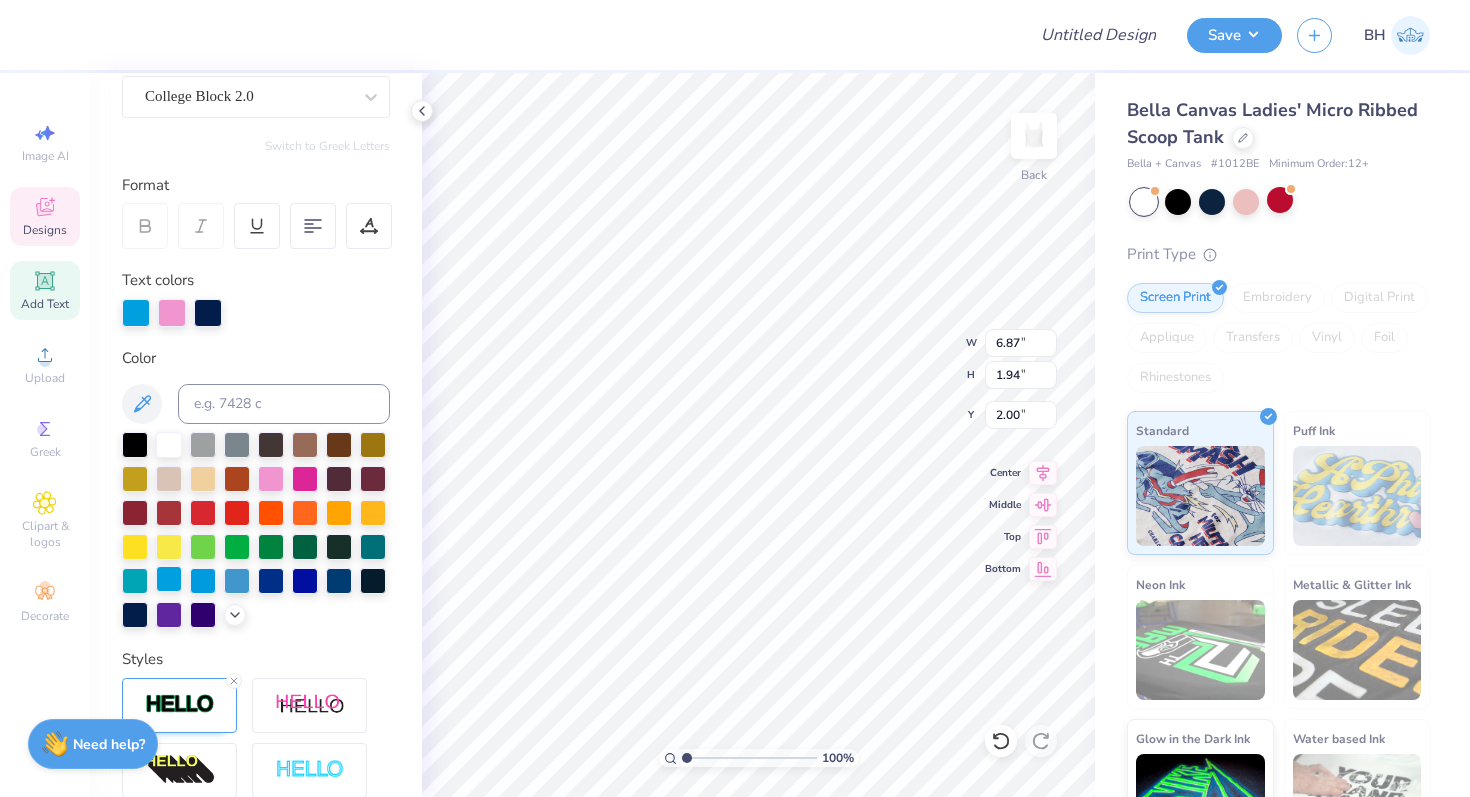 scroll, scrollTop: 194, scrollLeft: 0, axis: vertical 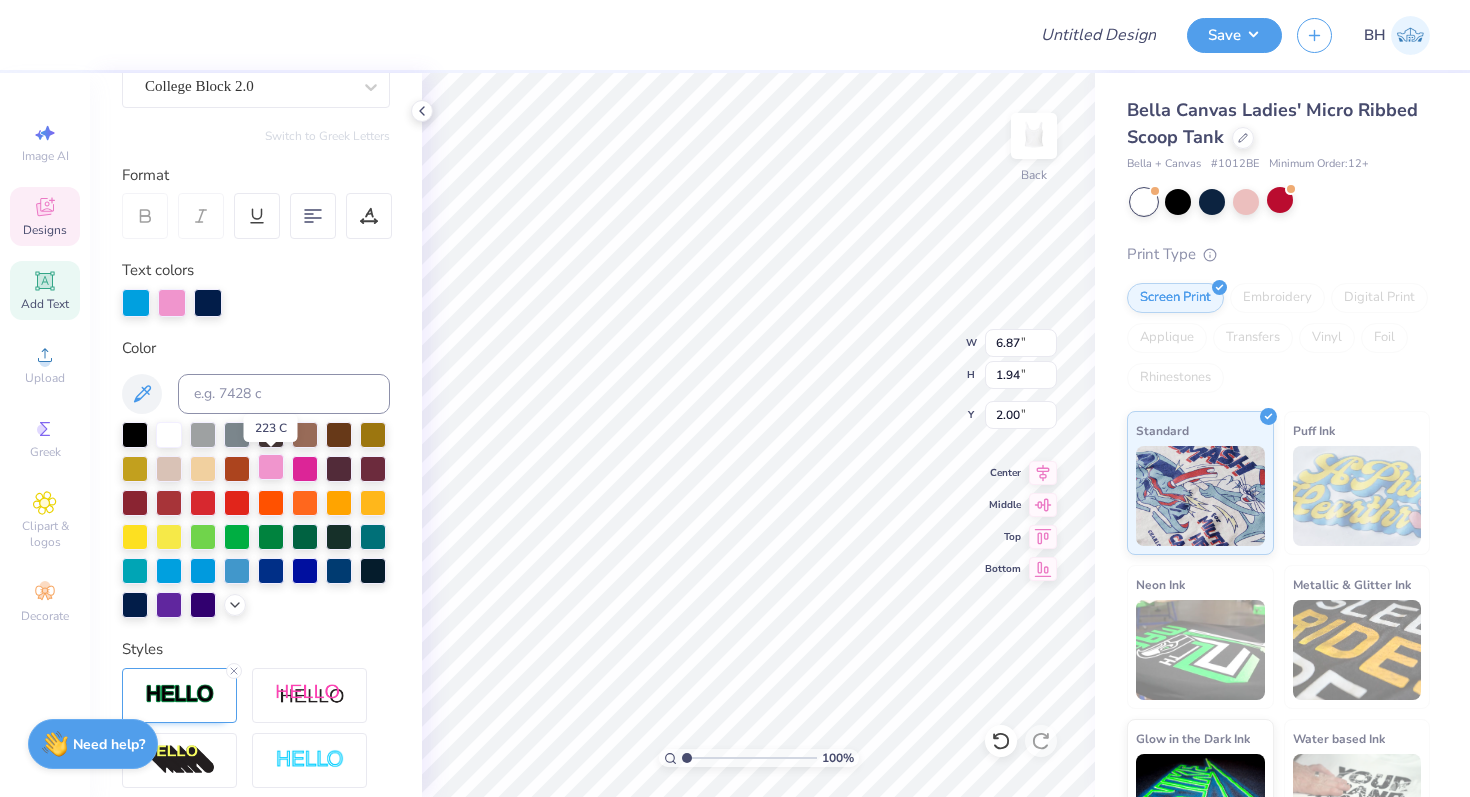click at bounding box center [271, 467] 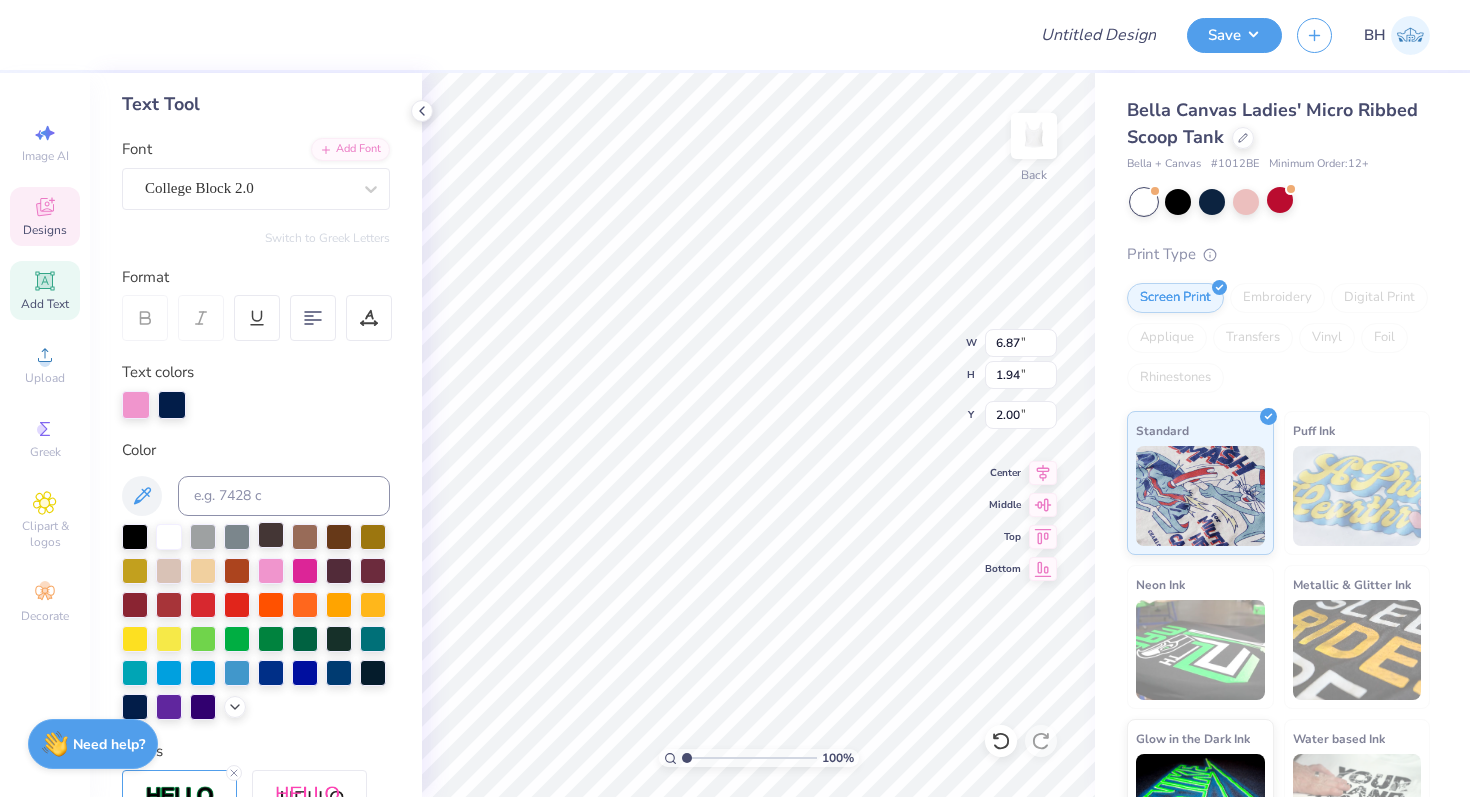 scroll, scrollTop: 112, scrollLeft: 0, axis: vertical 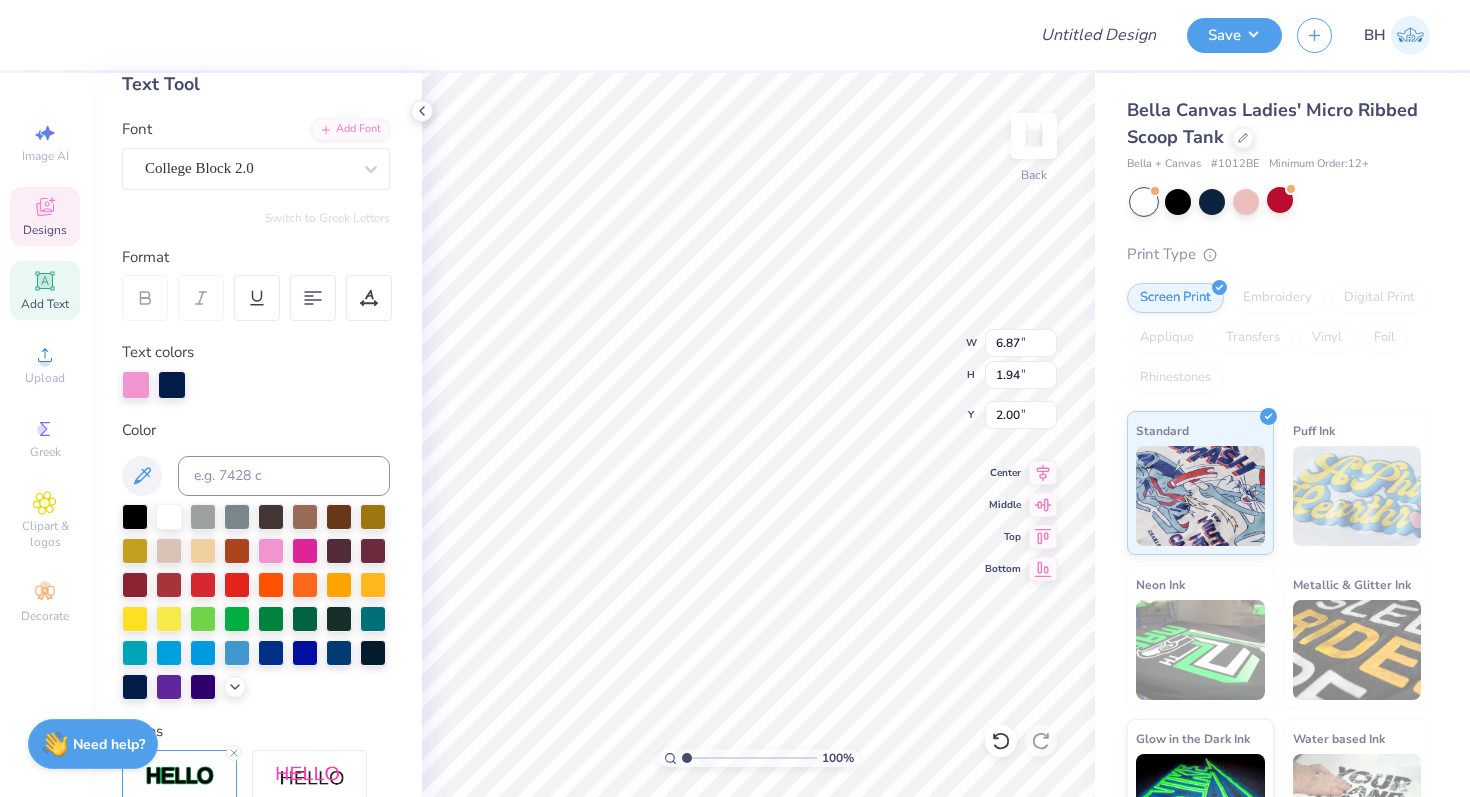 click at bounding box center [256, 602] 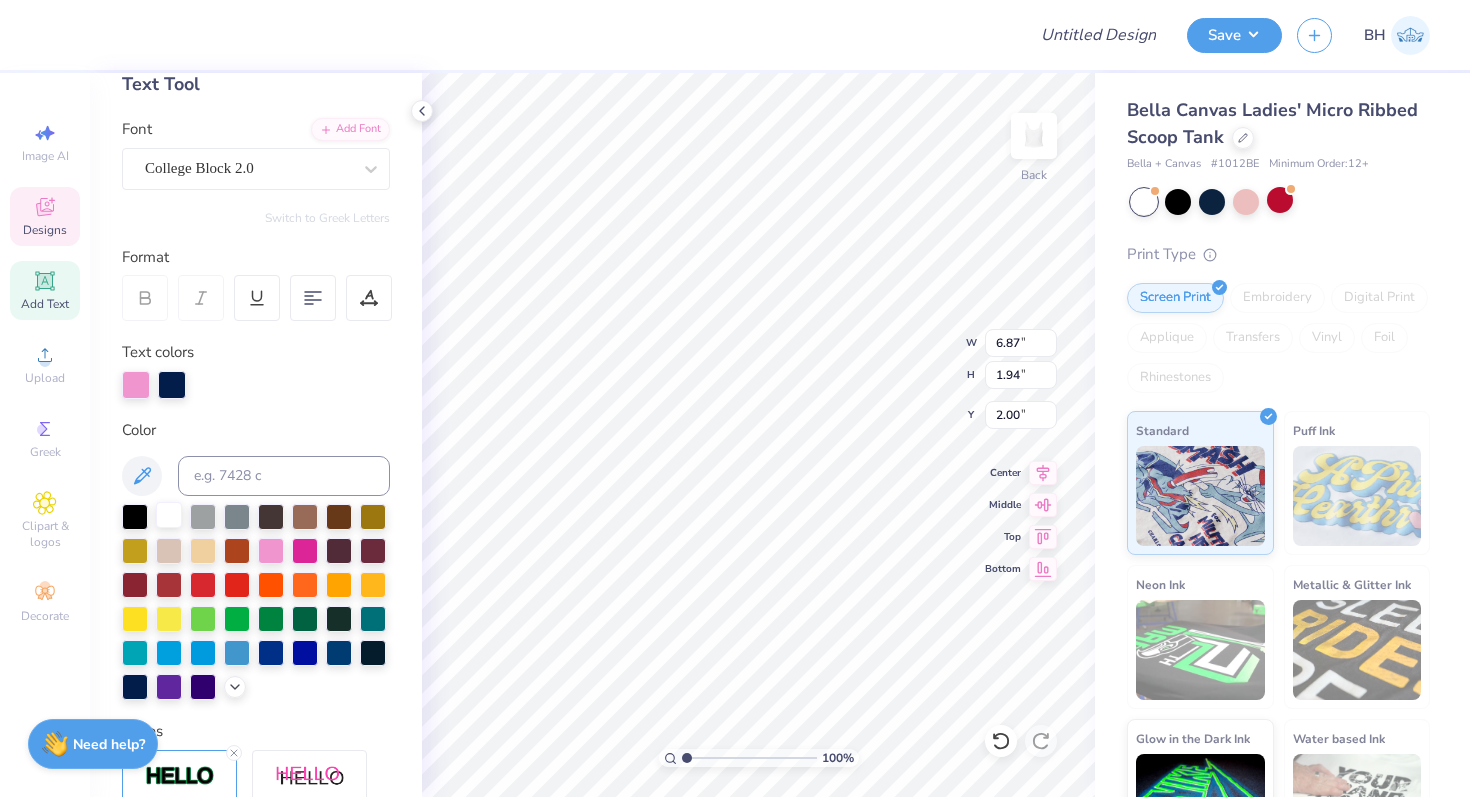 click at bounding box center [169, 515] 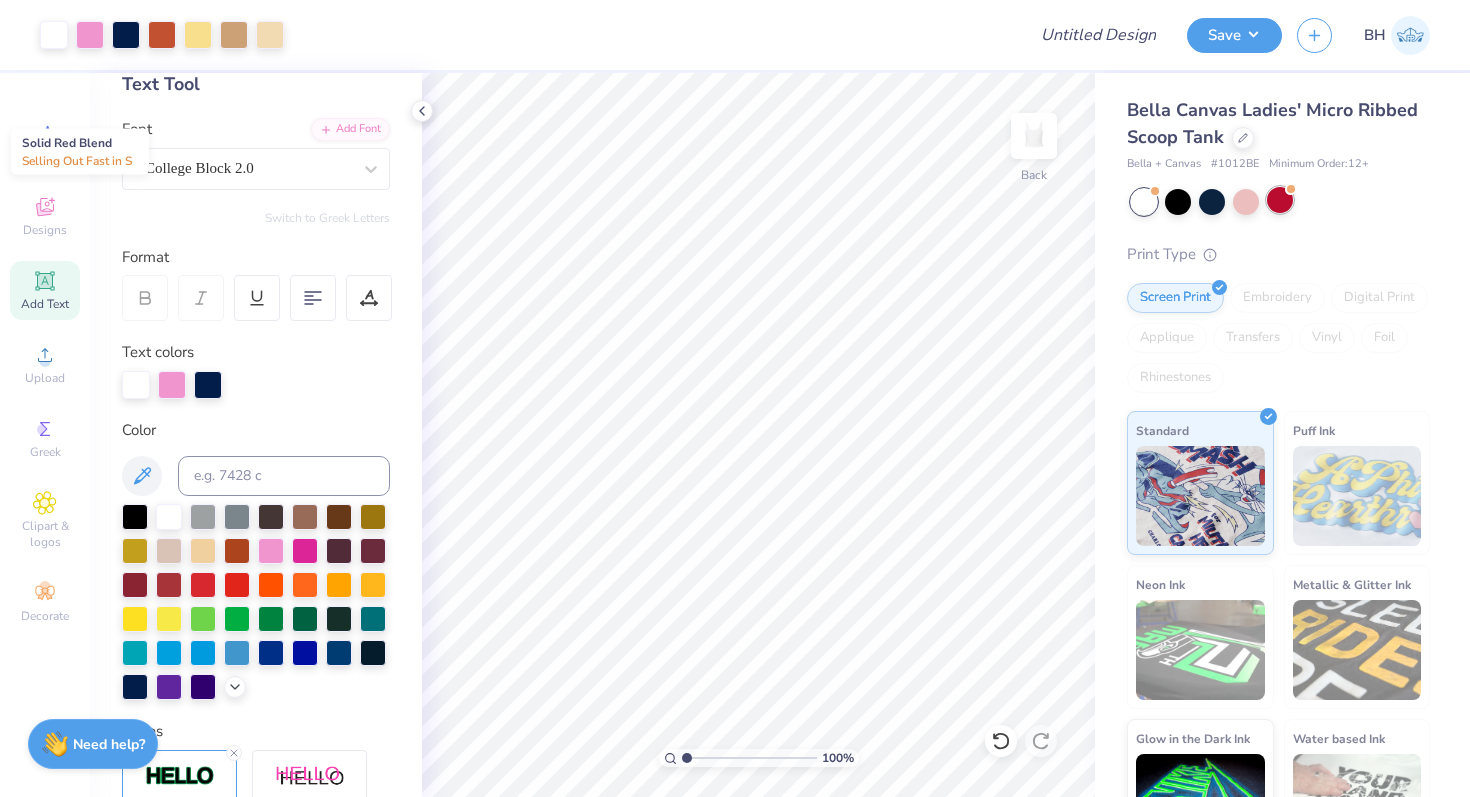 click at bounding box center [1280, 200] 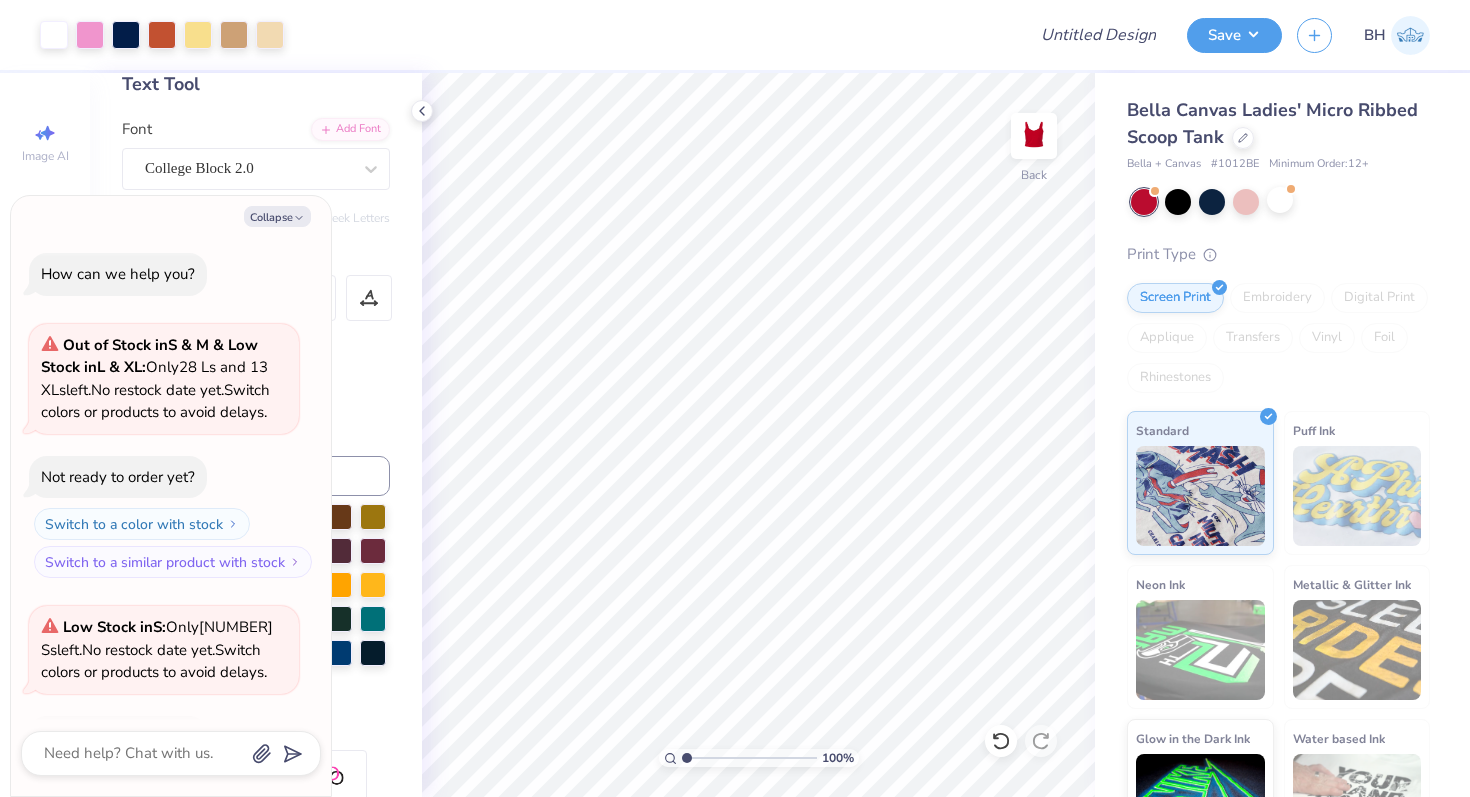 scroll, scrollTop: 393, scrollLeft: 0, axis: vertical 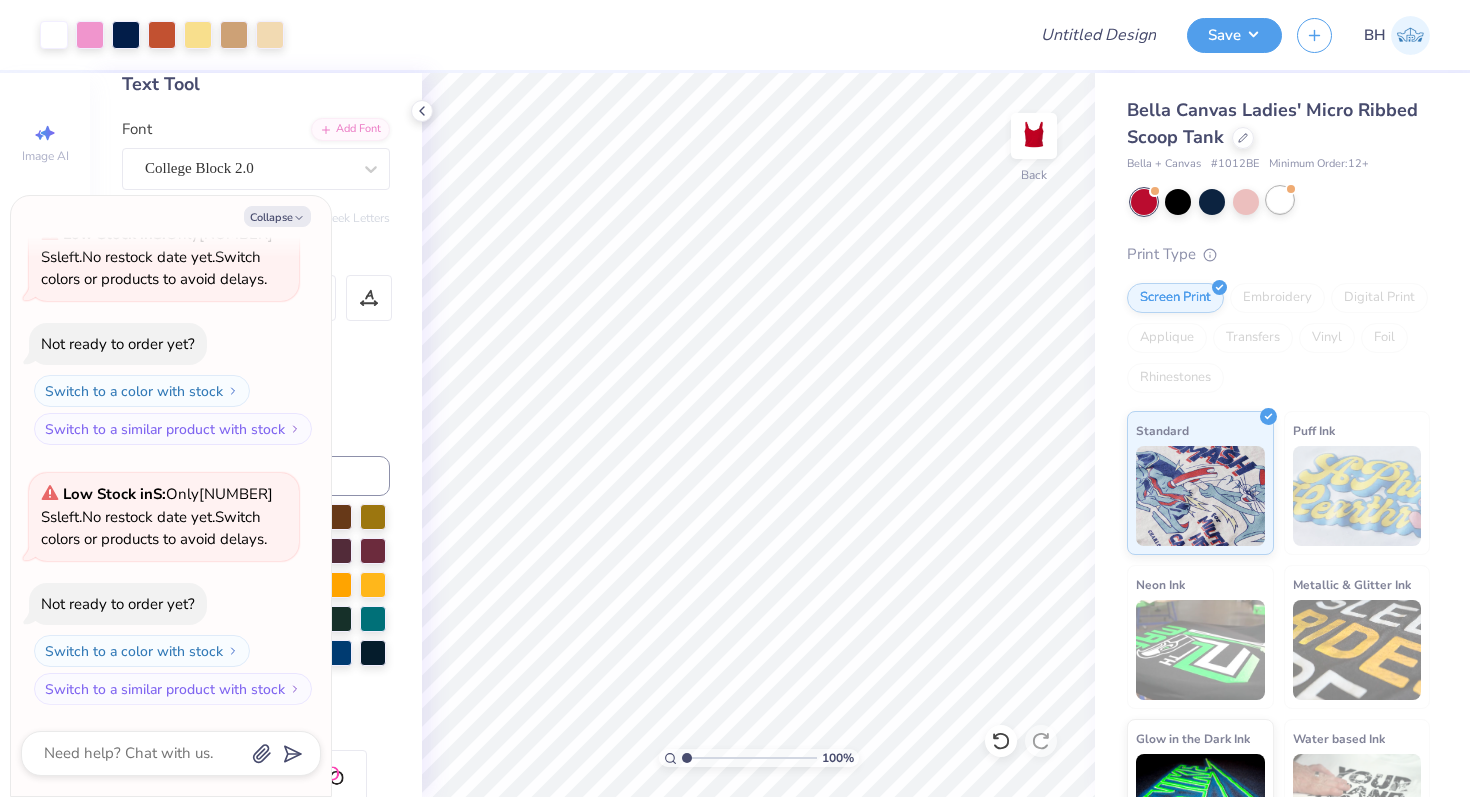 click at bounding box center [1280, 200] 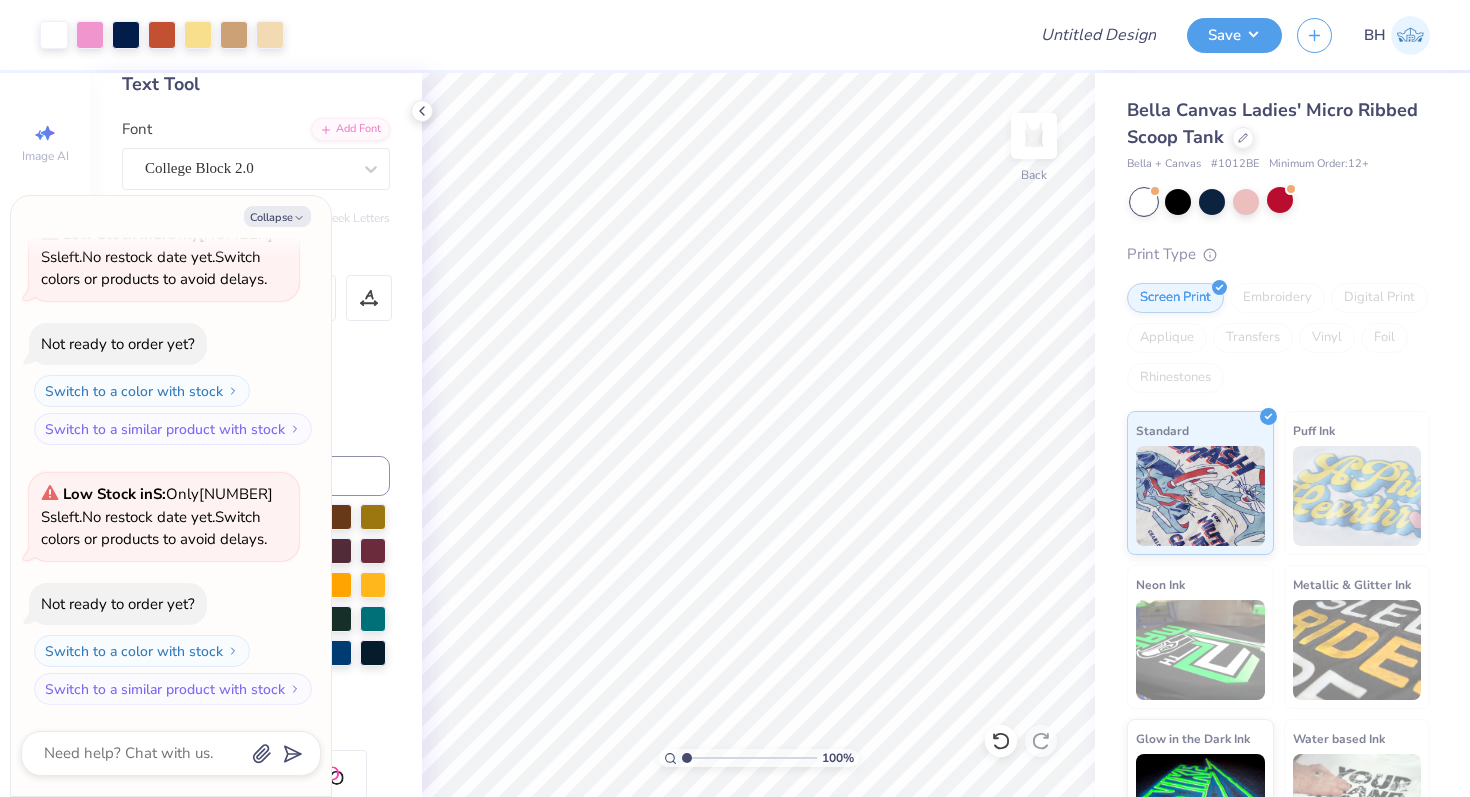 scroll, scrollTop: 653, scrollLeft: 0, axis: vertical 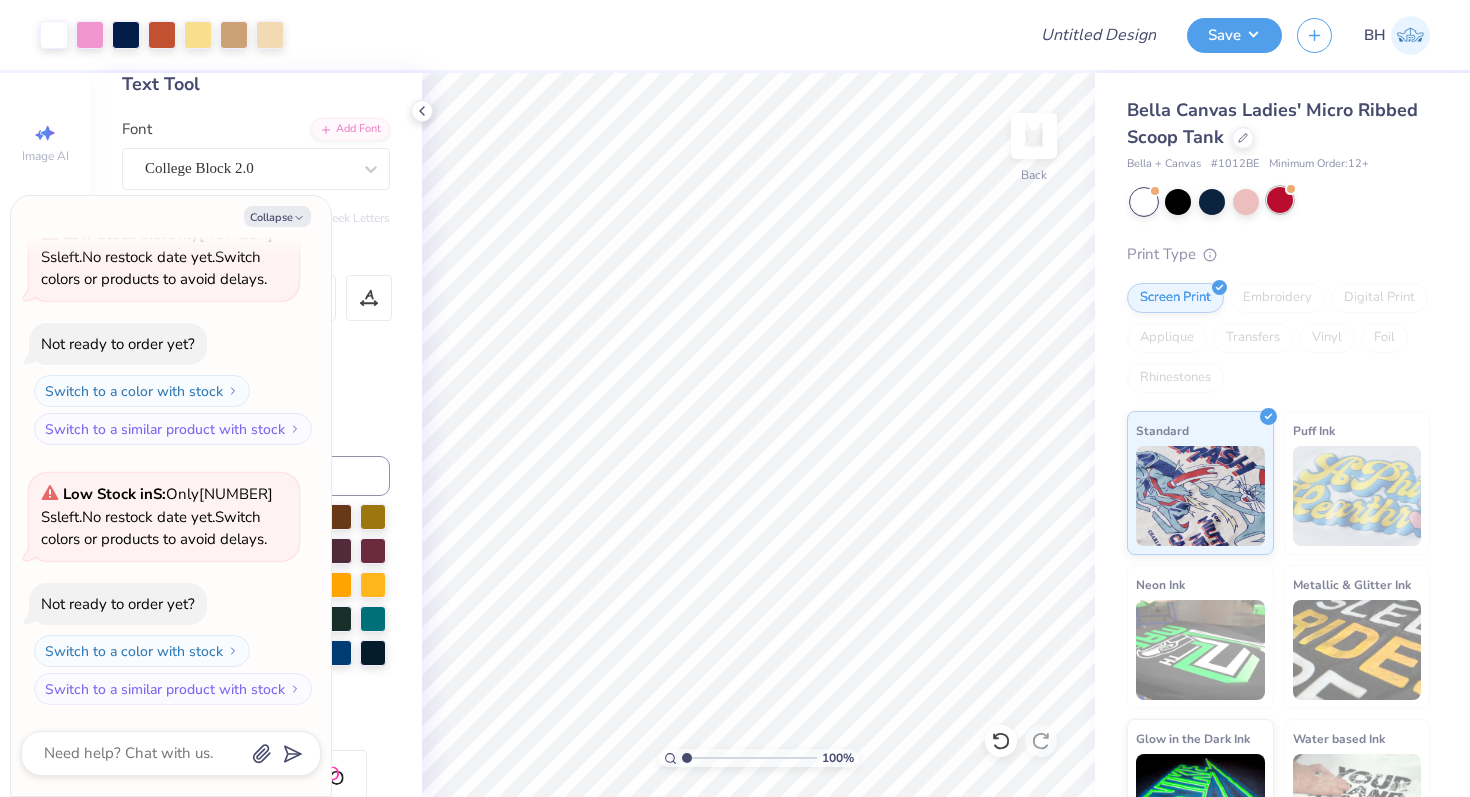 click at bounding box center [1280, 200] 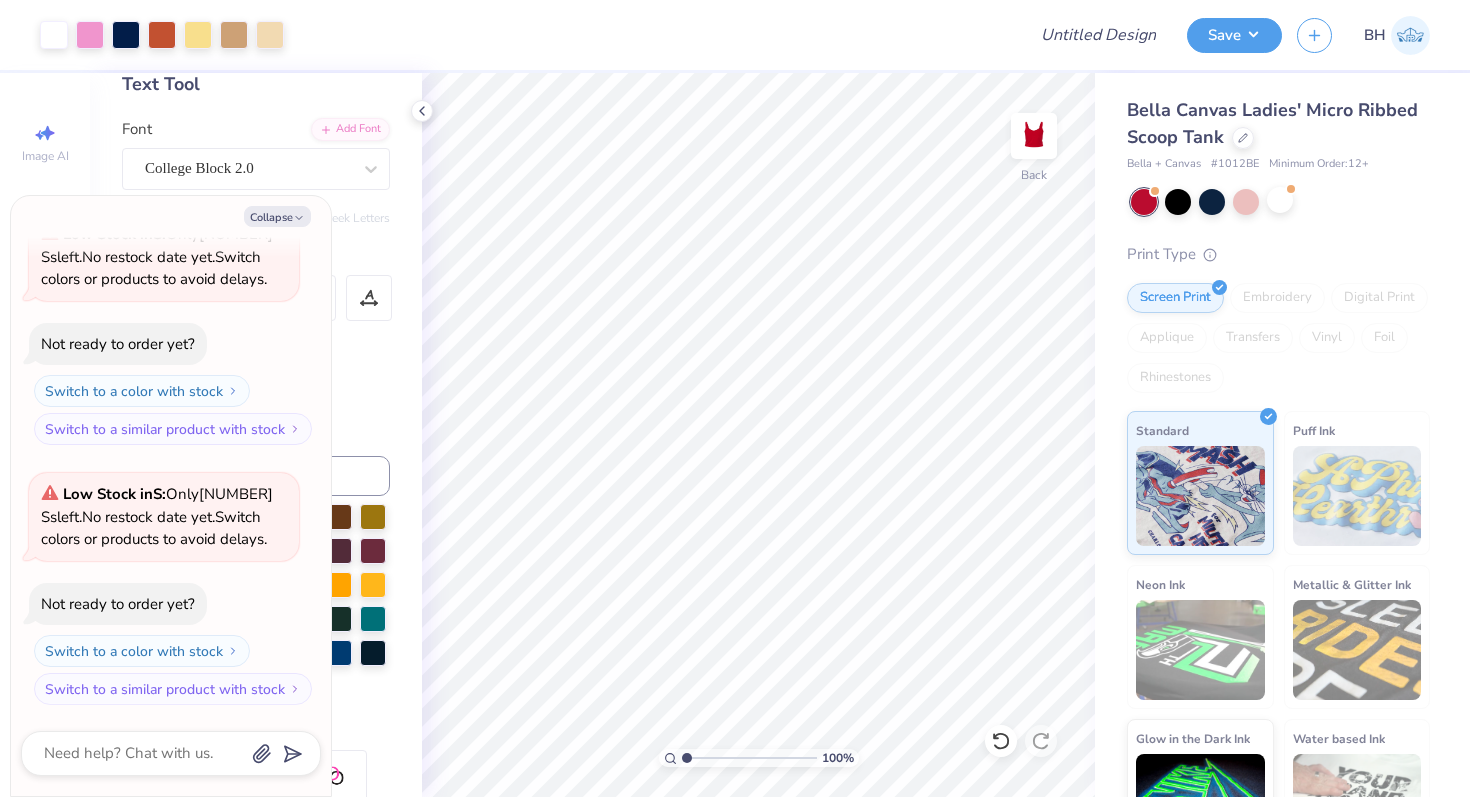 scroll, scrollTop: 913, scrollLeft: 0, axis: vertical 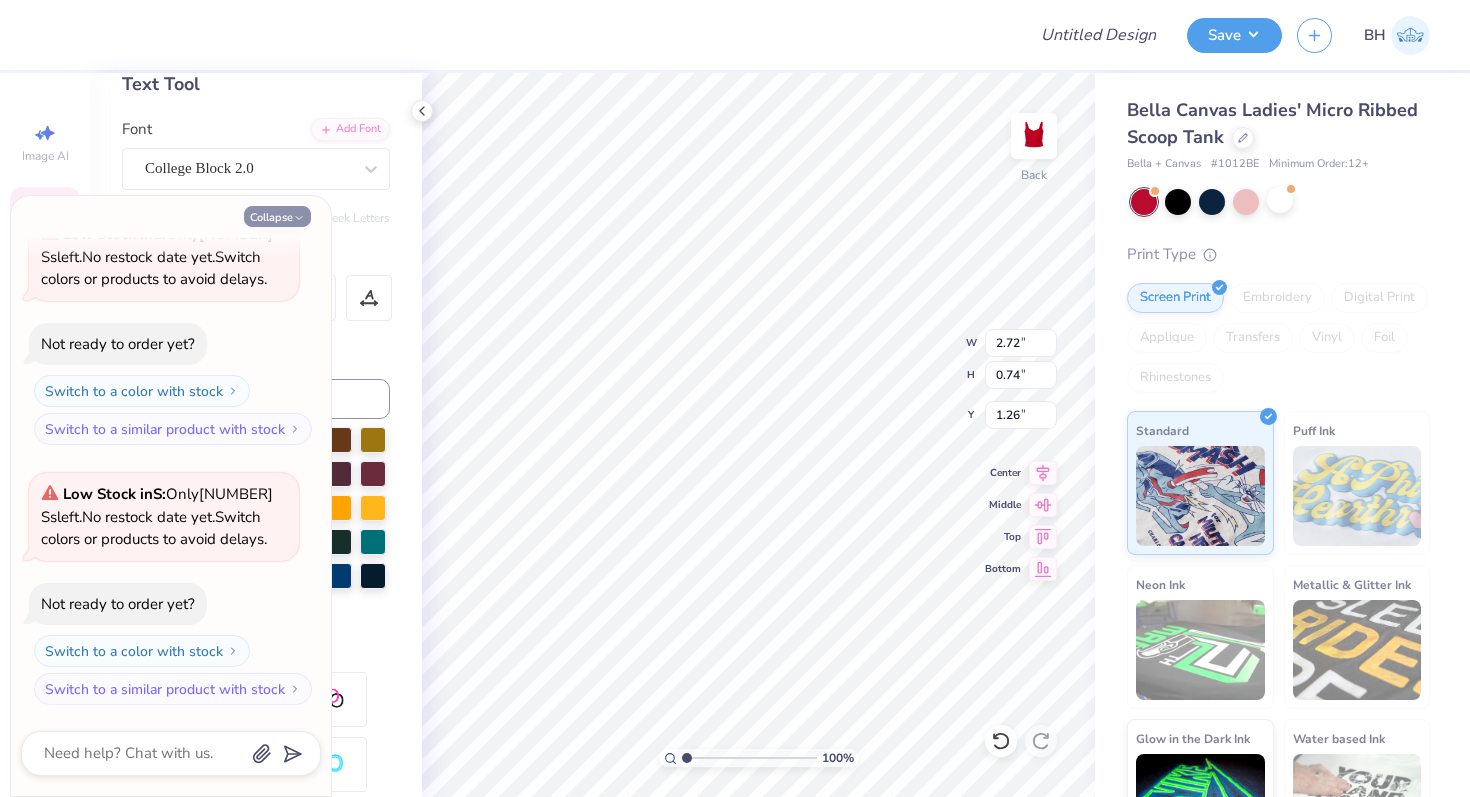 click on "Collapse" at bounding box center (277, 216) 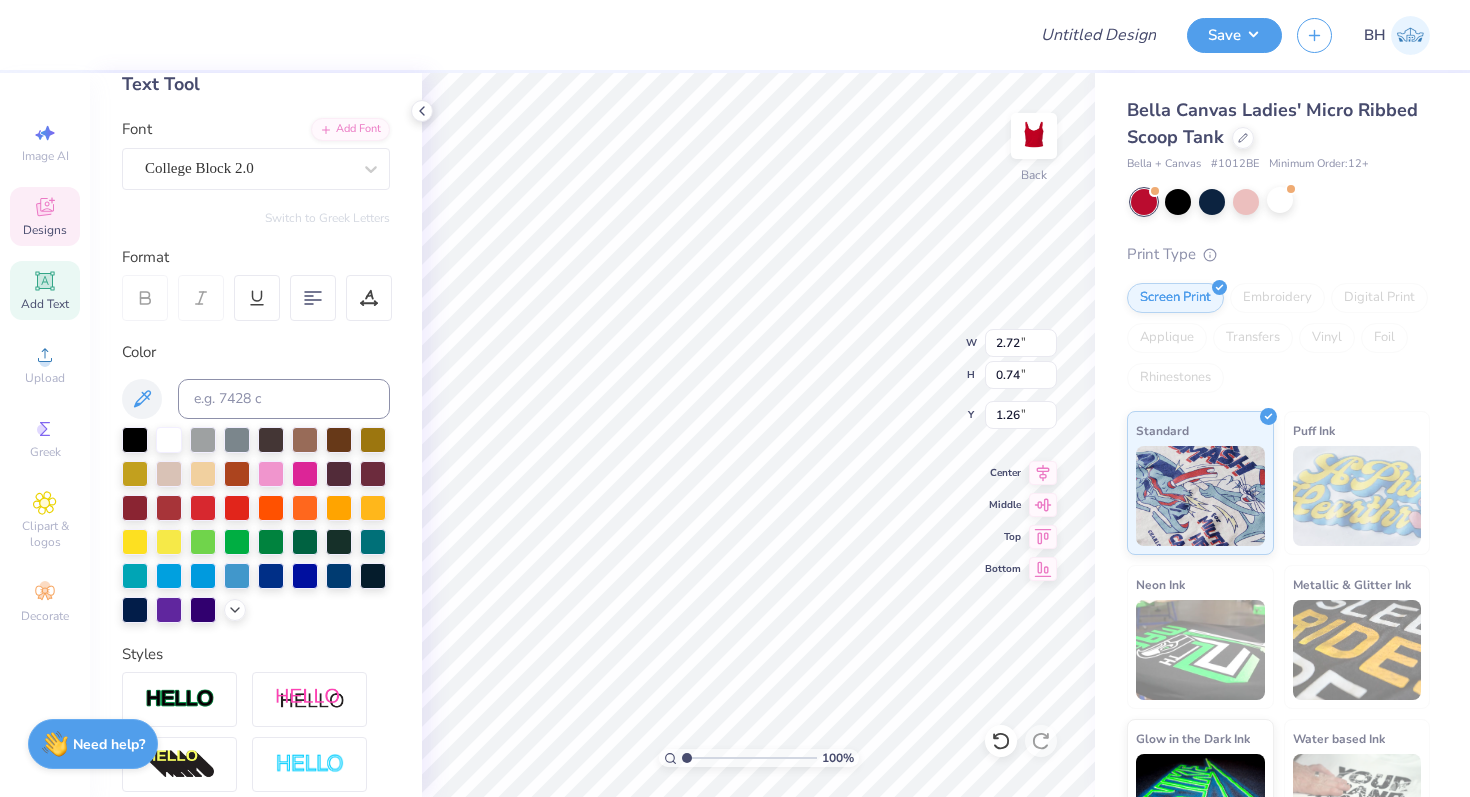 type on "2.13" 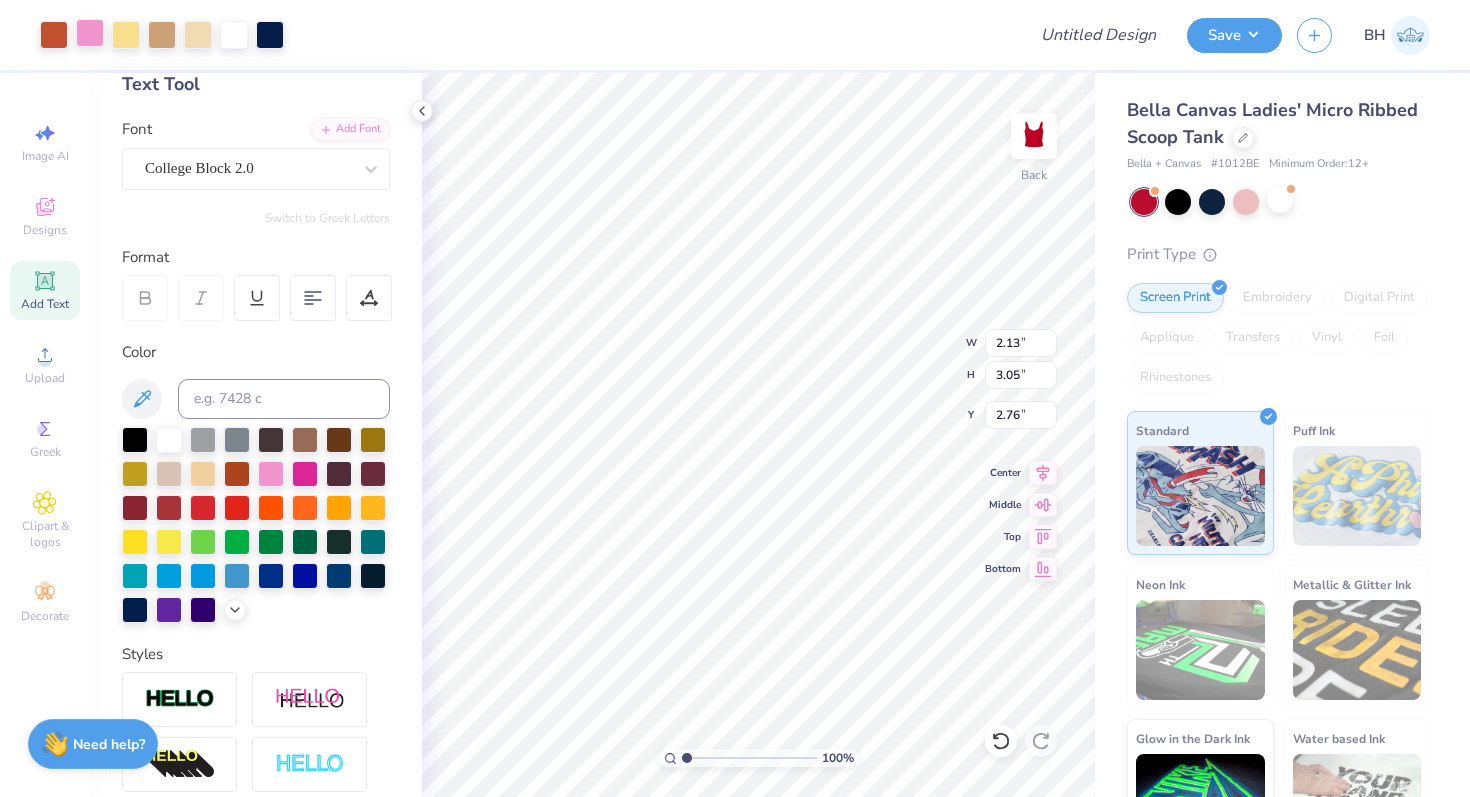 click at bounding box center (90, 33) 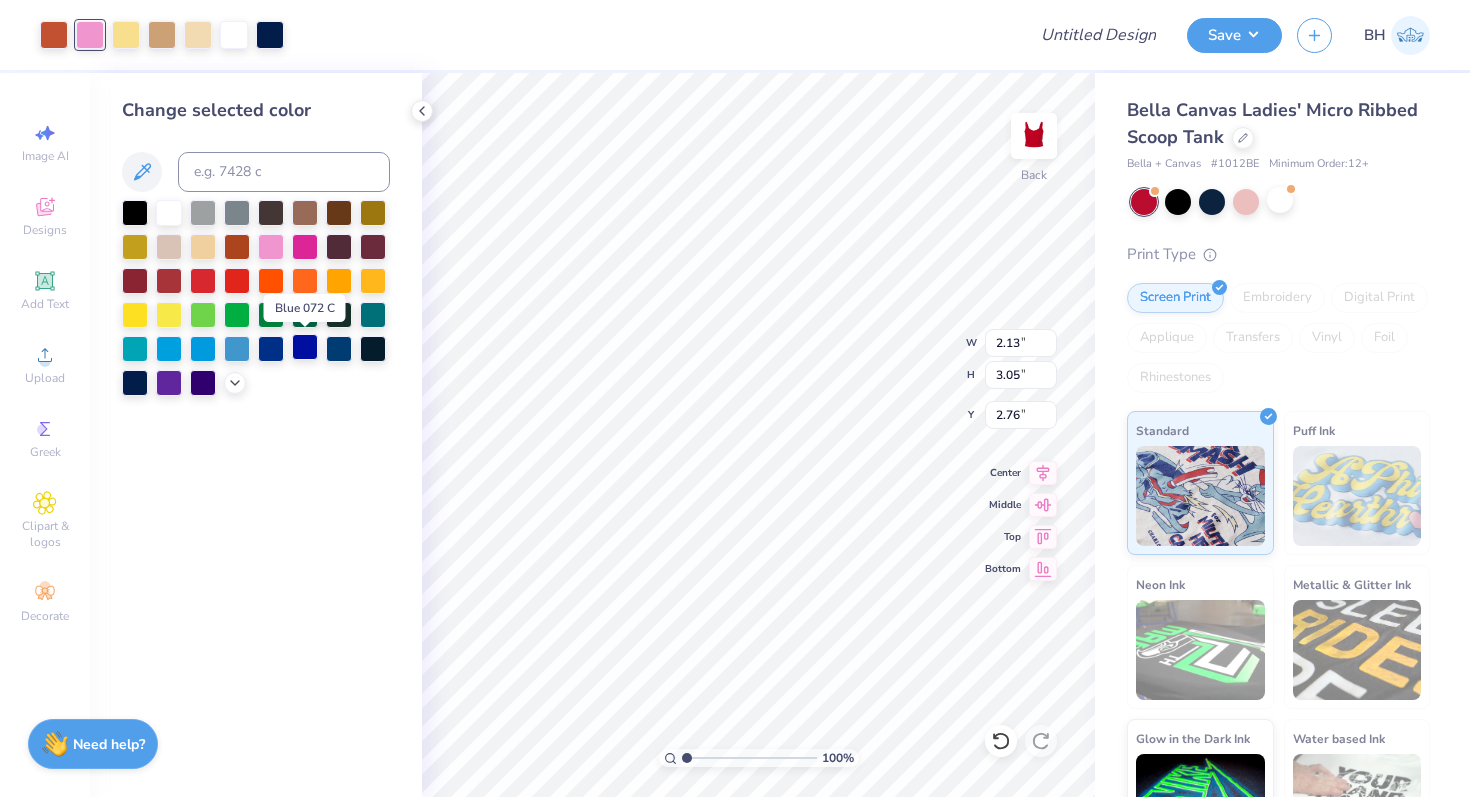 click at bounding box center [305, 347] 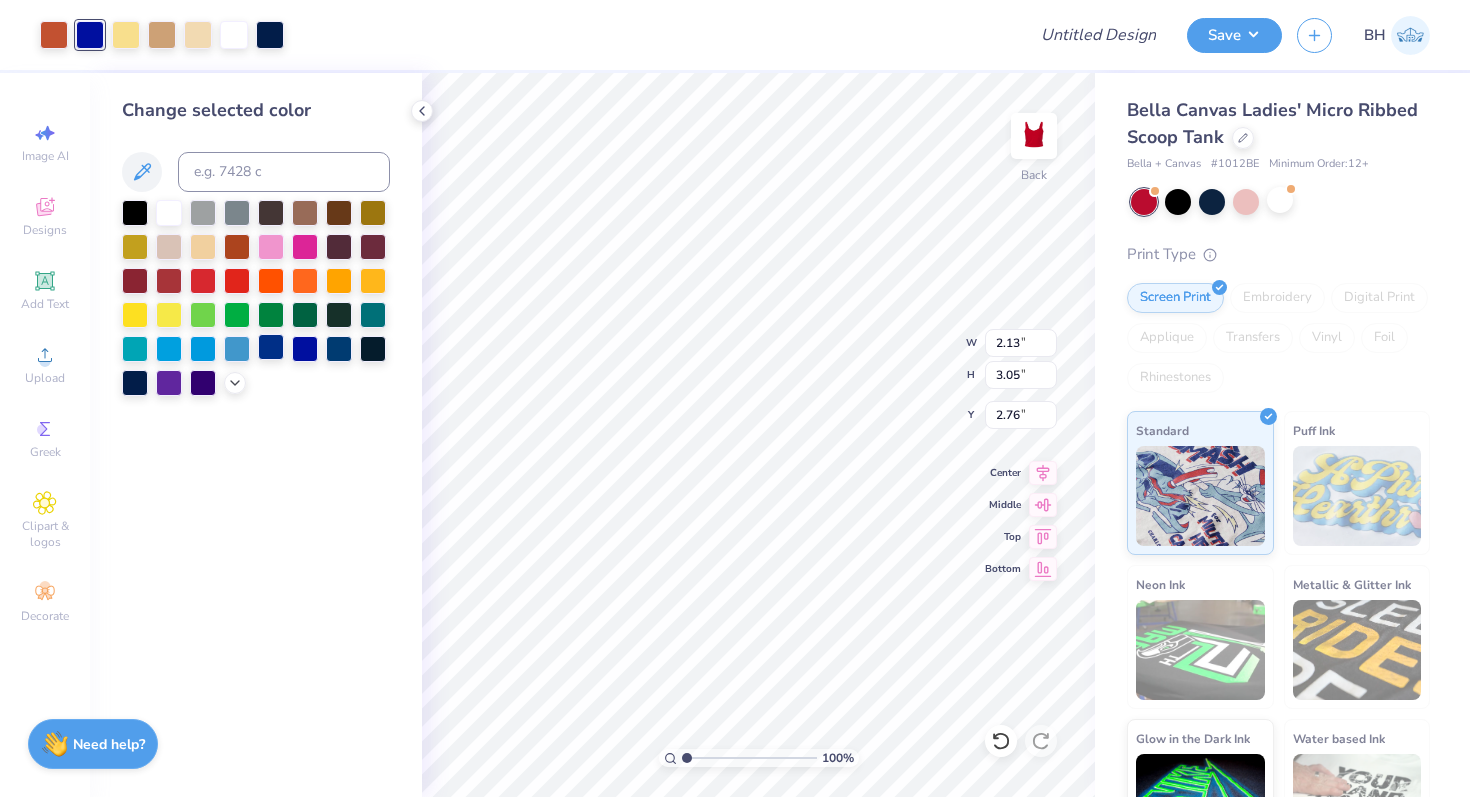 click at bounding box center [271, 347] 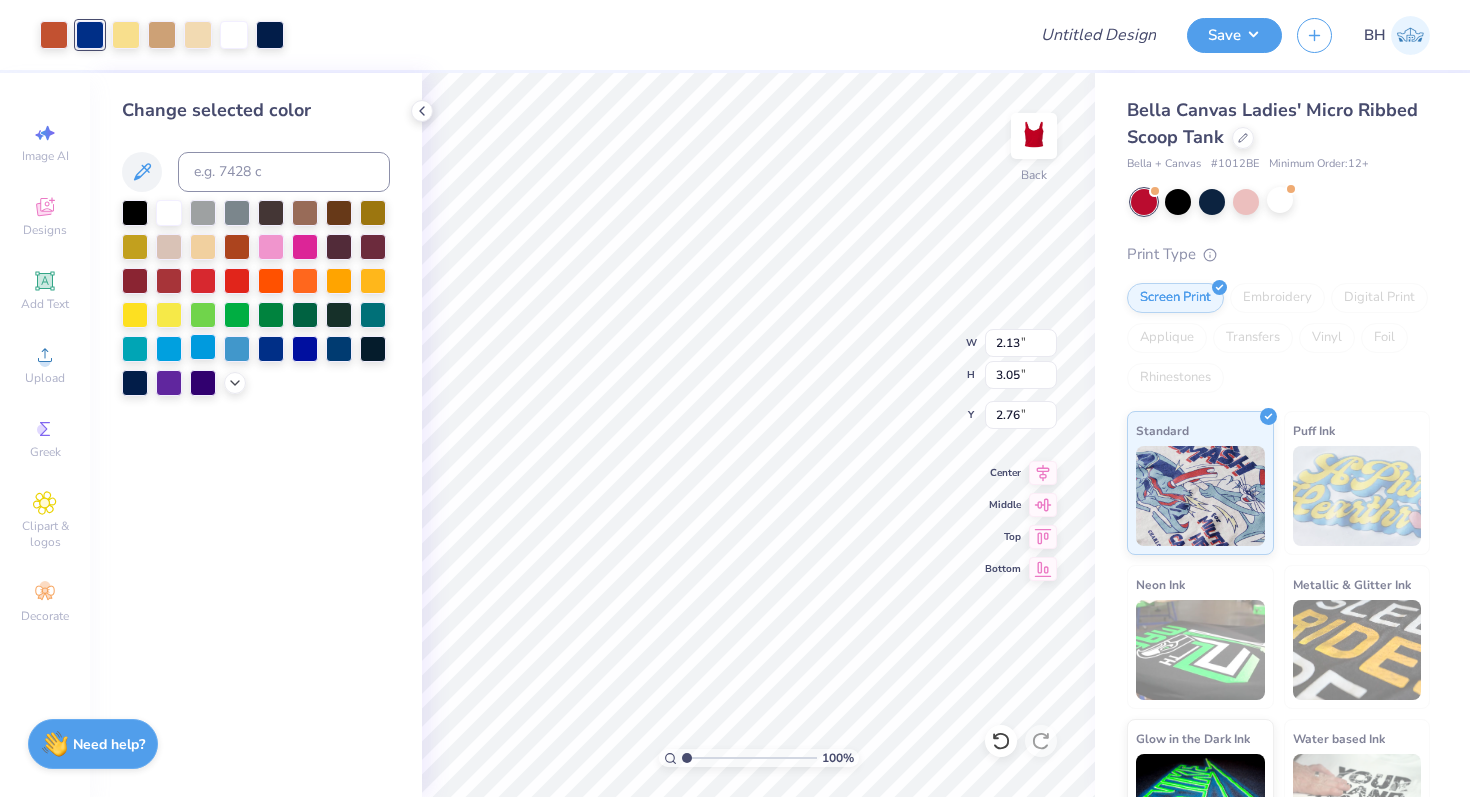 click at bounding box center [203, 347] 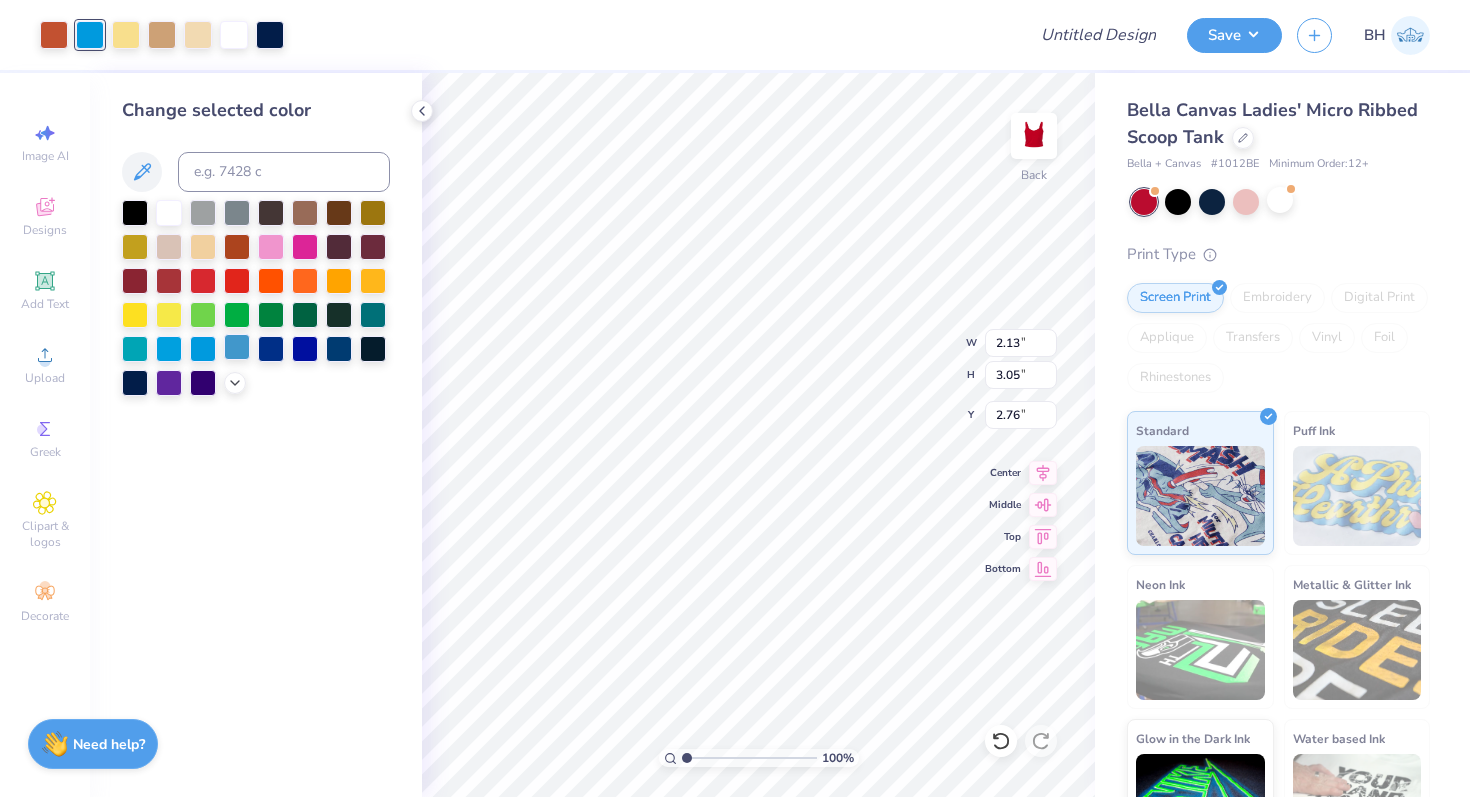 click at bounding box center (237, 347) 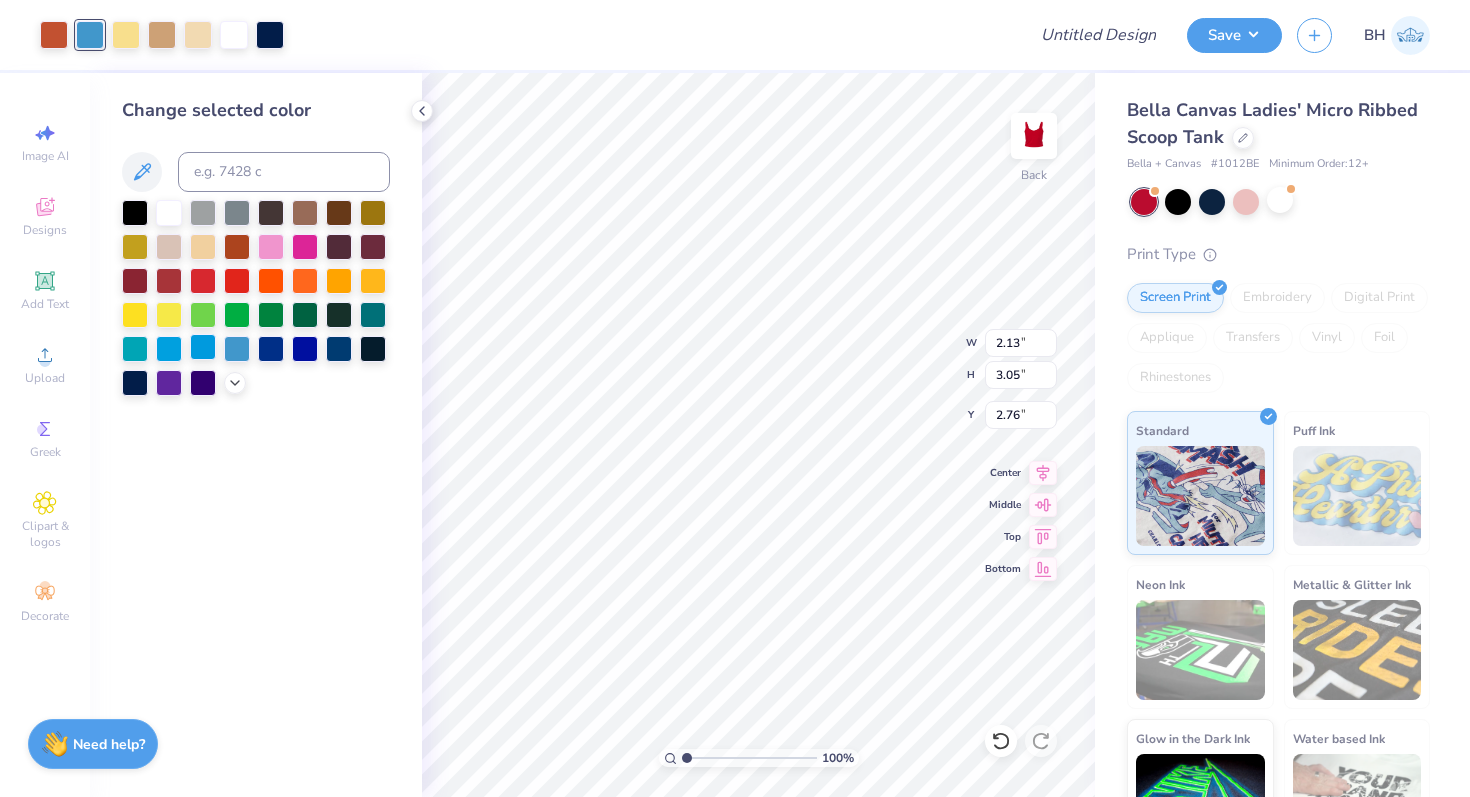 click at bounding box center (203, 347) 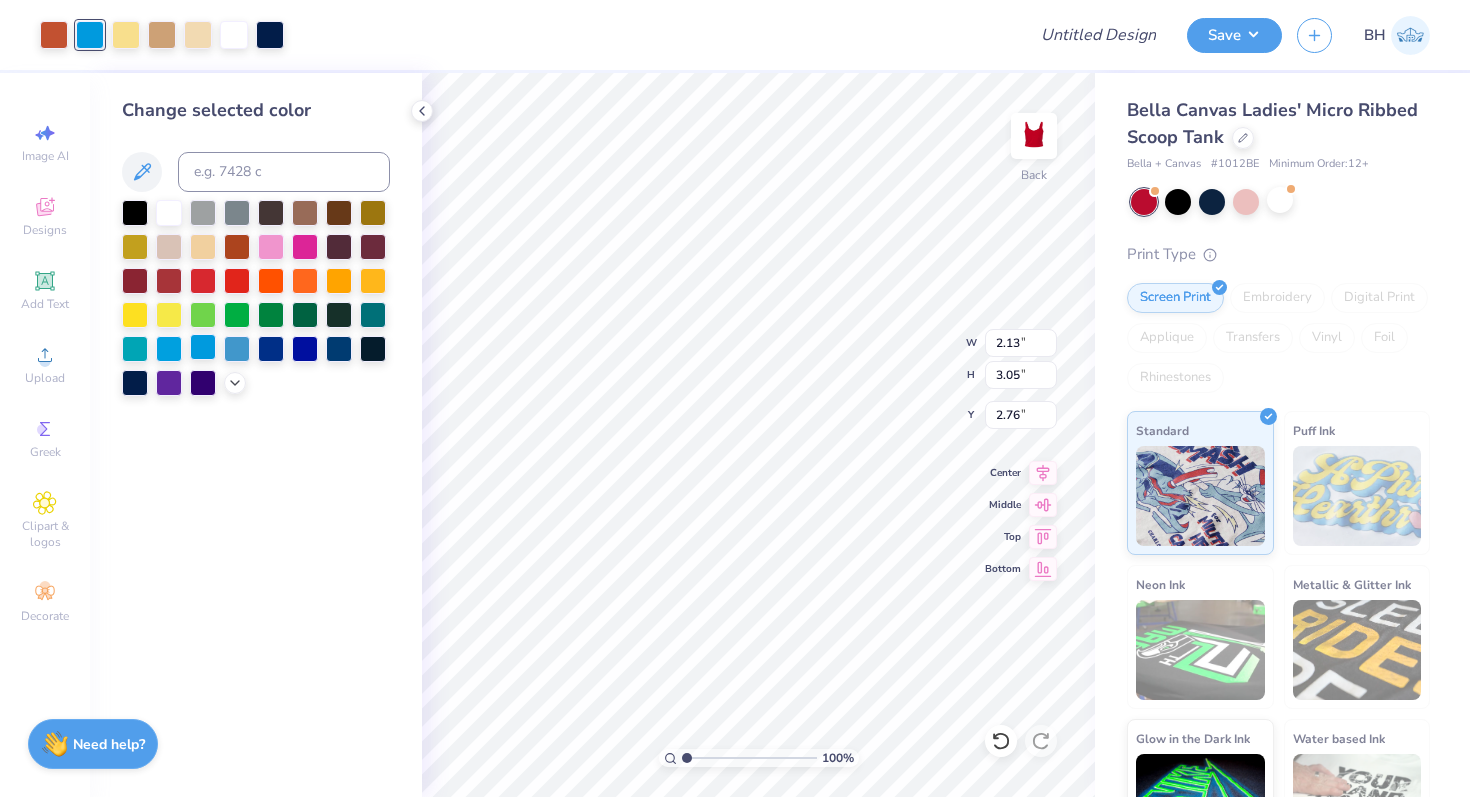 type on "2.72" 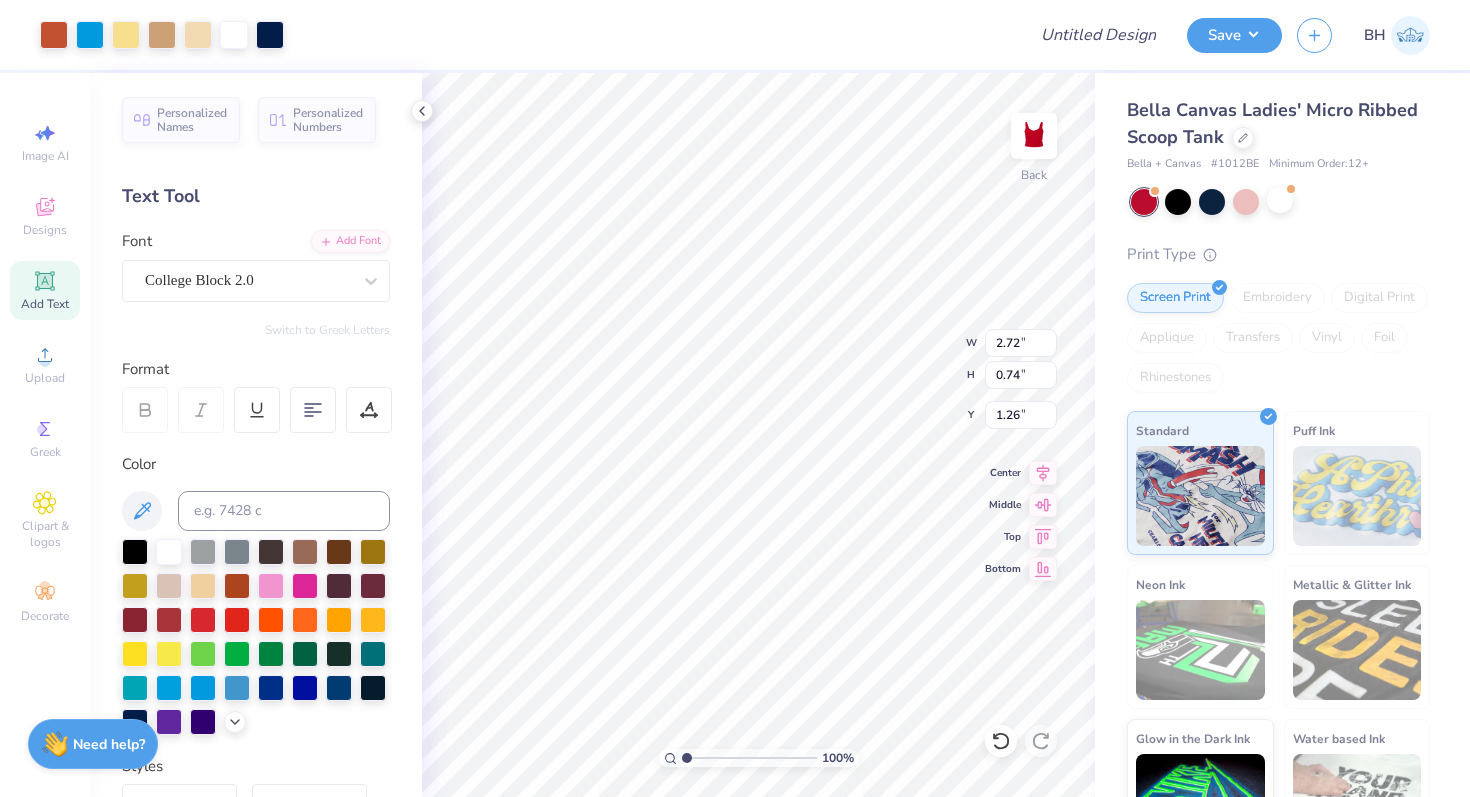 type on "2.13" 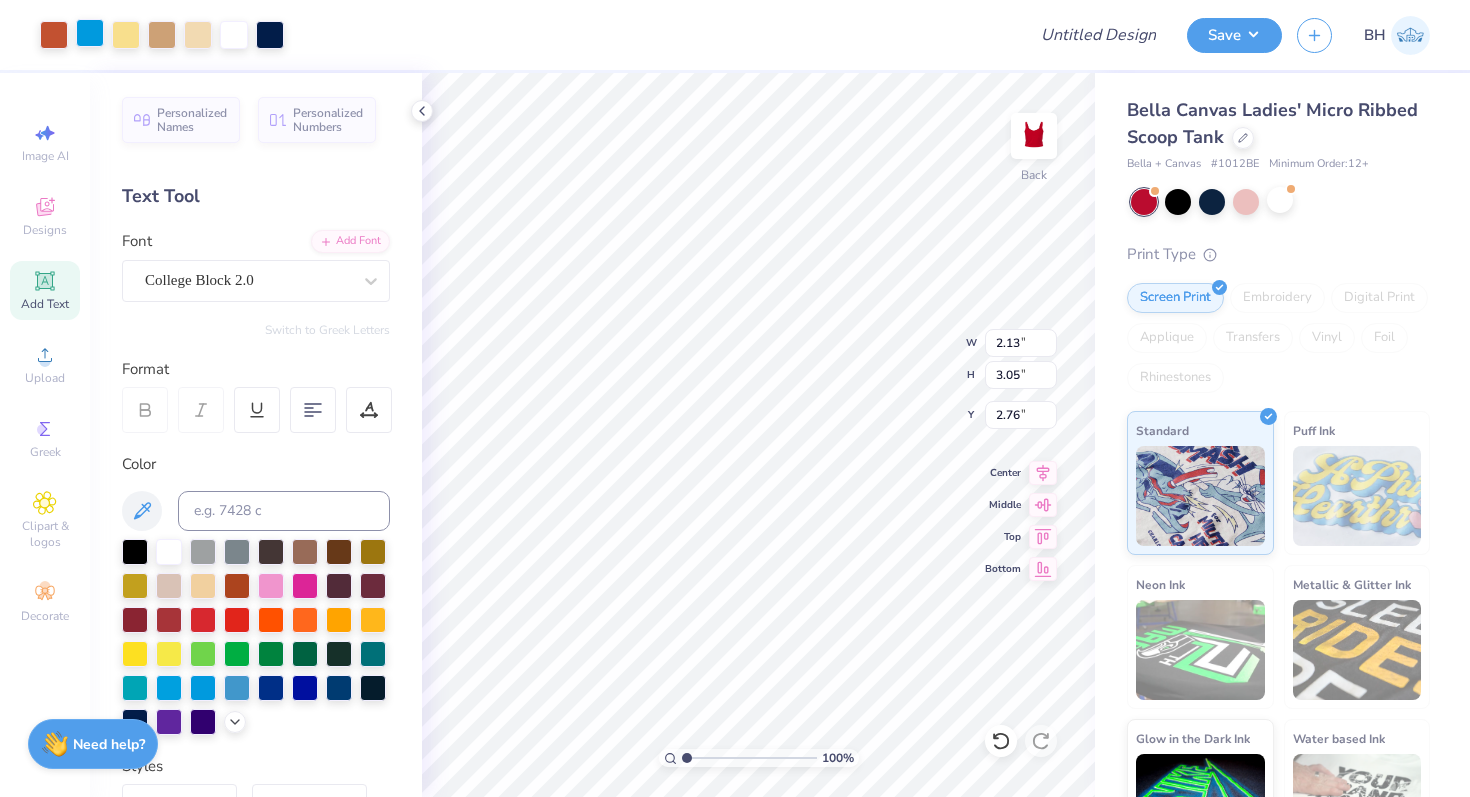 click at bounding box center (90, 33) 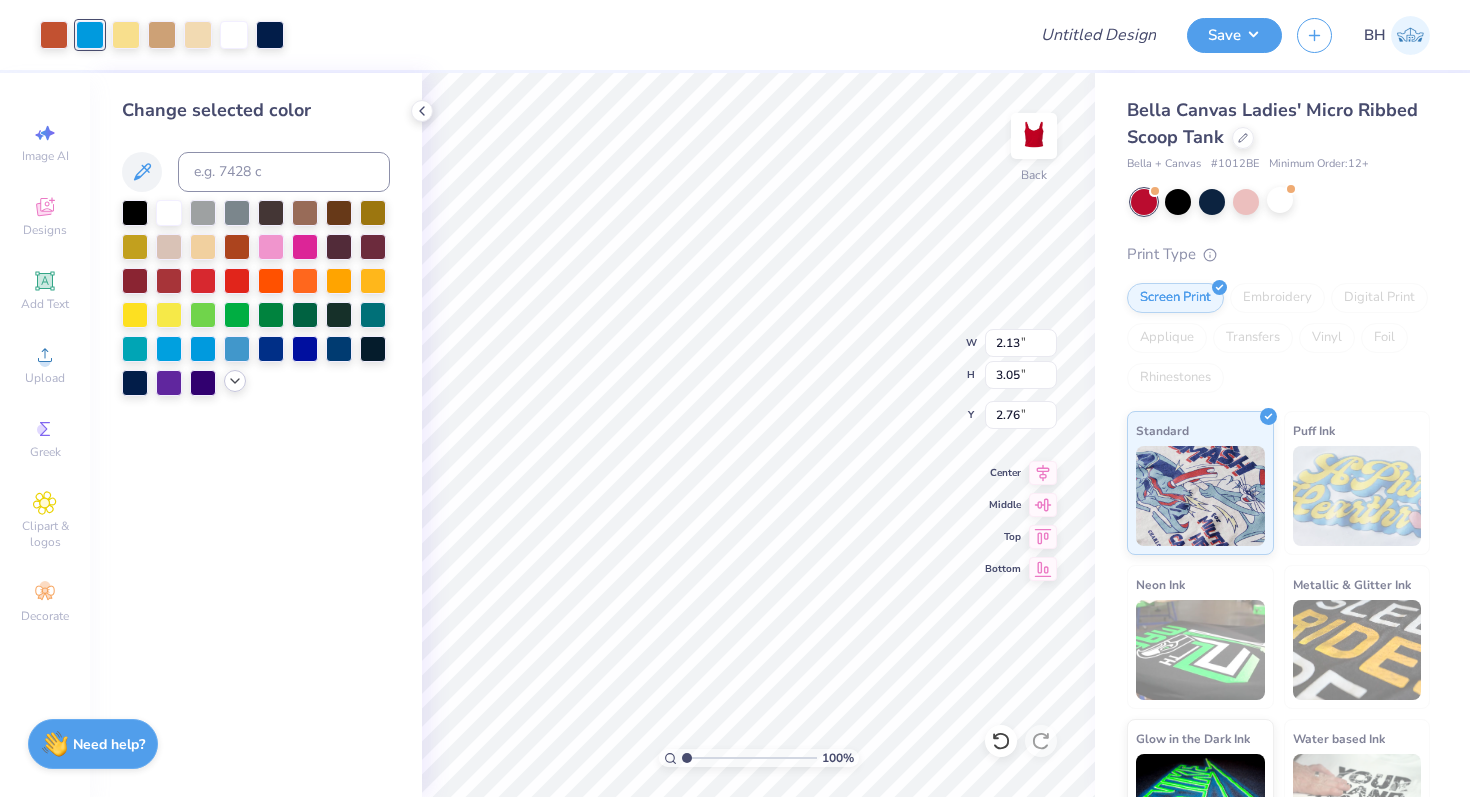 click 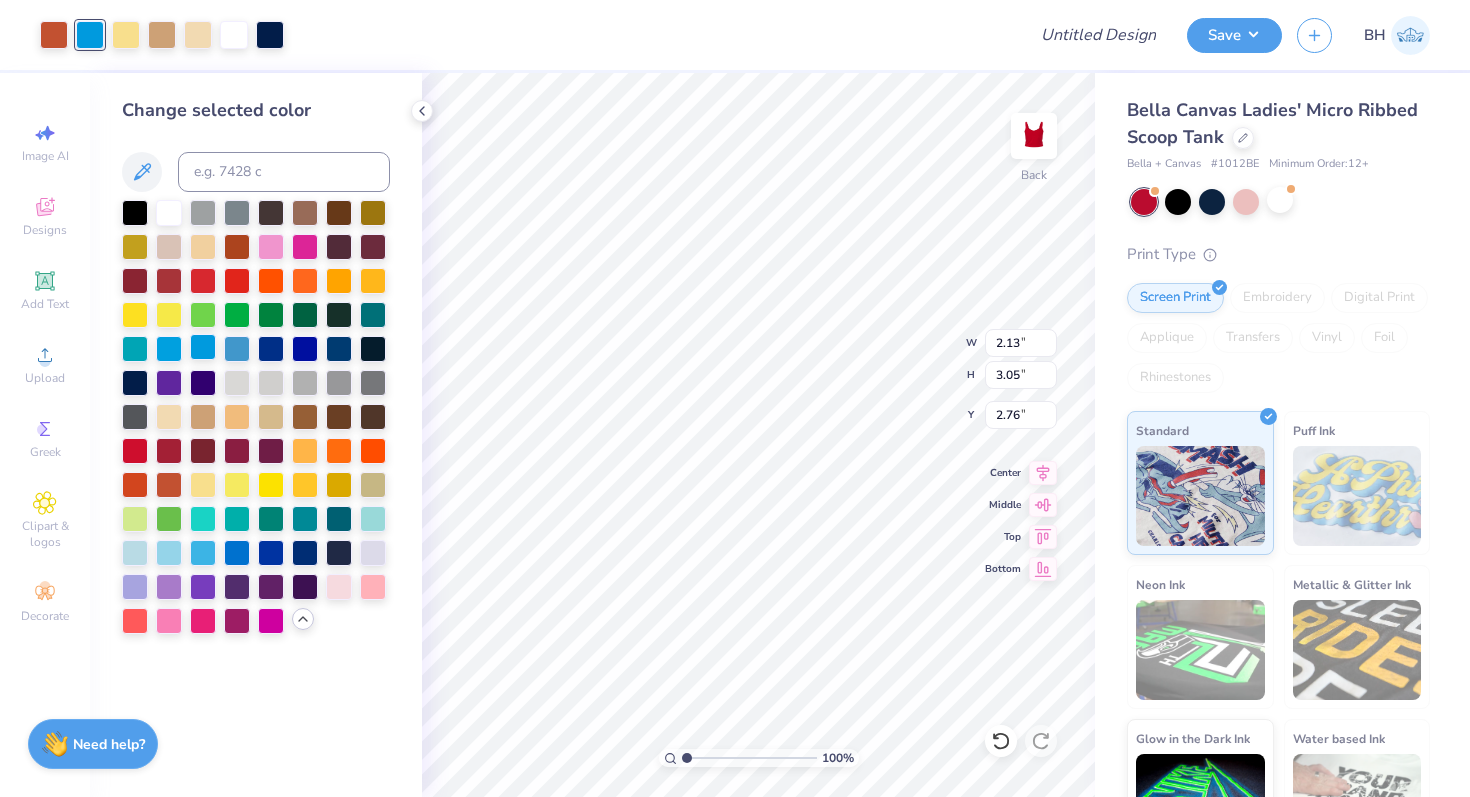 click at bounding box center (203, 347) 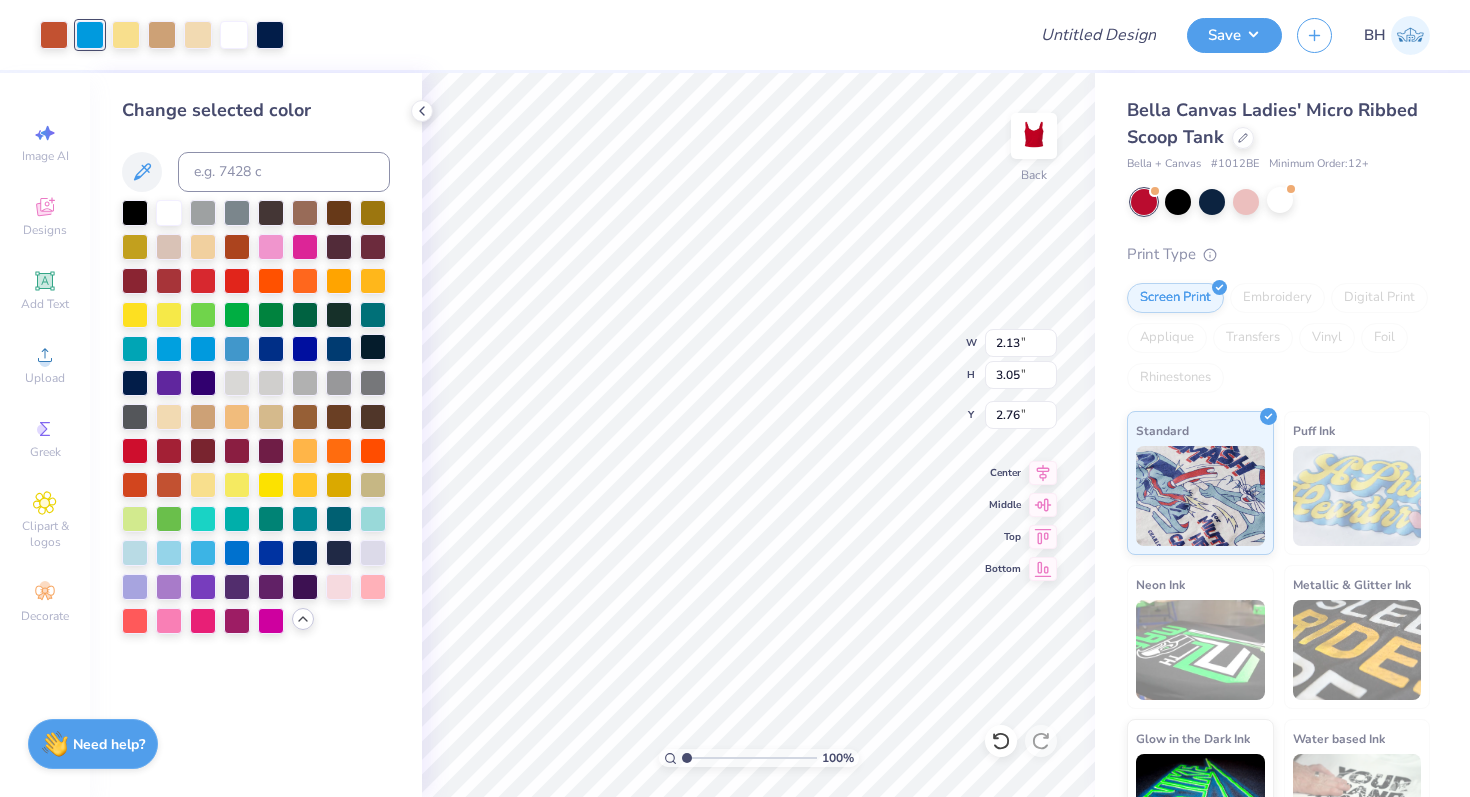 type on "2.72" 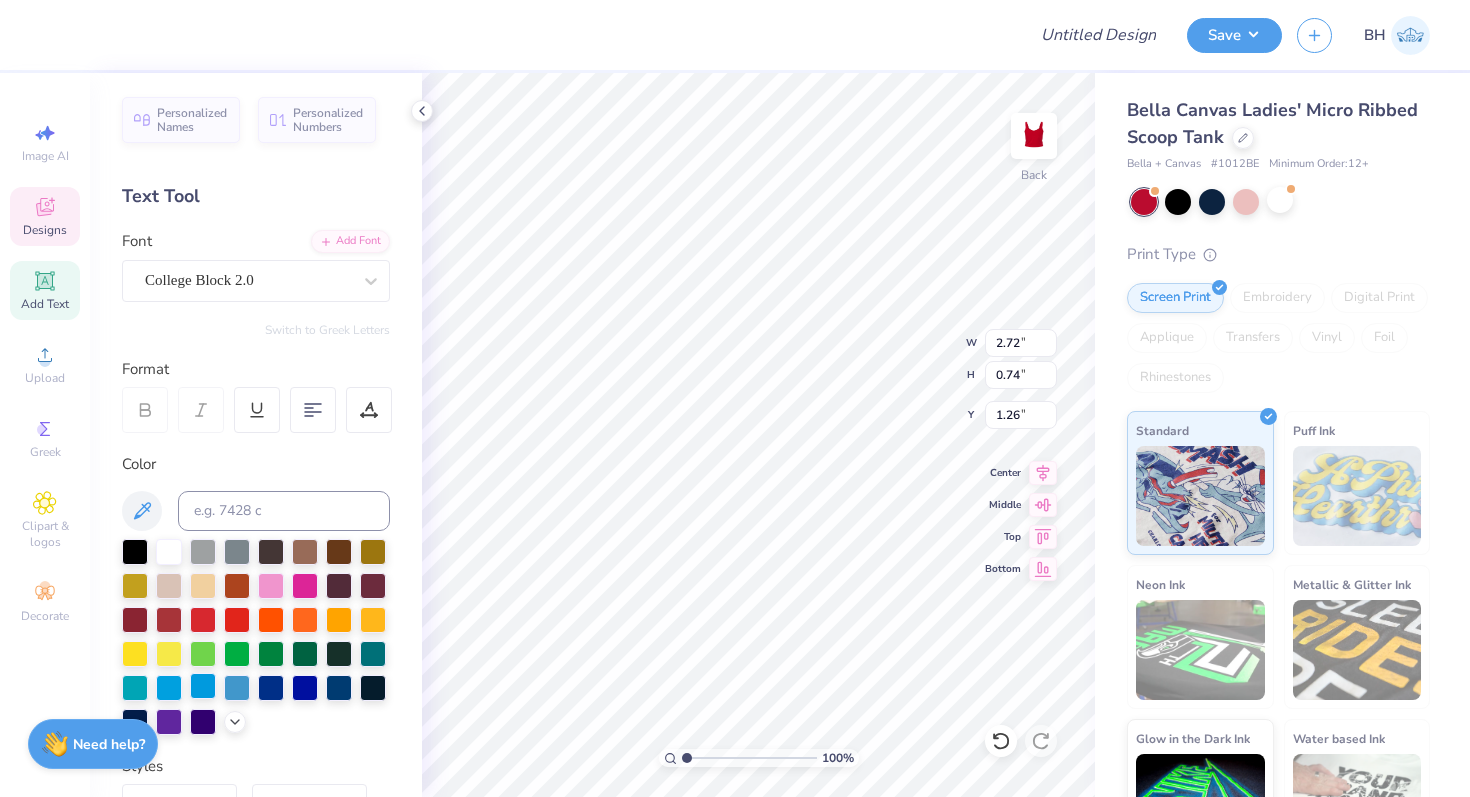 click at bounding box center [203, 686] 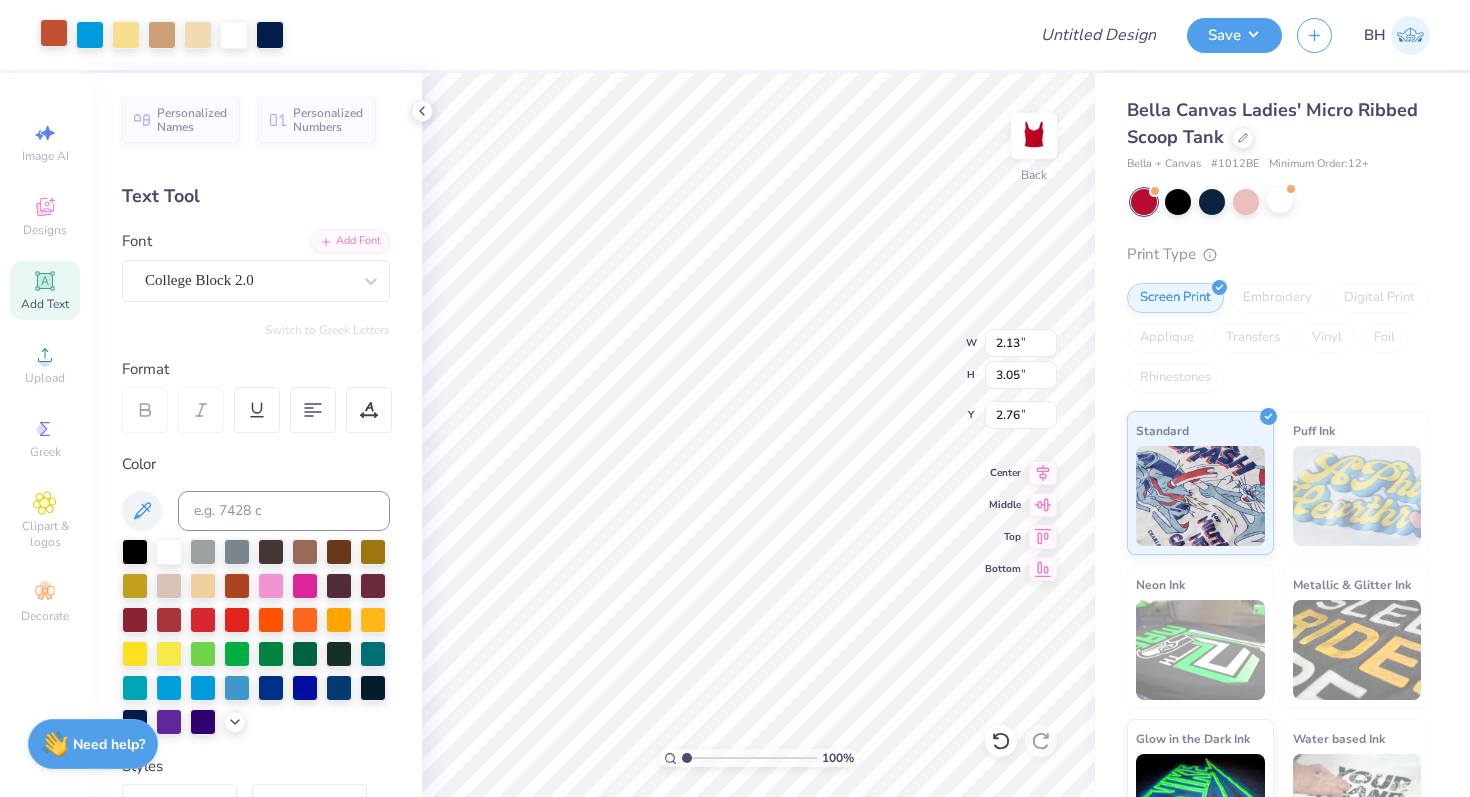 click at bounding box center (54, 33) 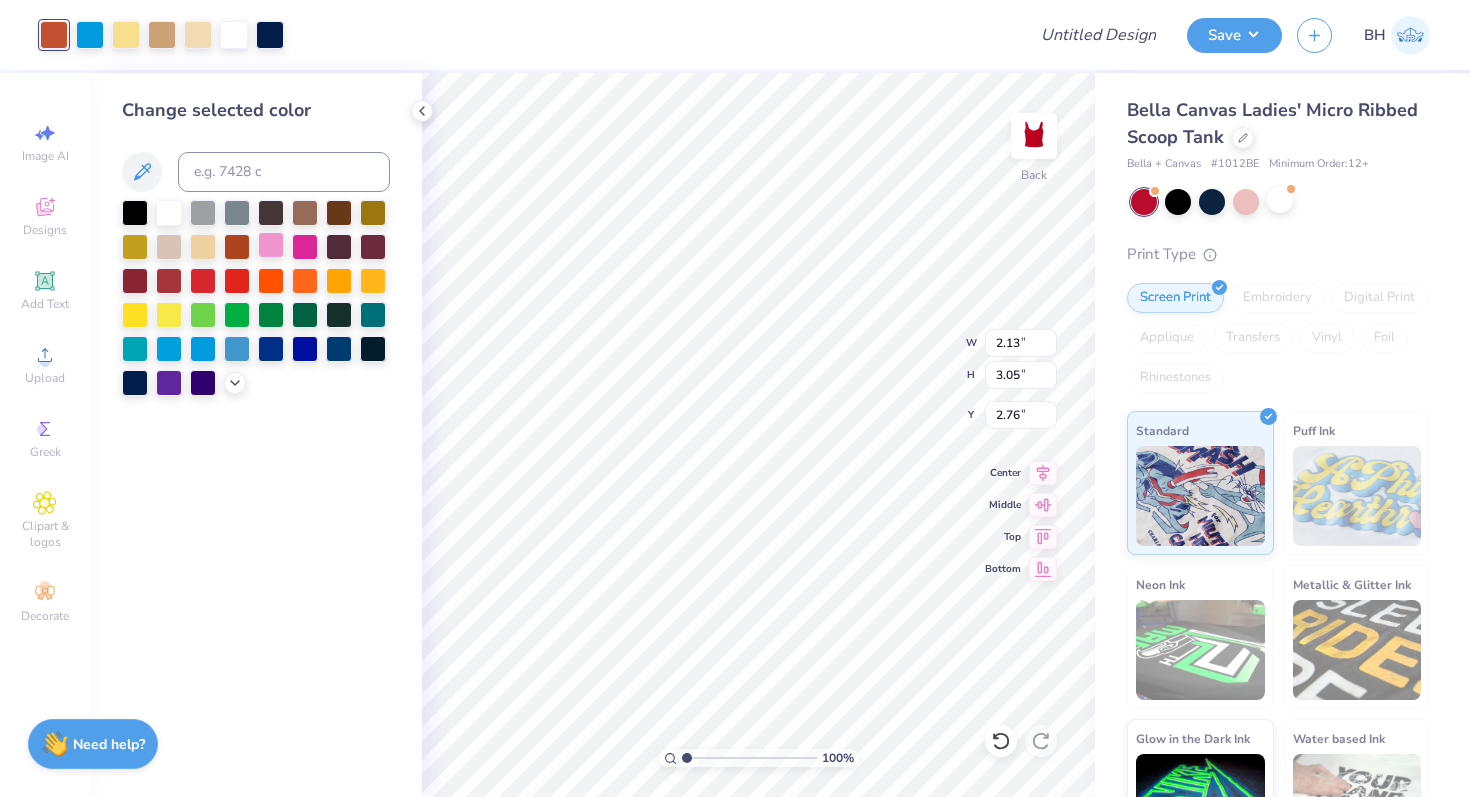 click at bounding box center [271, 245] 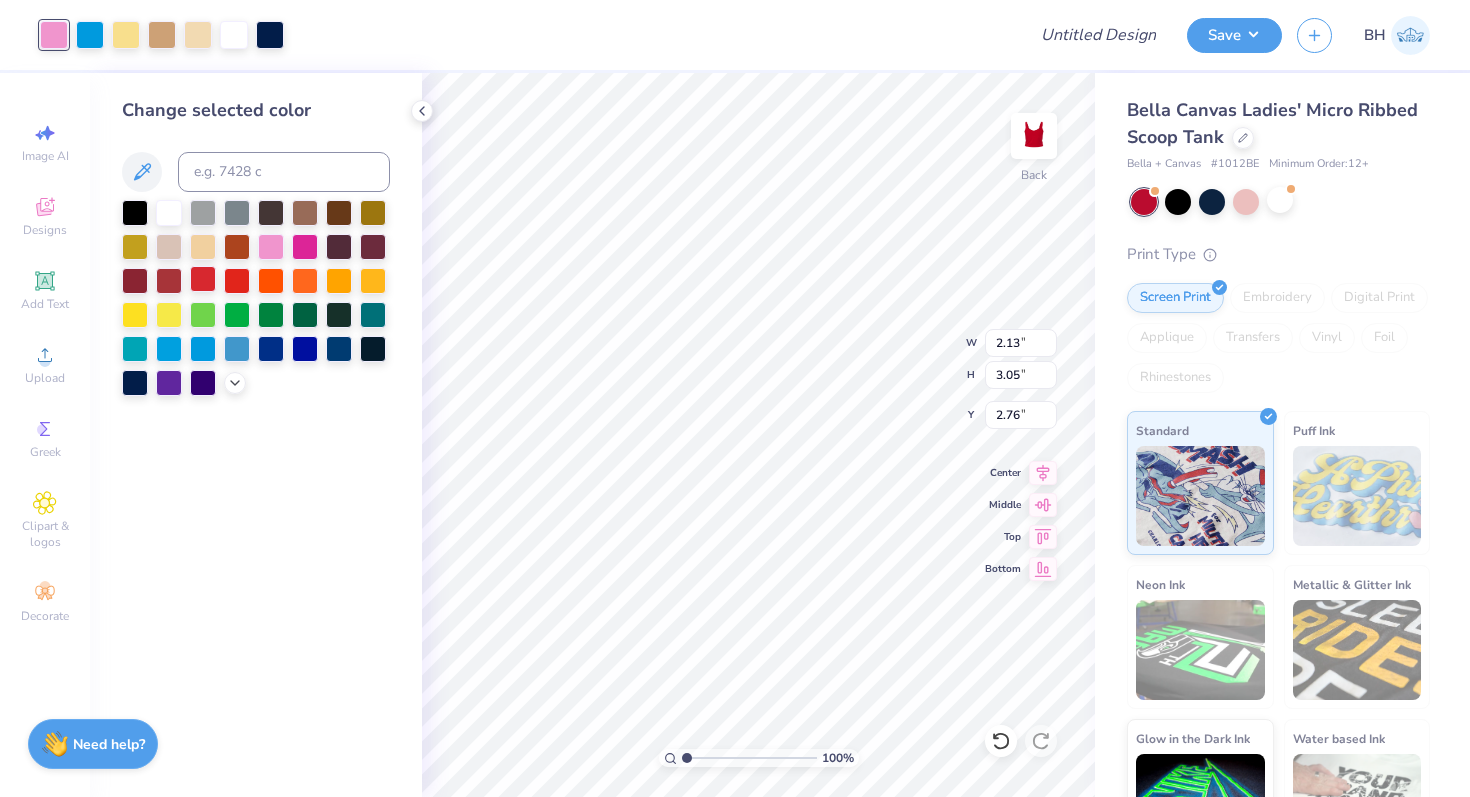 click at bounding box center [203, 279] 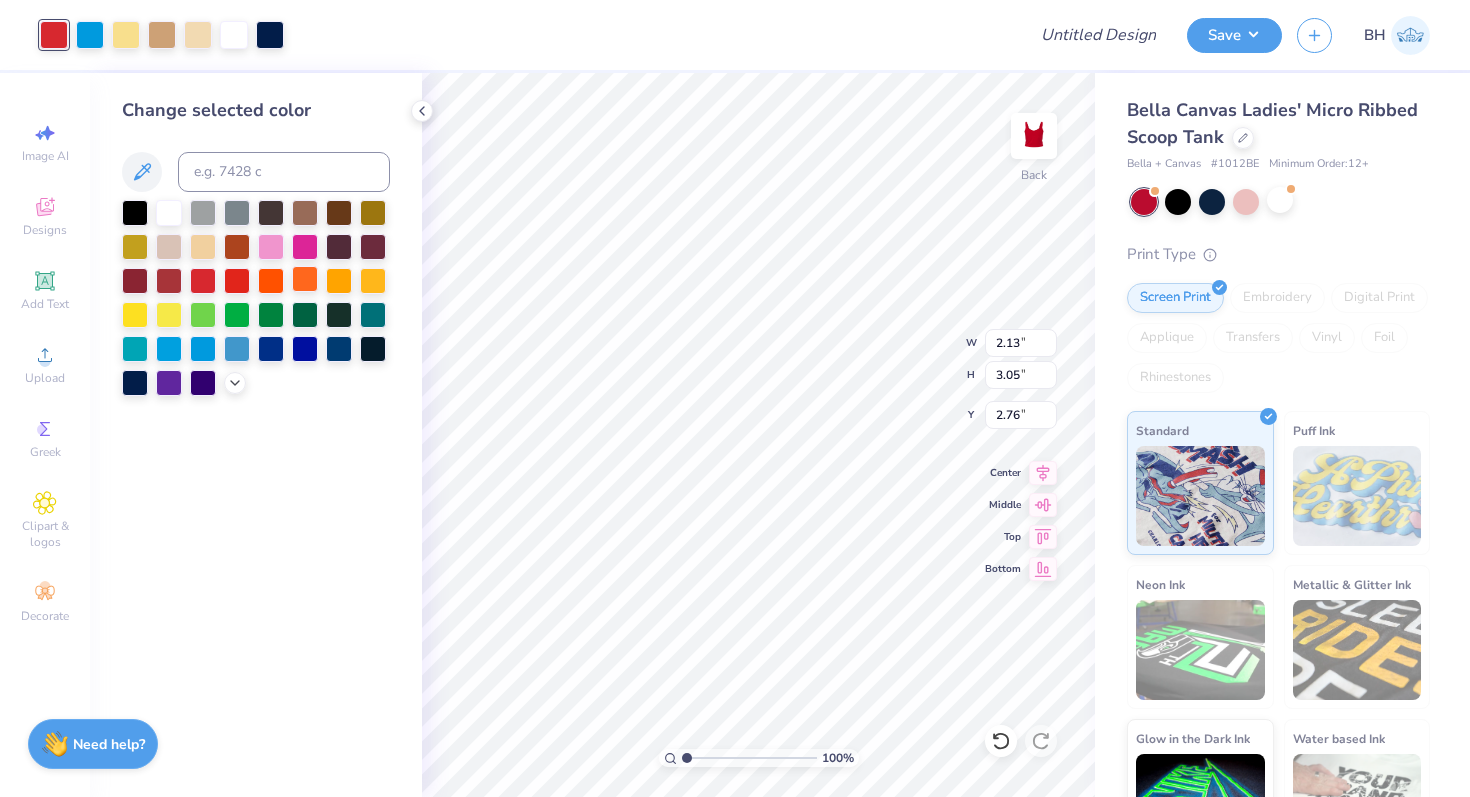 click at bounding box center [305, 279] 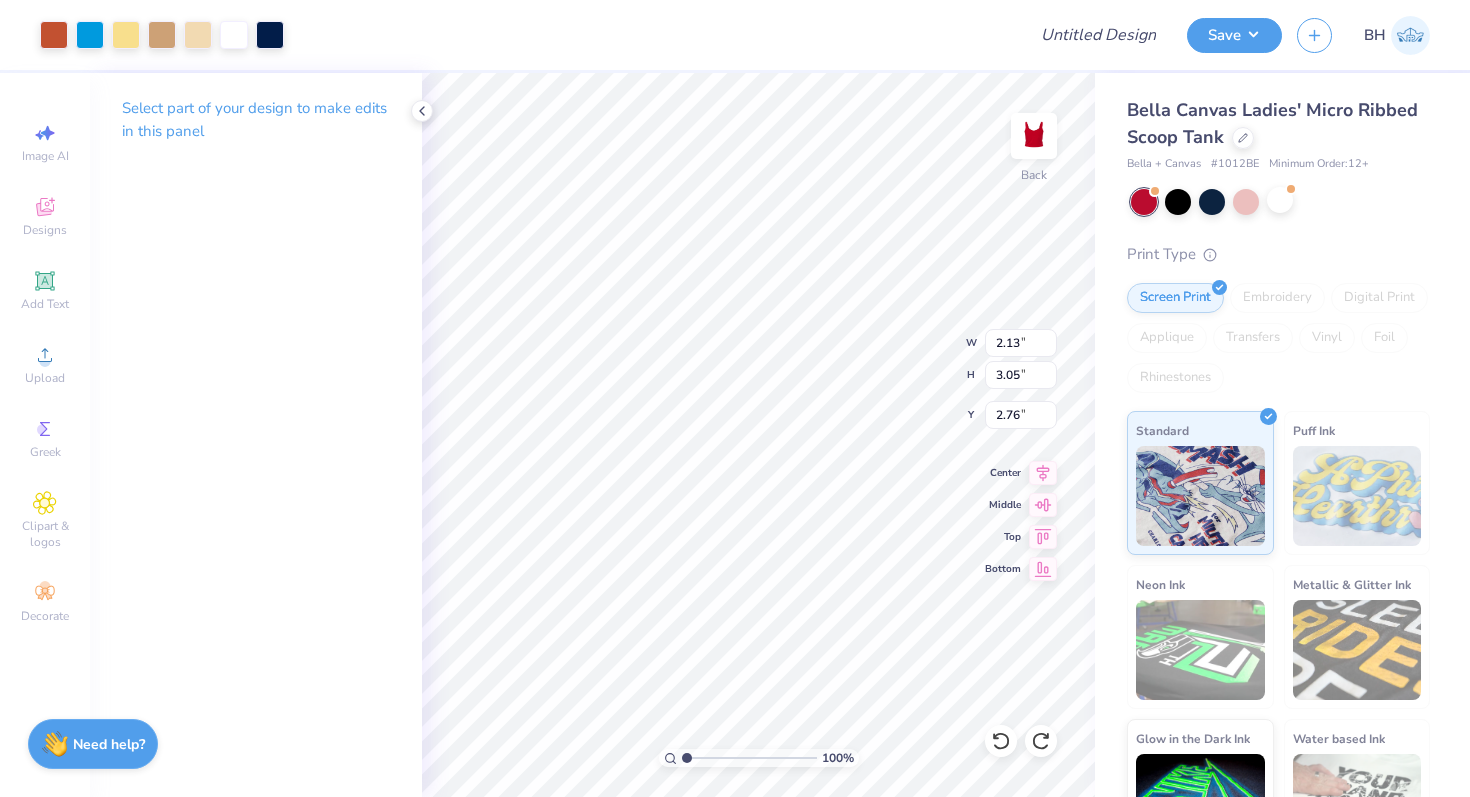 type on "2.72" 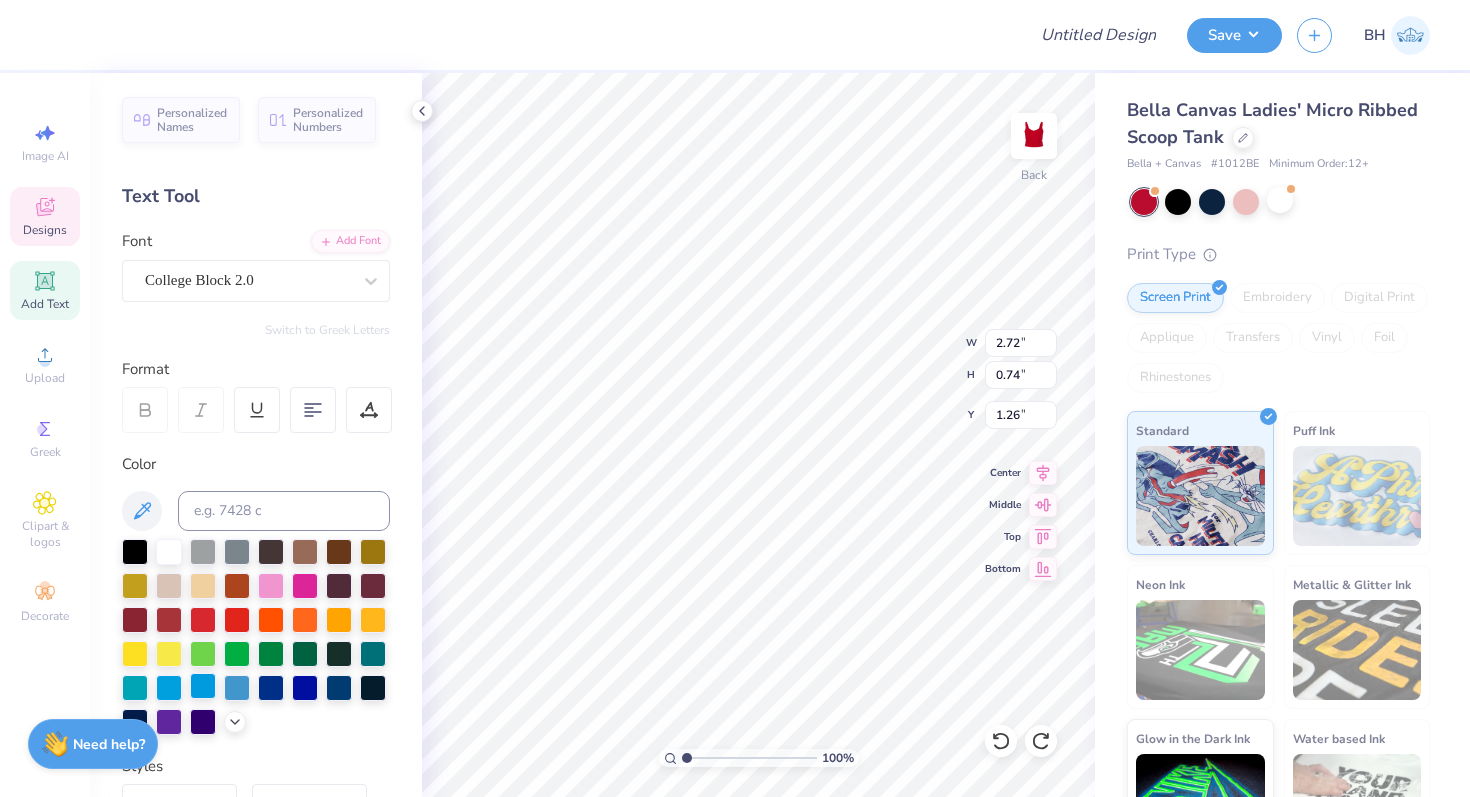 click at bounding box center (203, 686) 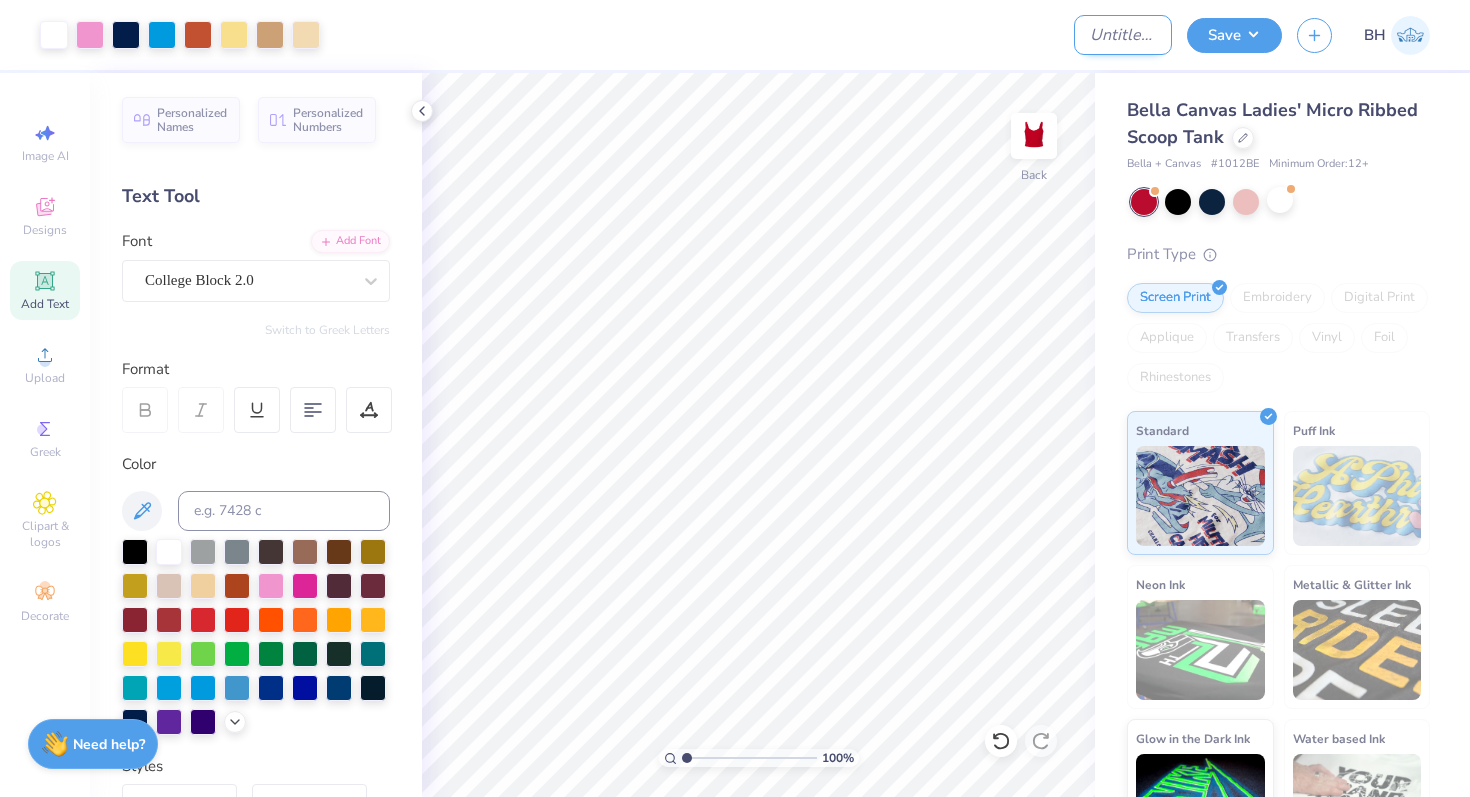 click on "Design Title" at bounding box center [1123, 35] 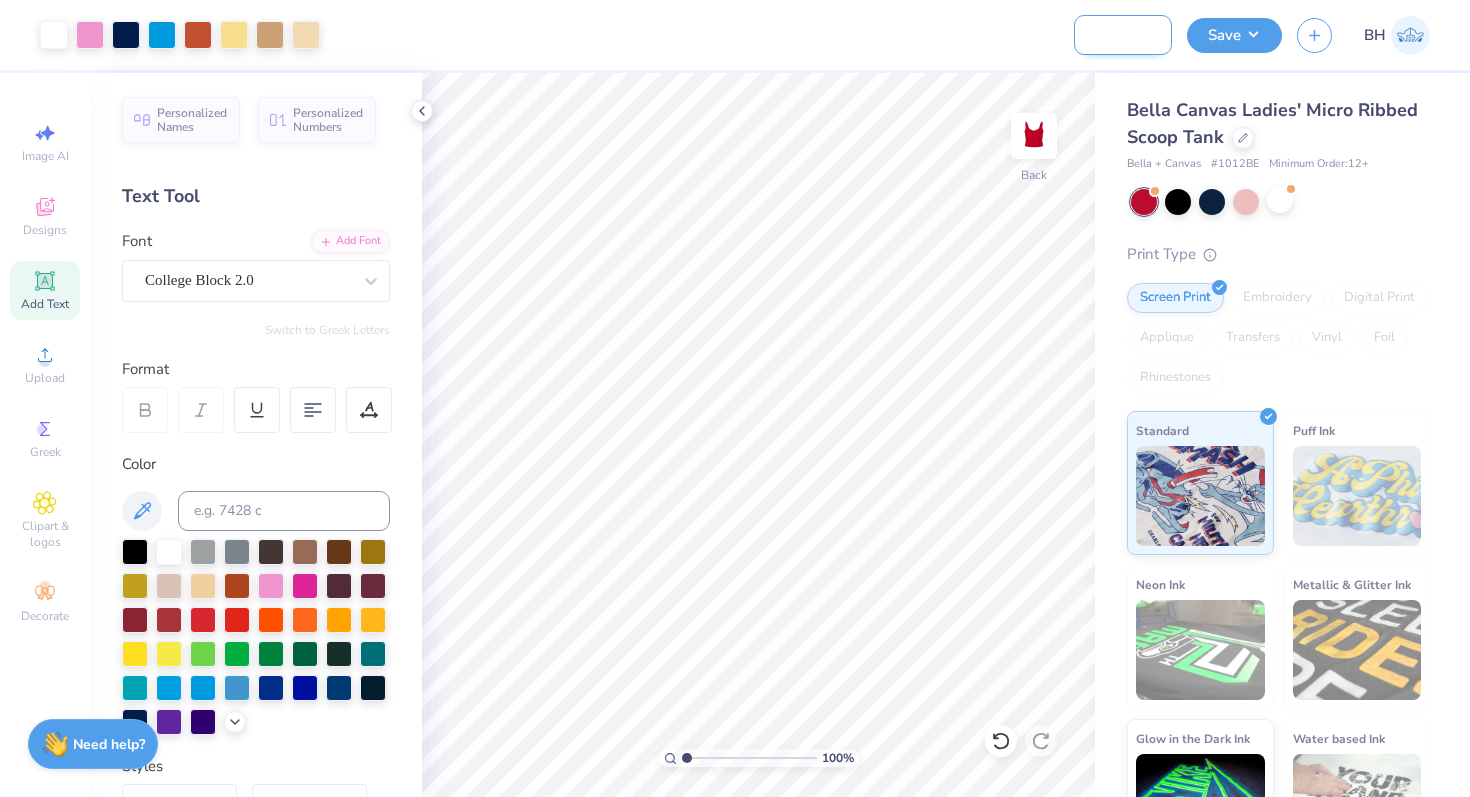 scroll, scrollTop: 0, scrollLeft: 204, axis: horizontal 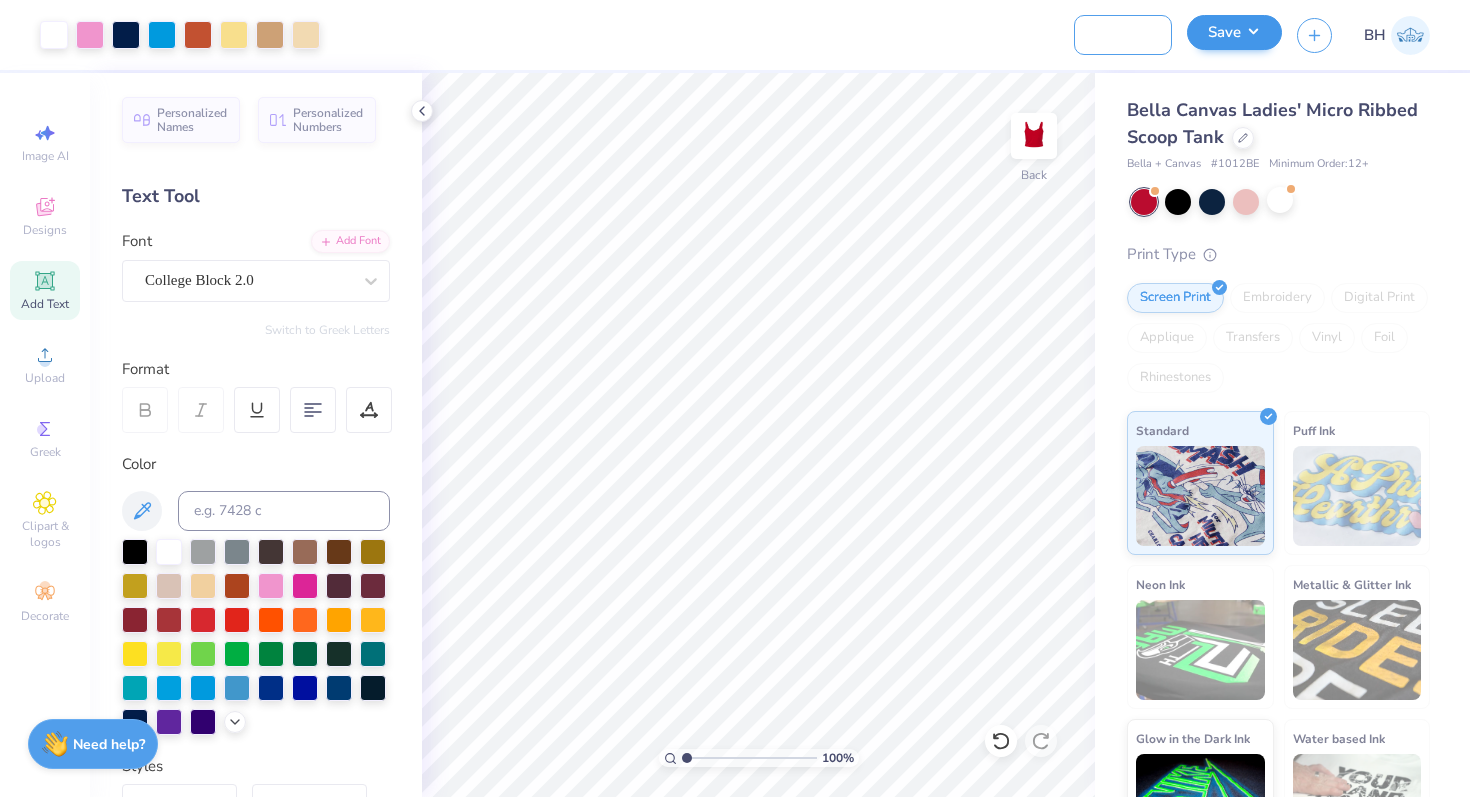 type on "DG Anchor Games tanks for coaches" 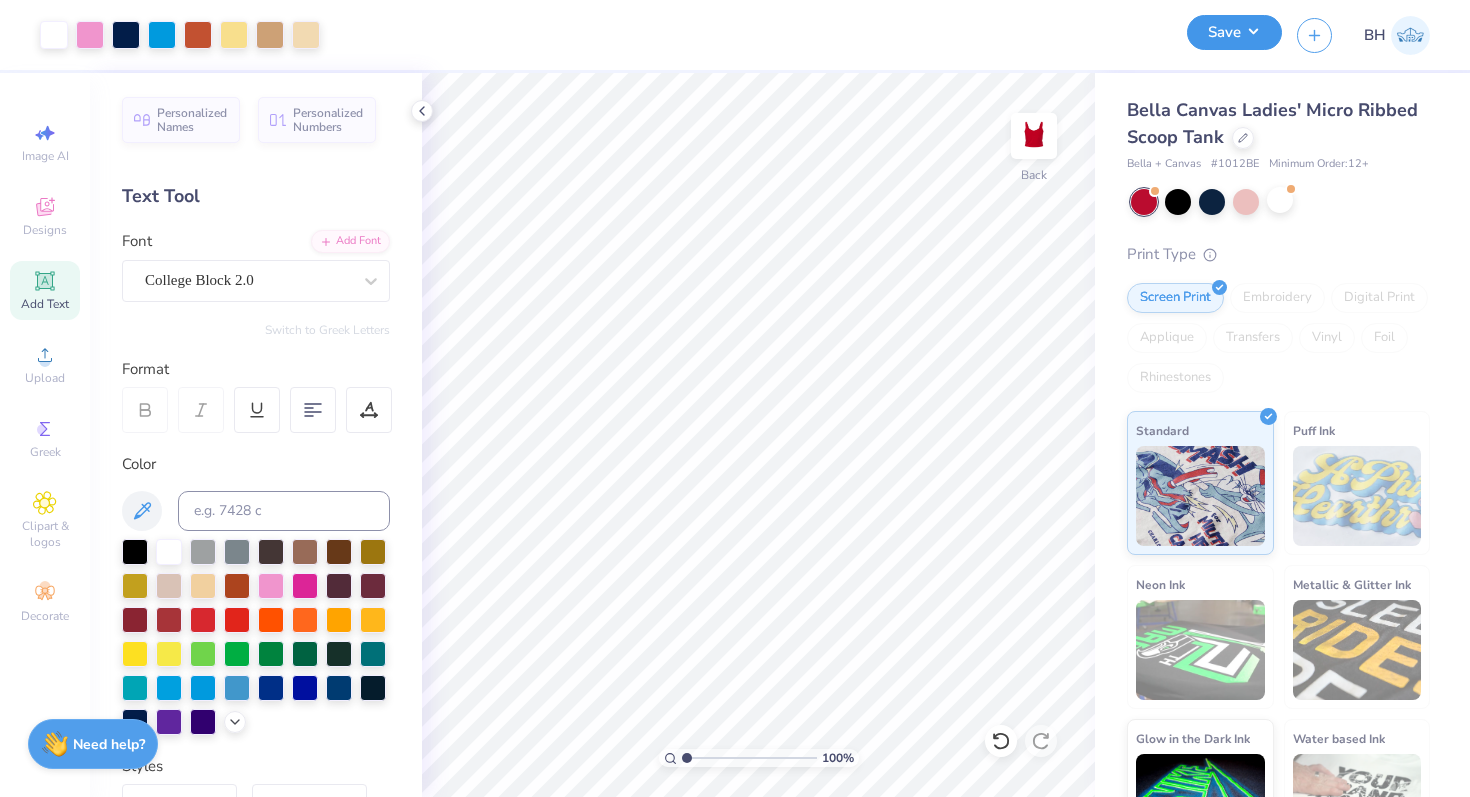 click on "Save" at bounding box center (1234, 32) 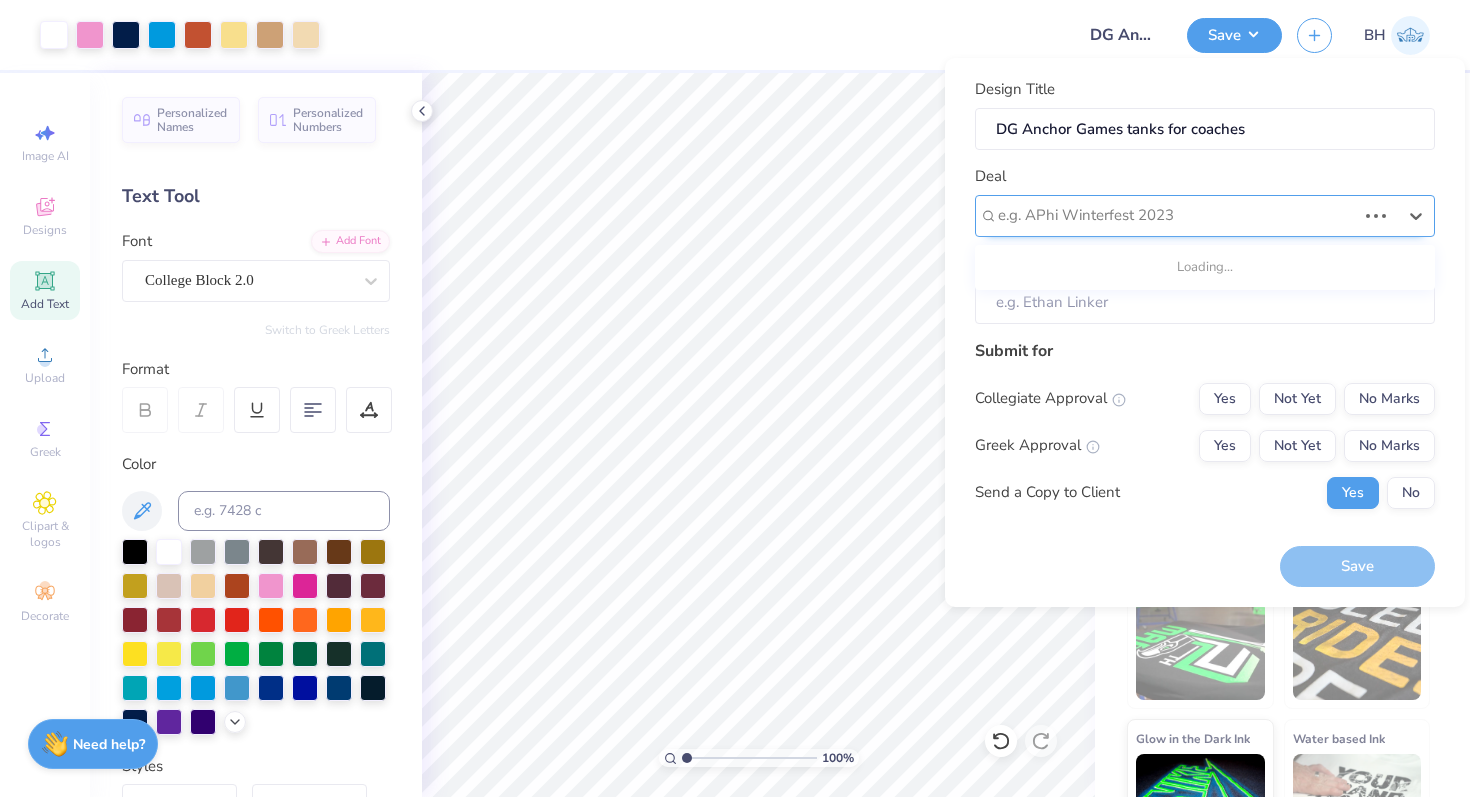 click at bounding box center (1177, 215) 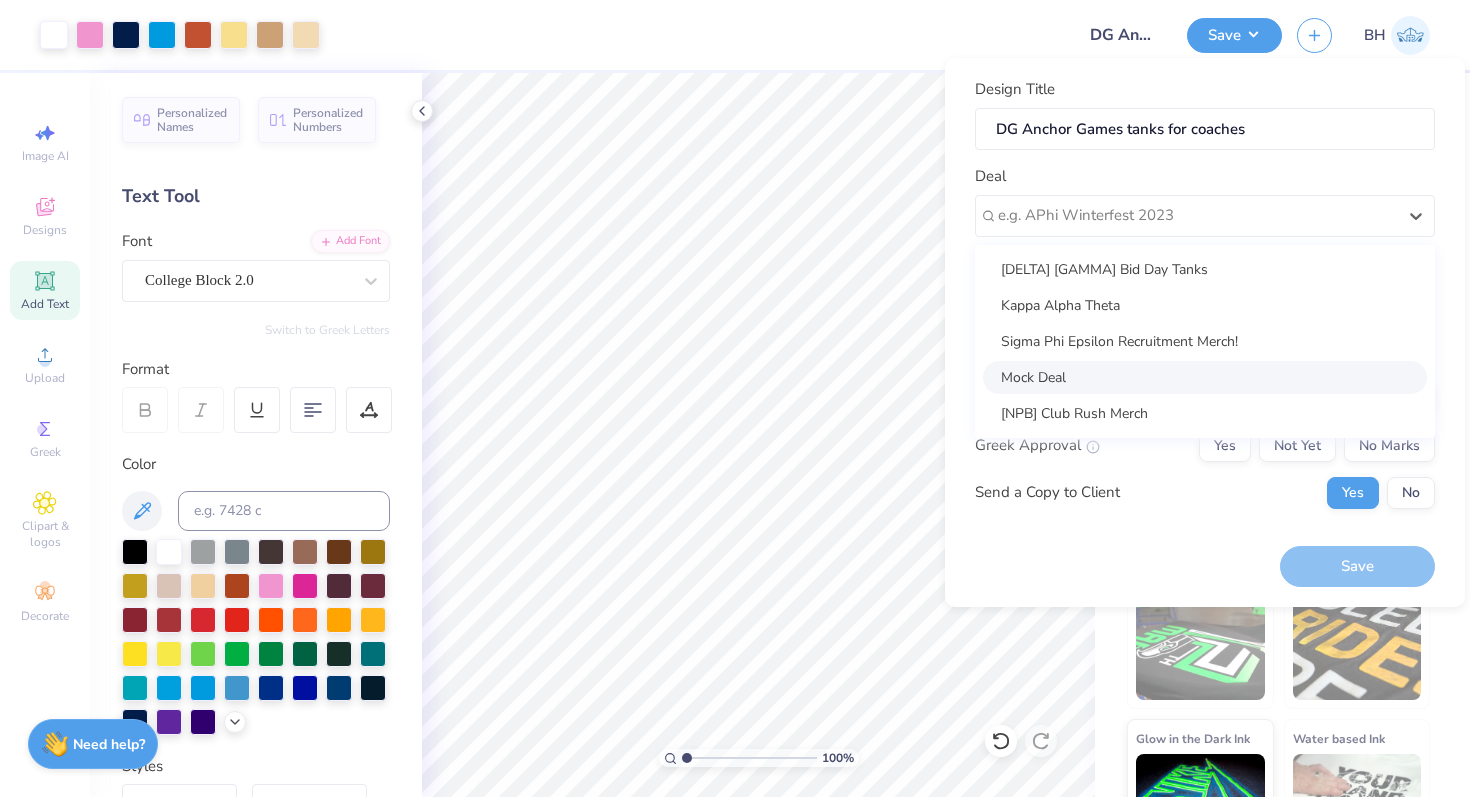 click on "Mock Deal" at bounding box center [1205, 377] 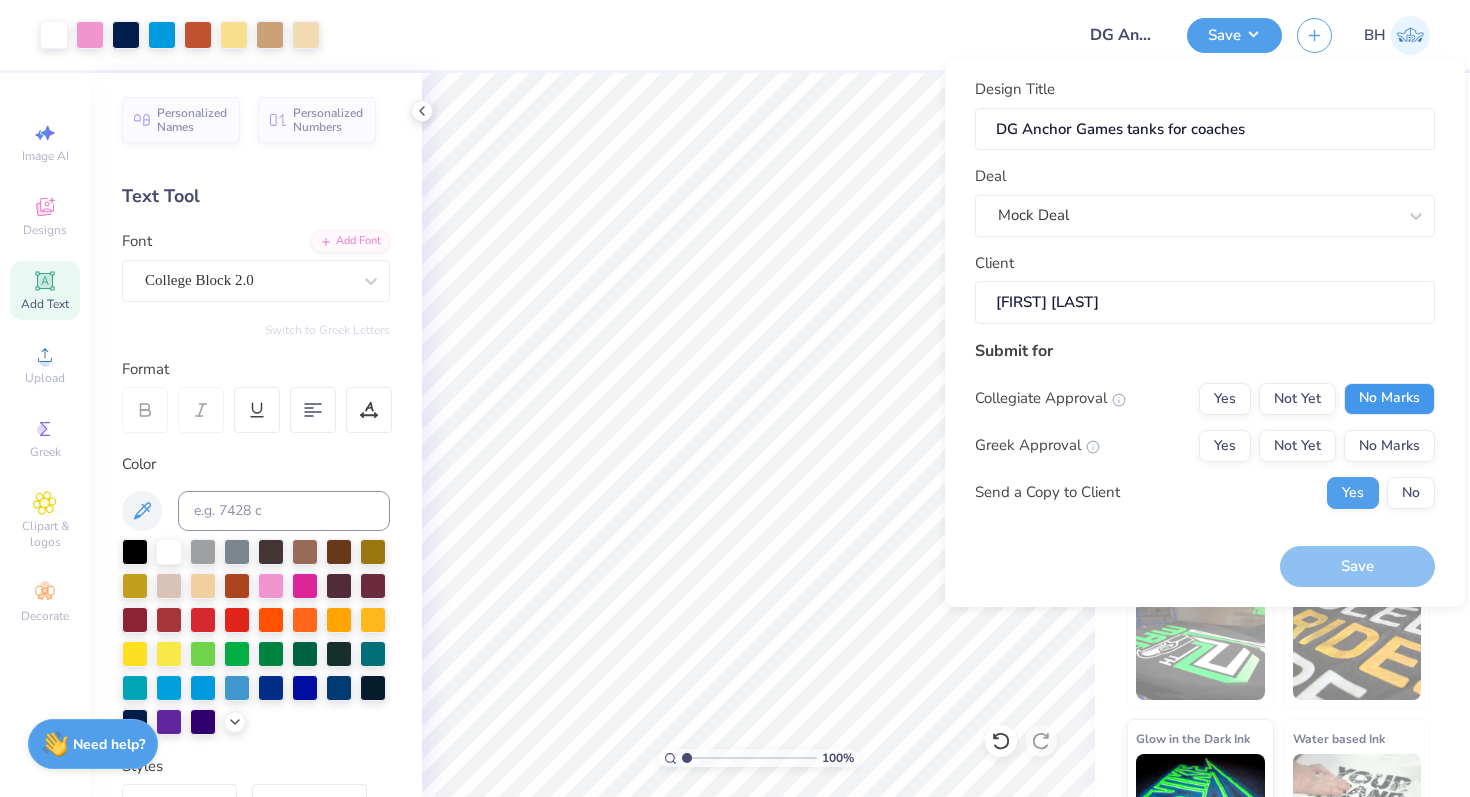 click on "No Marks" at bounding box center (1389, 399) 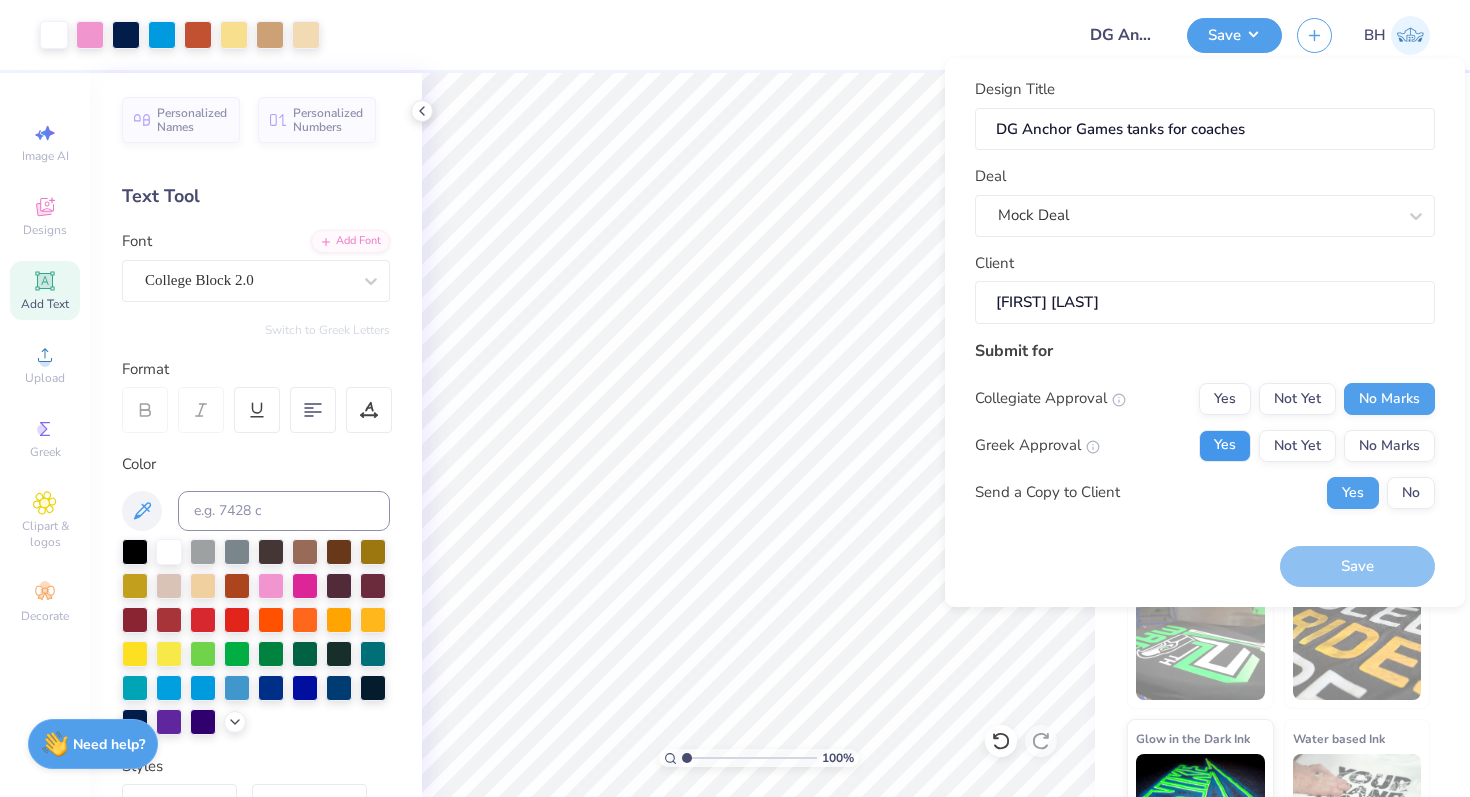 click on "Yes" at bounding box center (1225, 446) 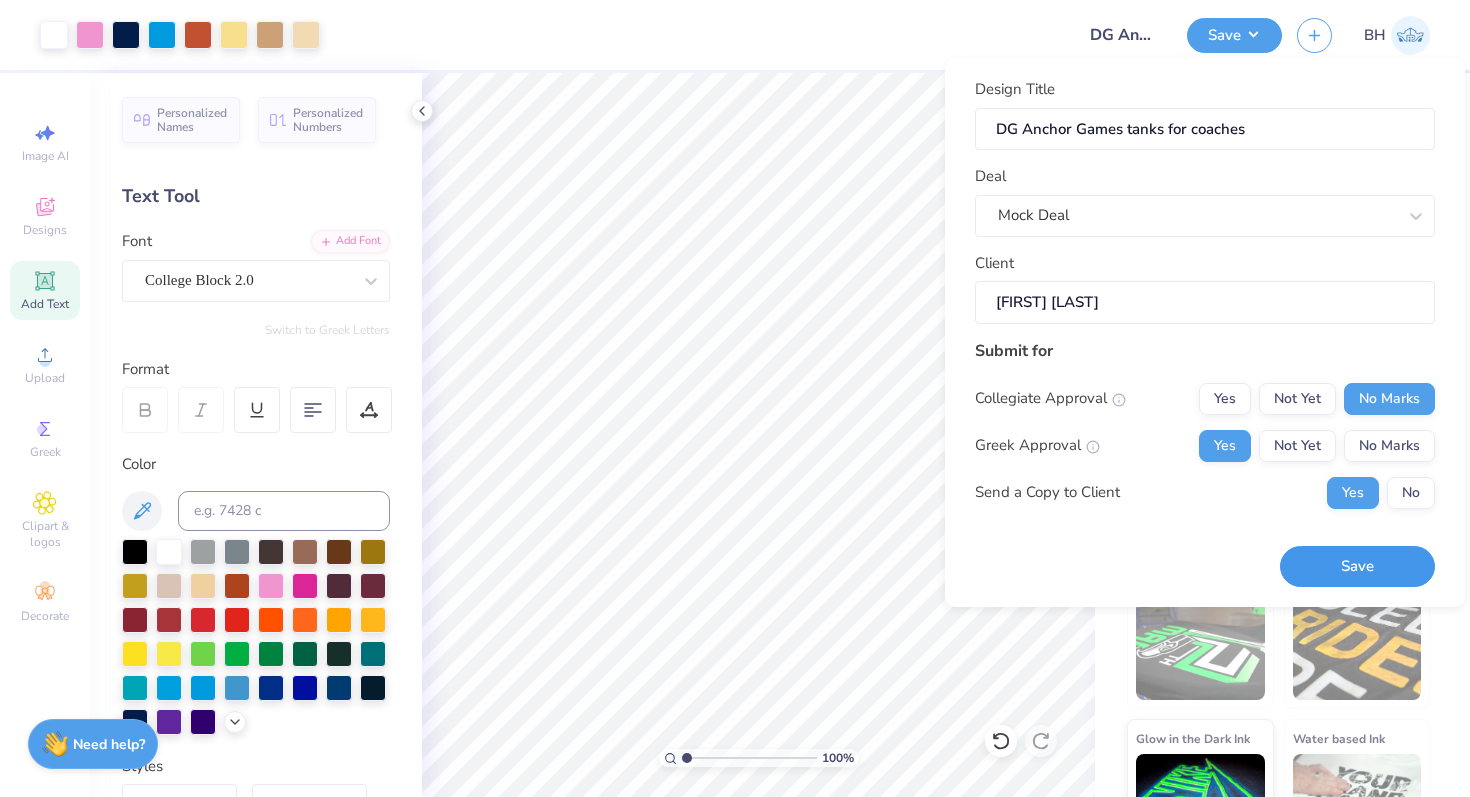 click on "Save" at bounding box center (1357, 566) 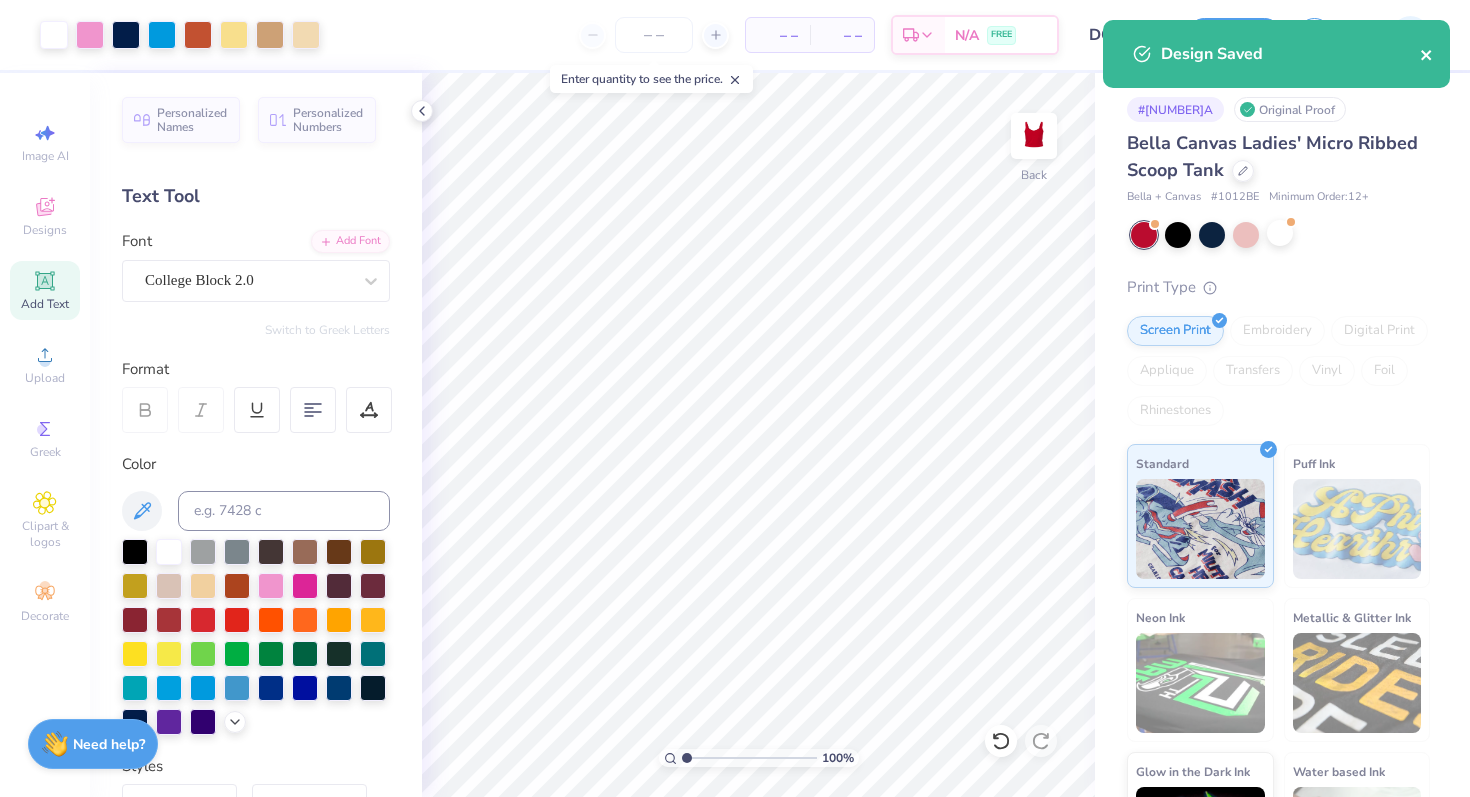 click 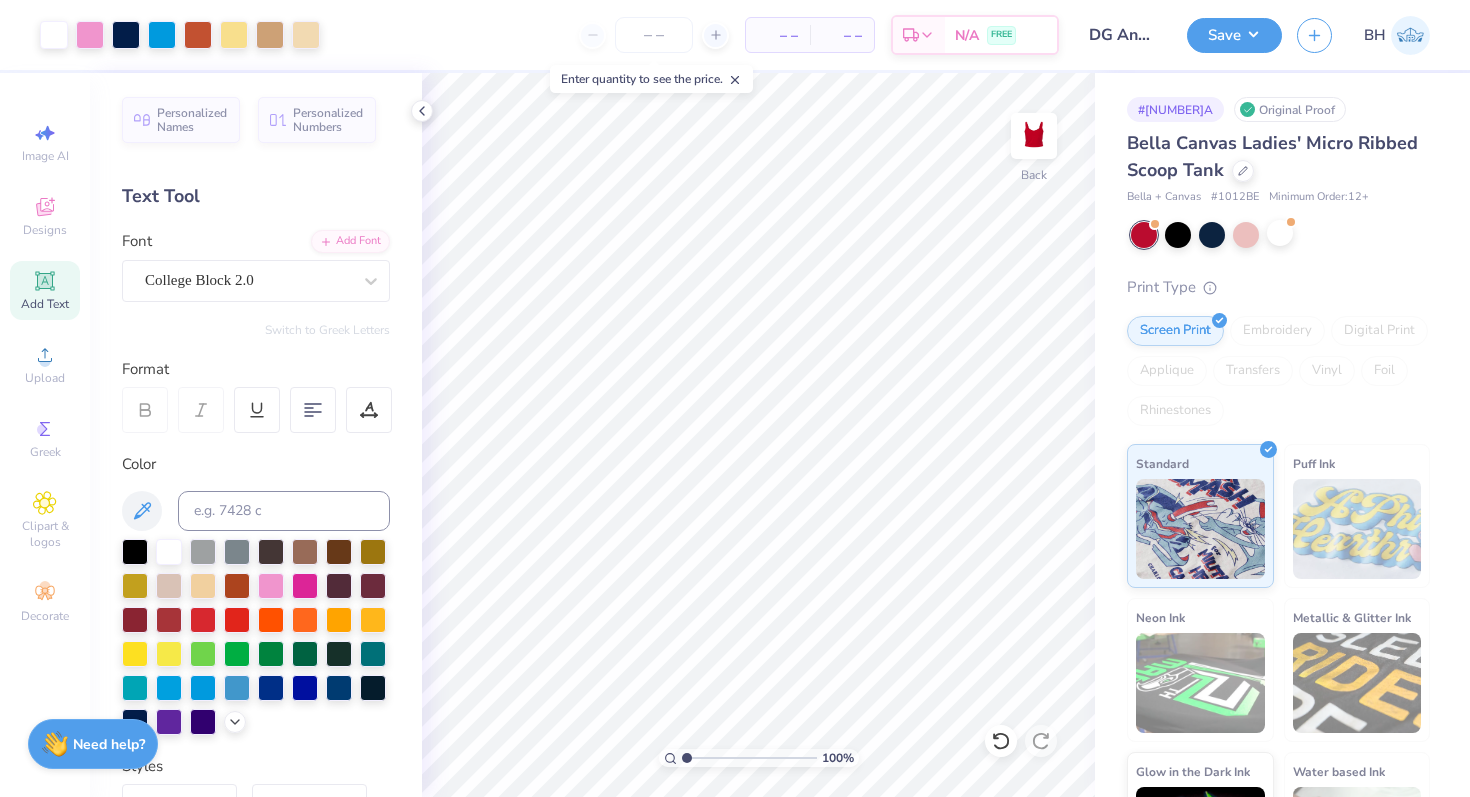 drag, startPoint x: 1430, startPoint y: 57, endPoint x: 1468, endPoint y: 232, distance: 179.0782 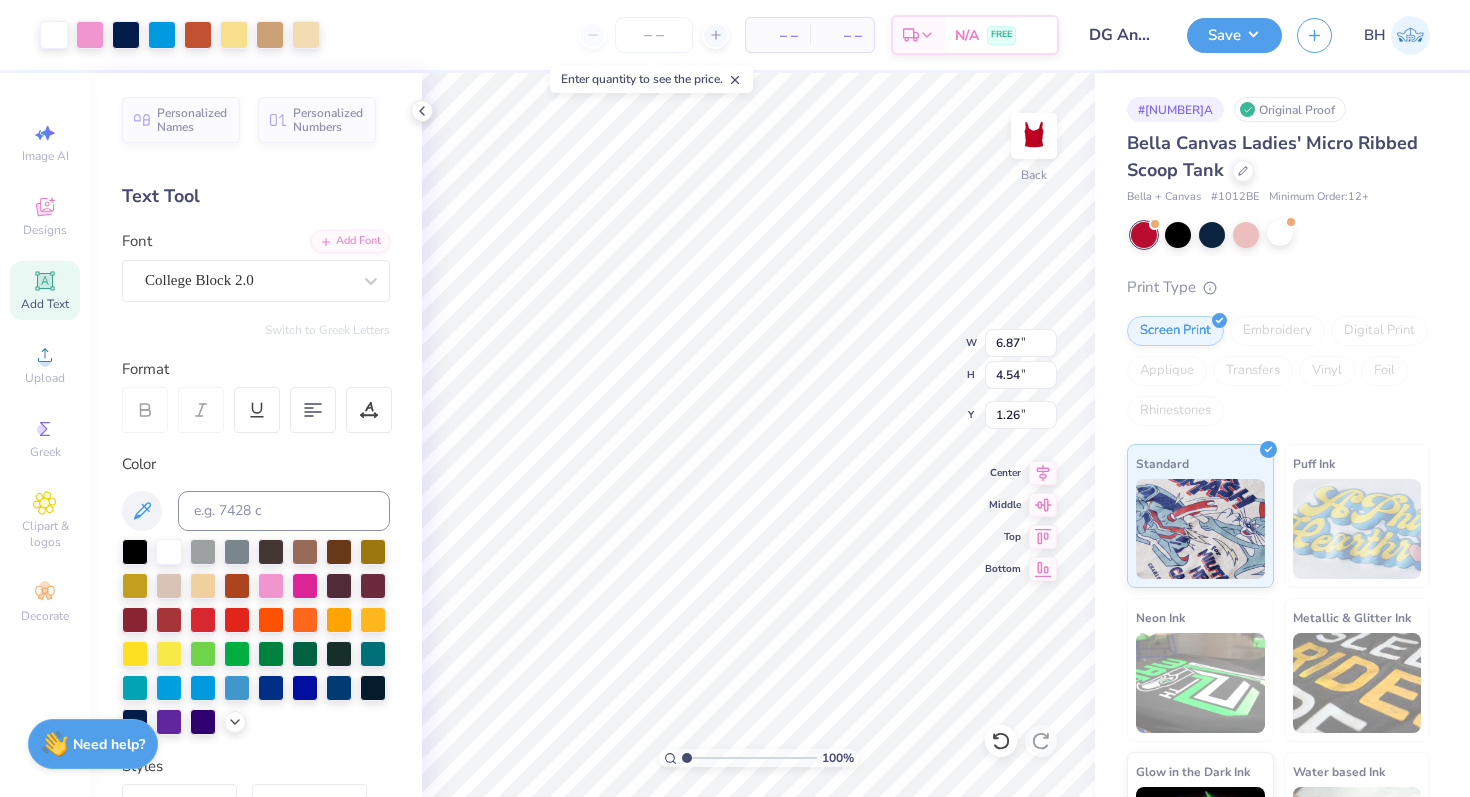 click on "[FIRST] [LAST] [BELLA] + Canvas # 1012BE Minimum Order:  12 +" at bounding box center (1278, 168) 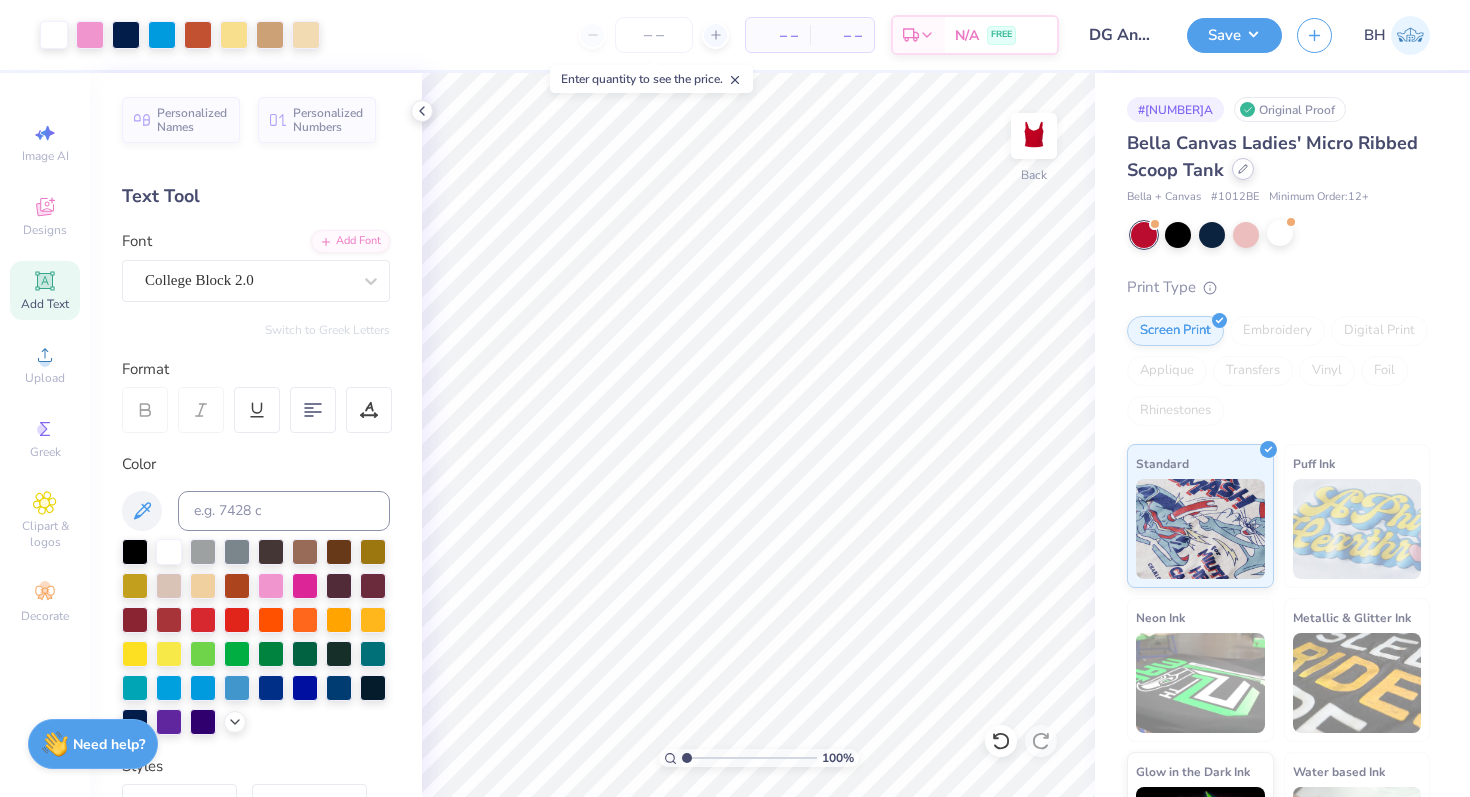 click at bounding box center [1243, 169] 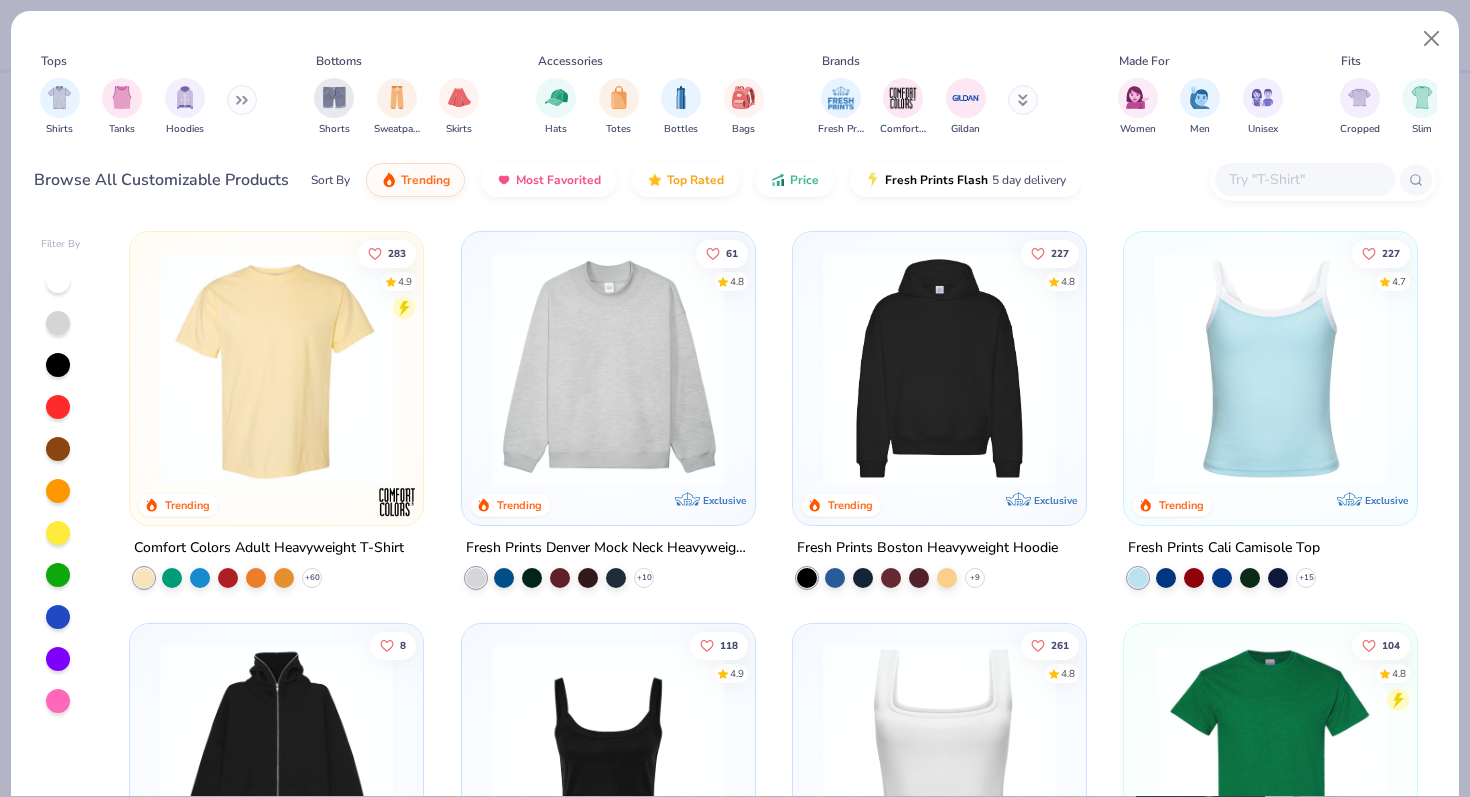 click at bounding box center [276, 368] 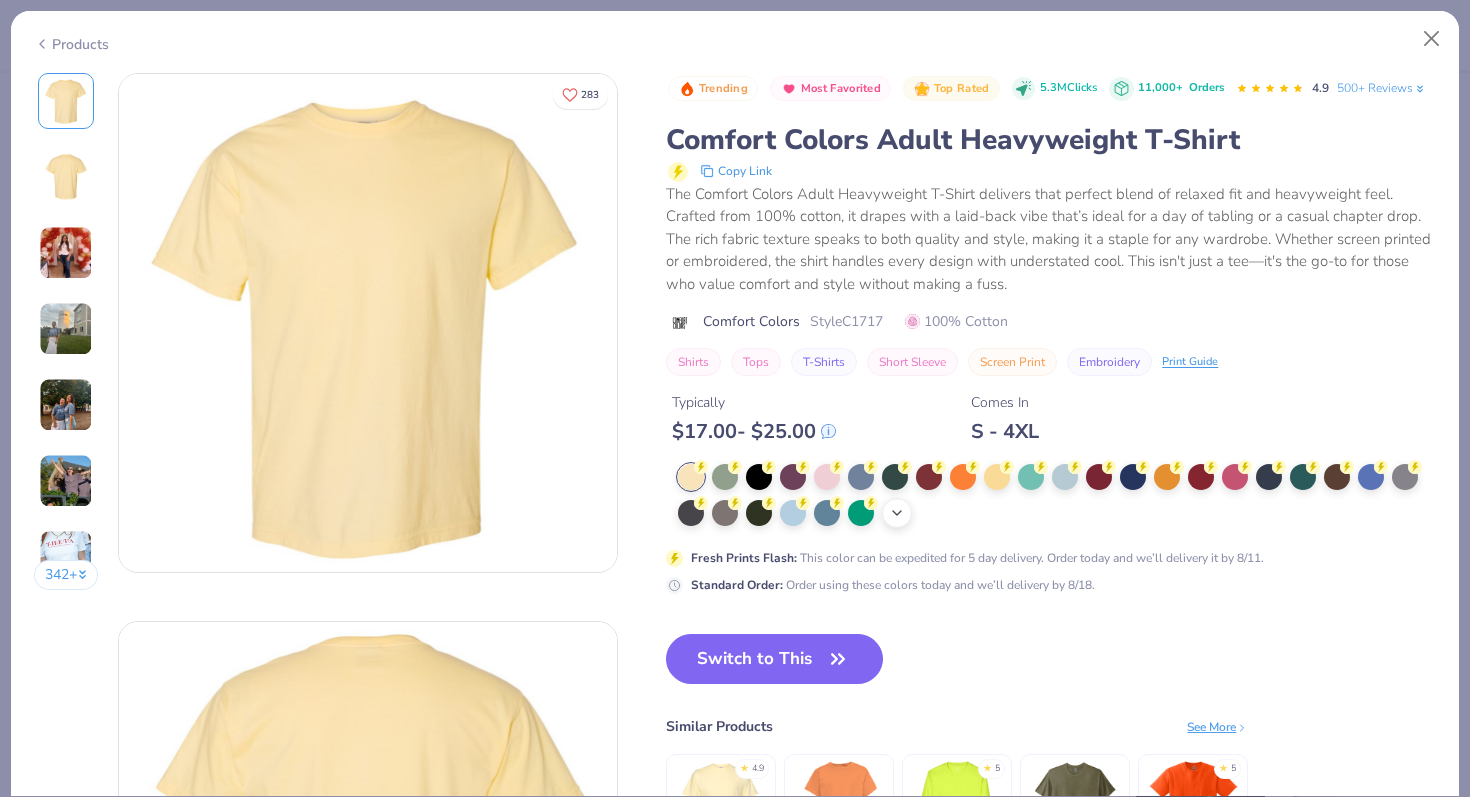 click 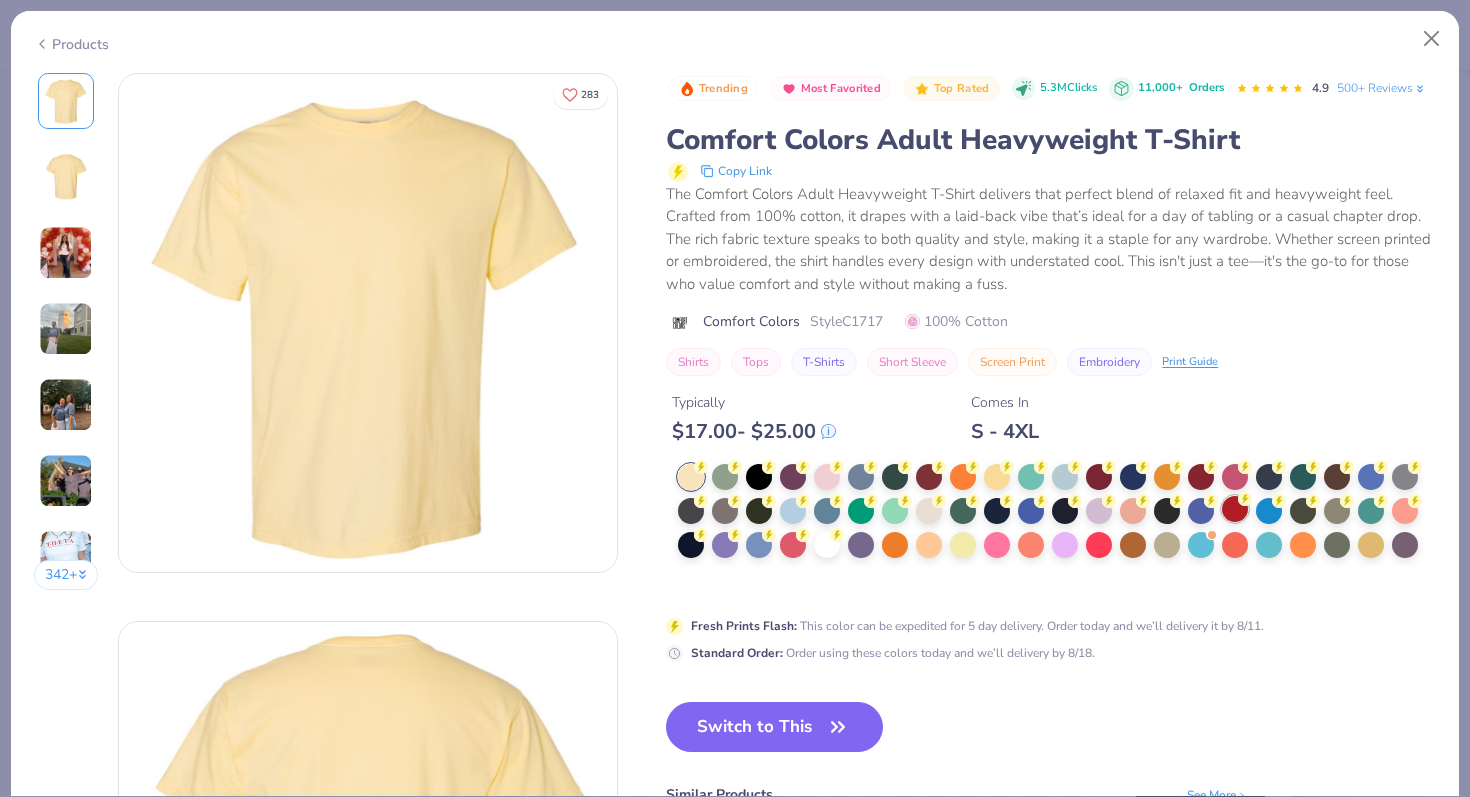 click at bounding box center [1235, 509] 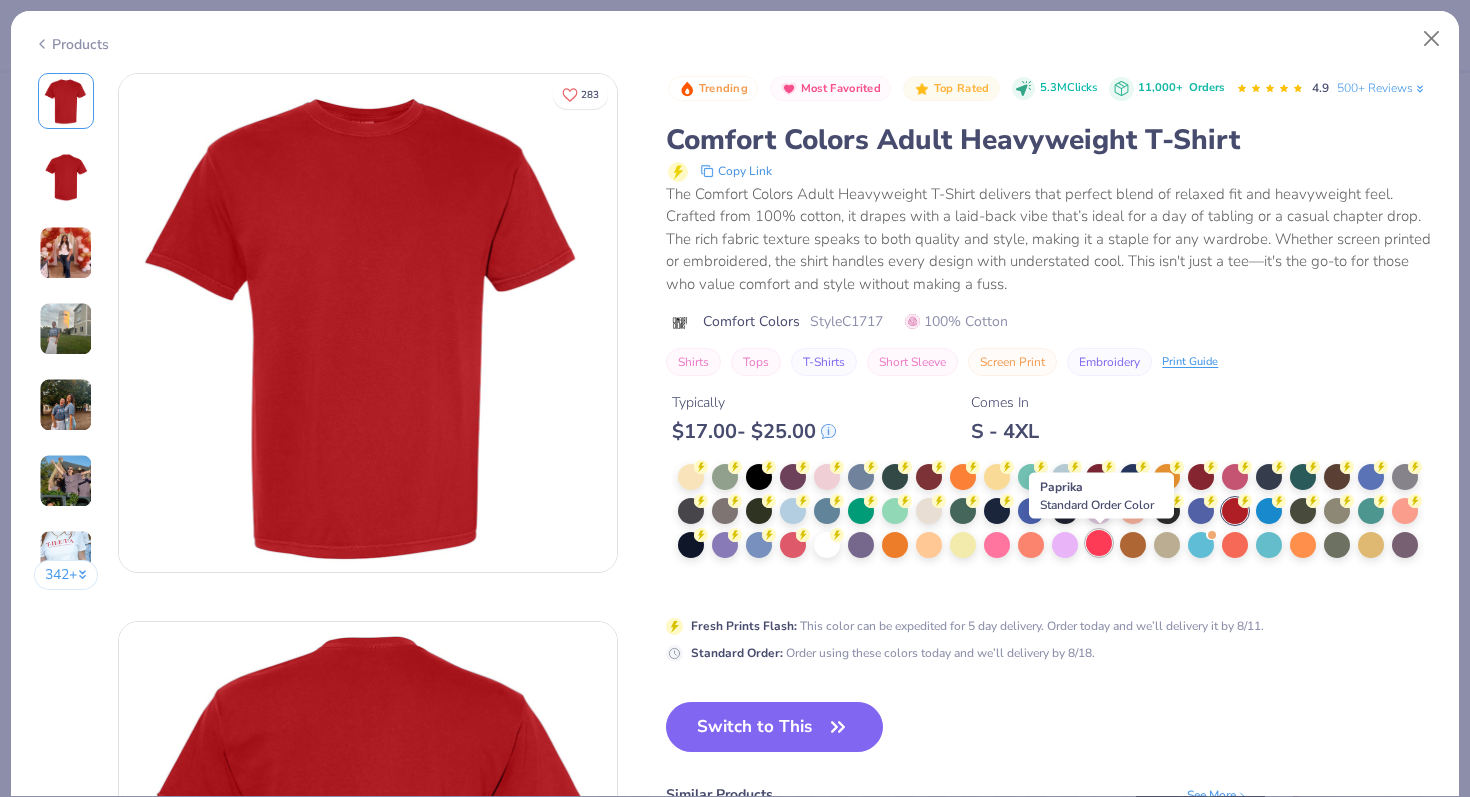 click at bounding box center [1099, 543] 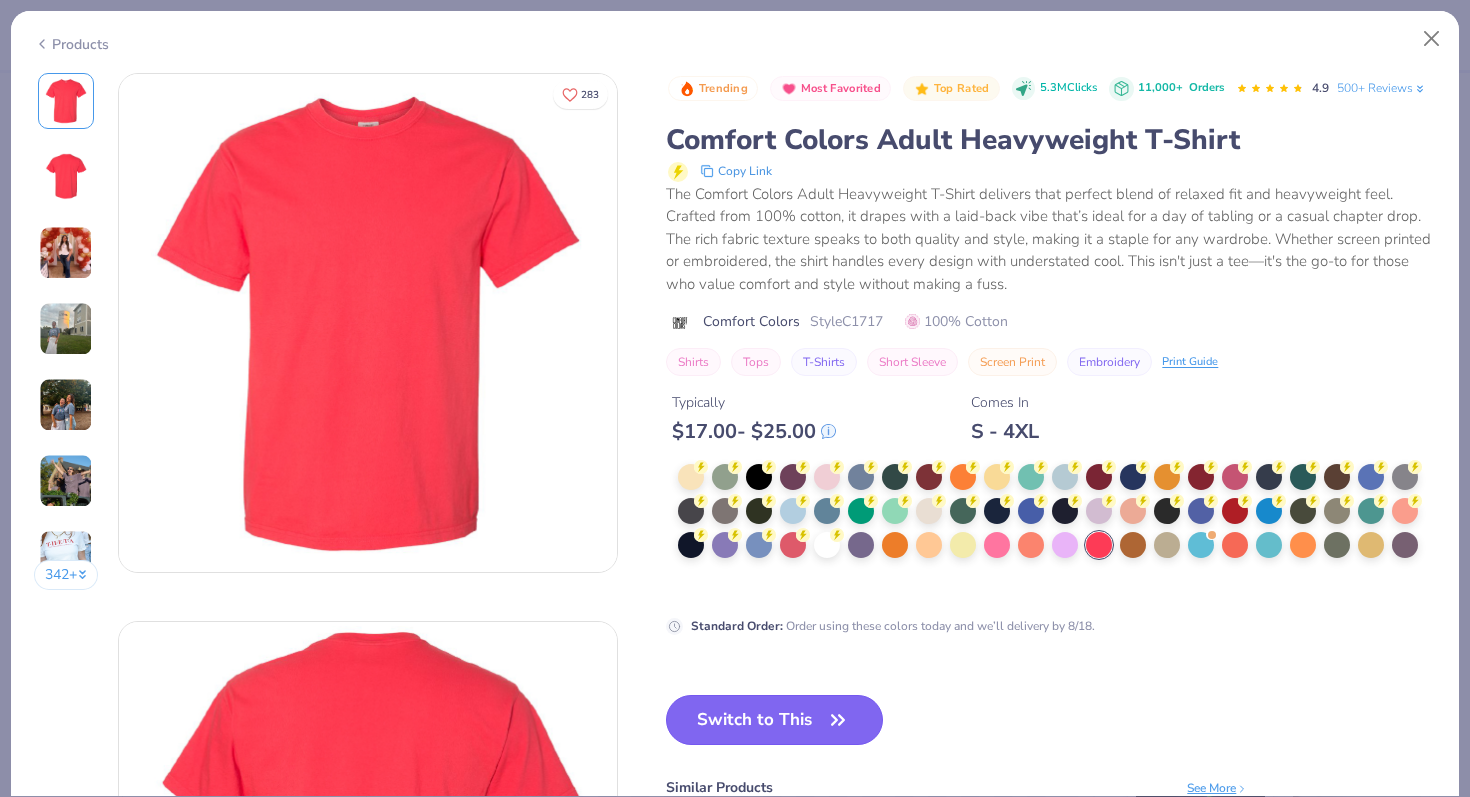 click on "Switch to This" at bounding box center (774, 720) 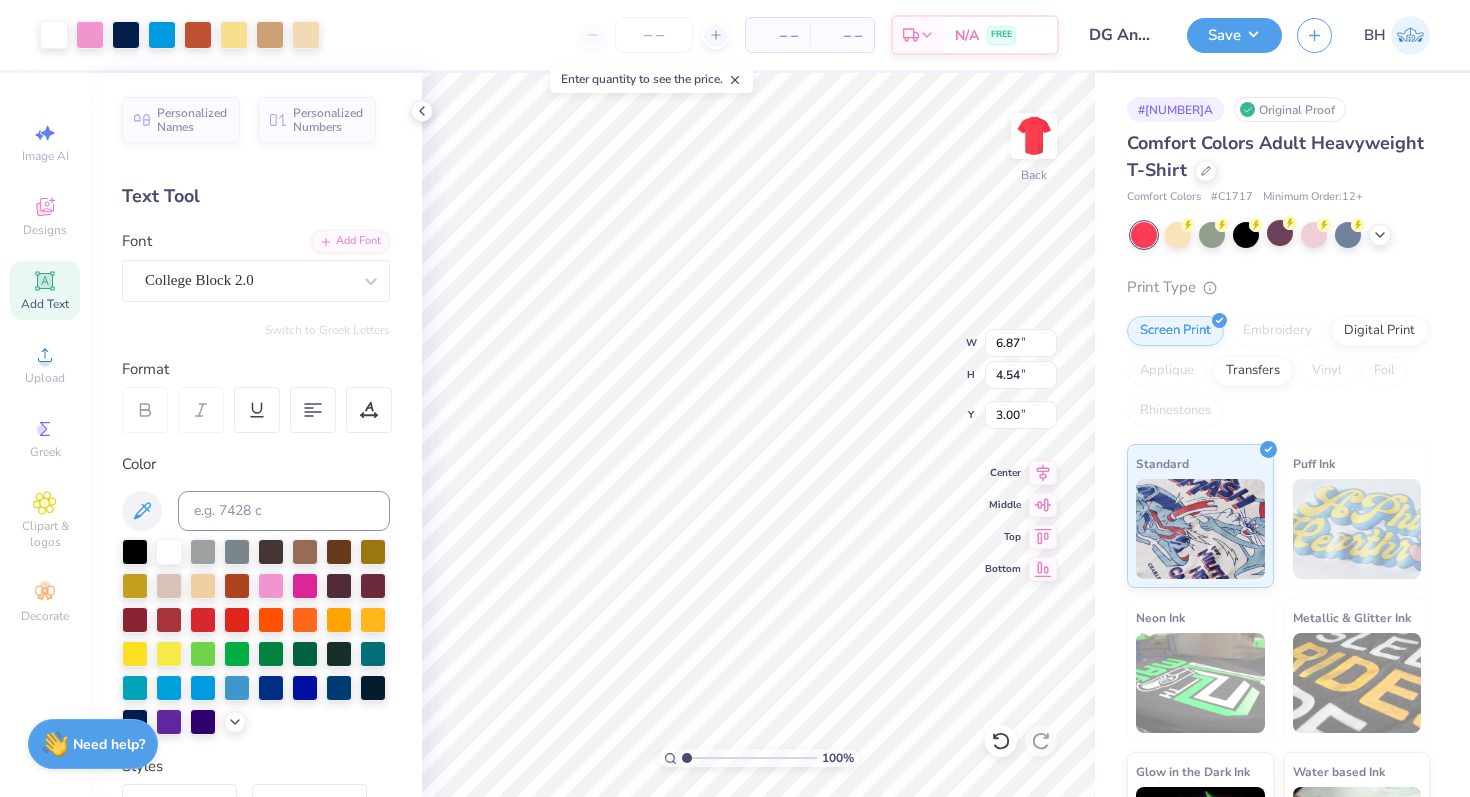 type on "3.00" 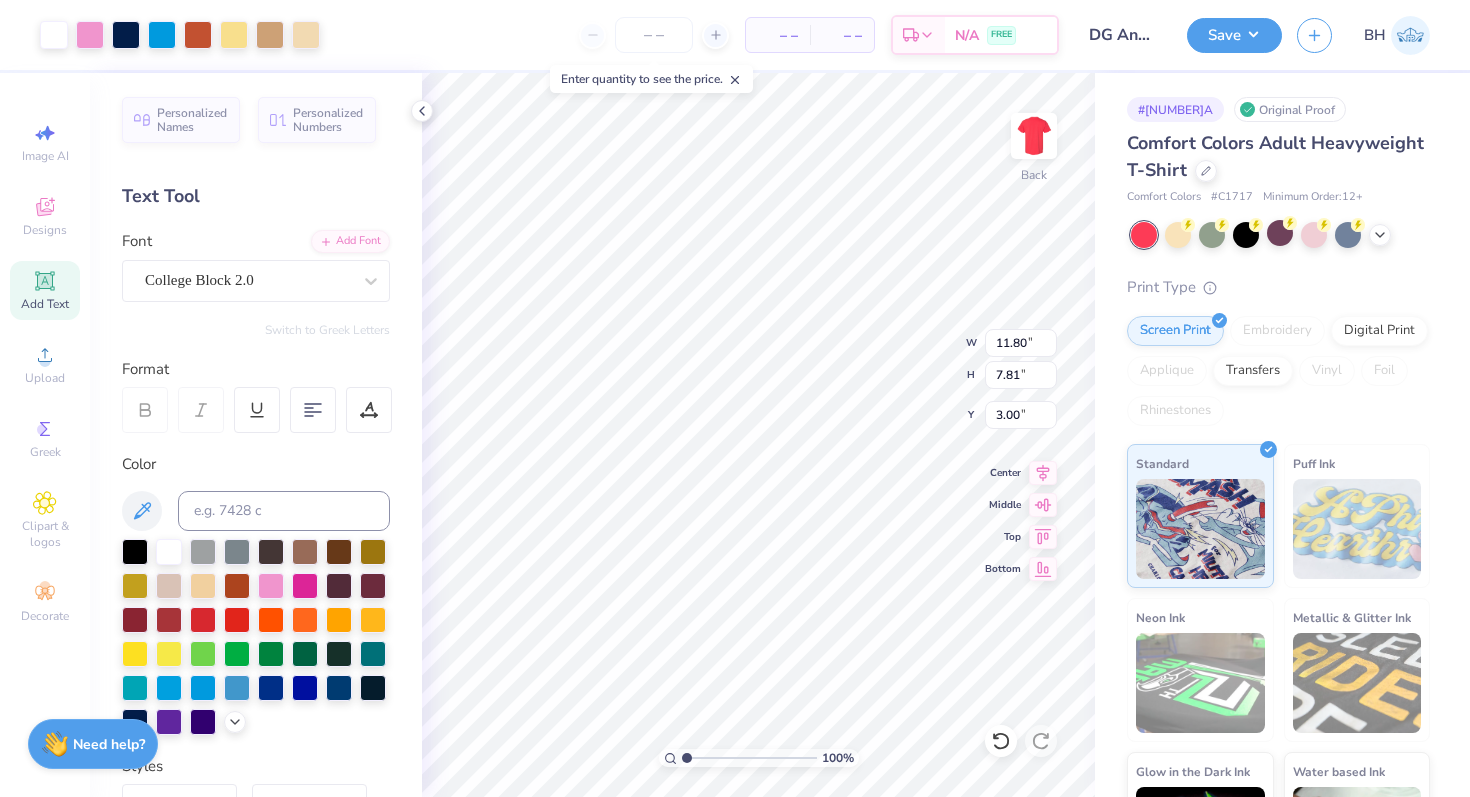 type on "11.80" 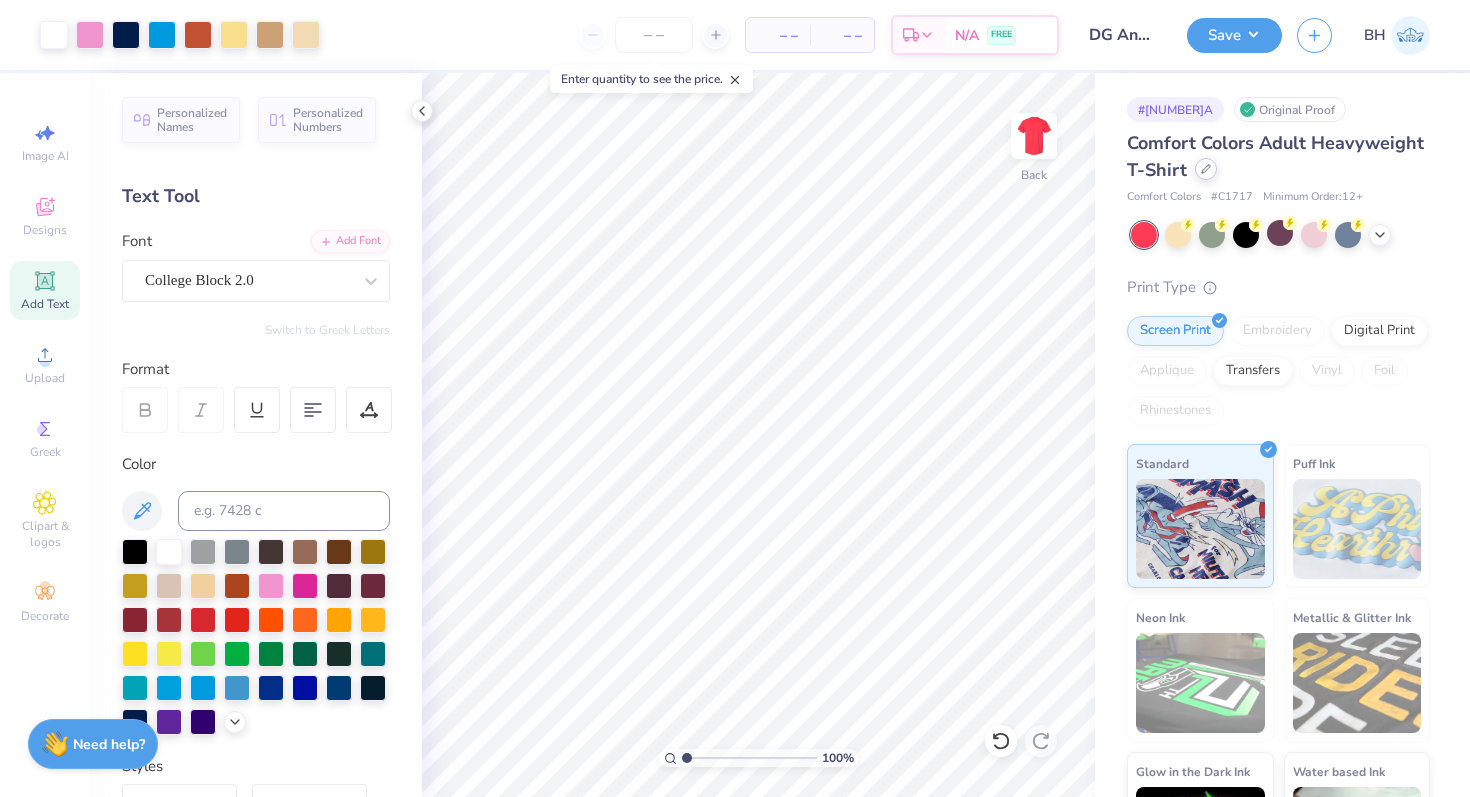 click at bounding box center [1206, 169] 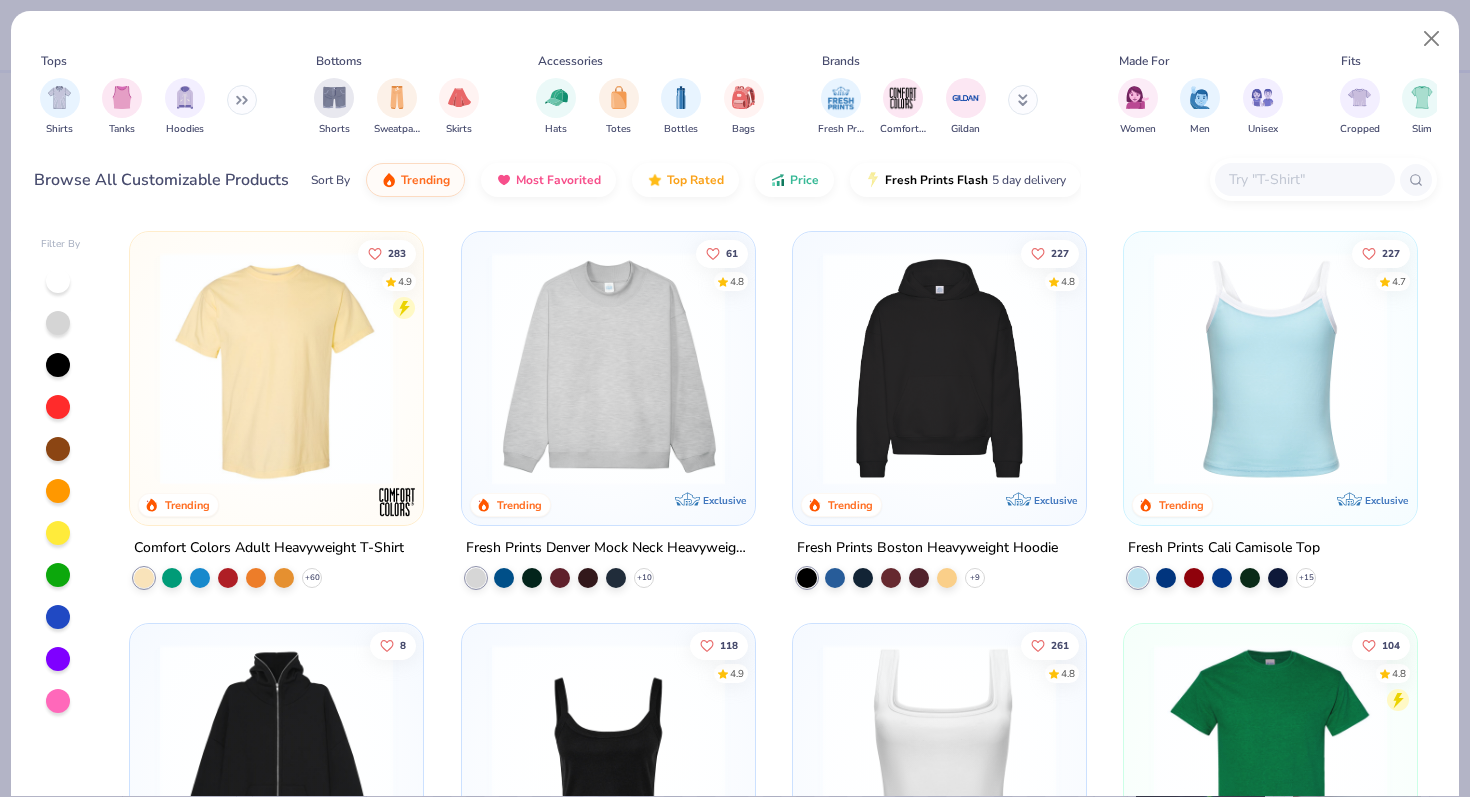click at bounding box center [276, 368] 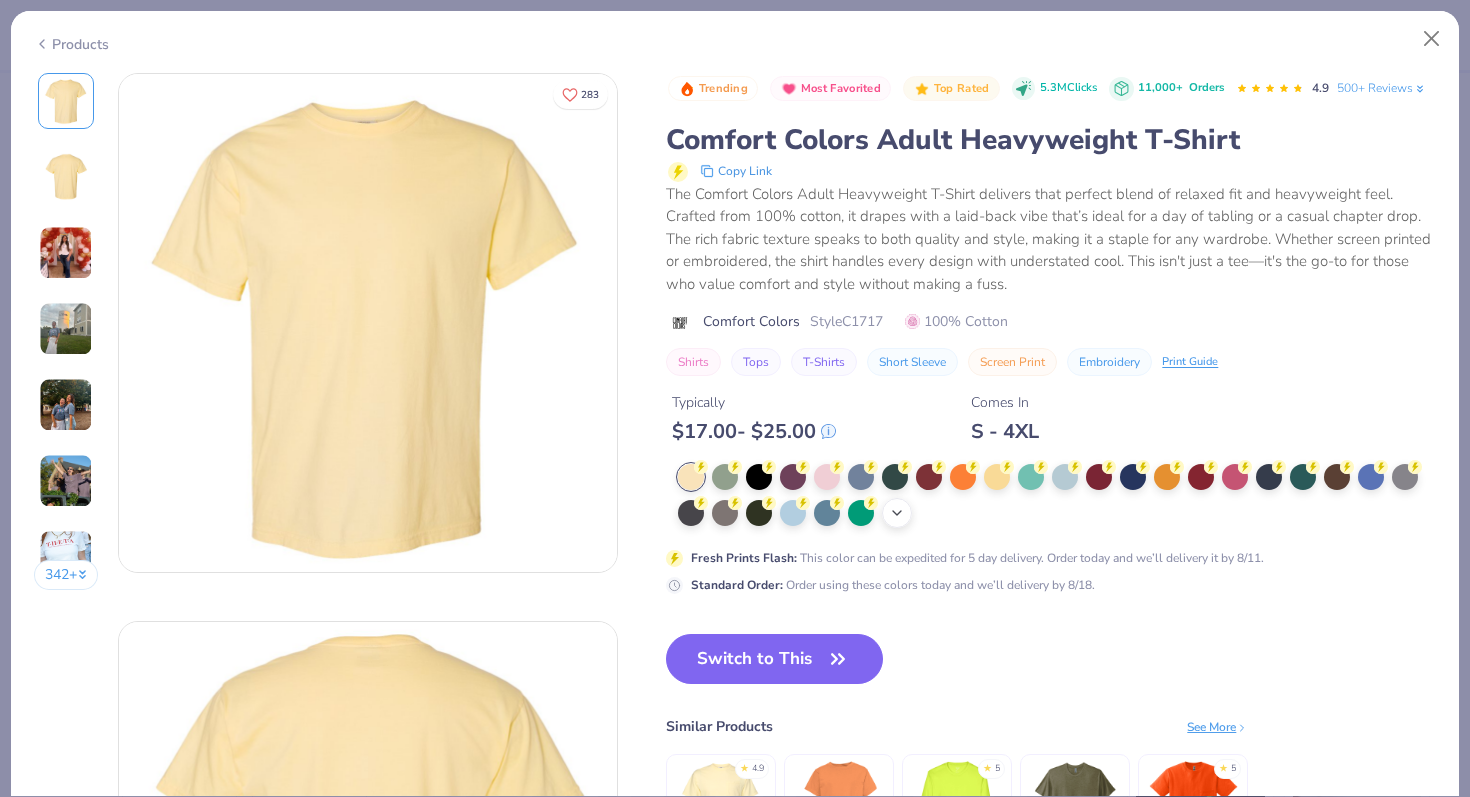 click on "+ 38" at bounding box center (897, 513) 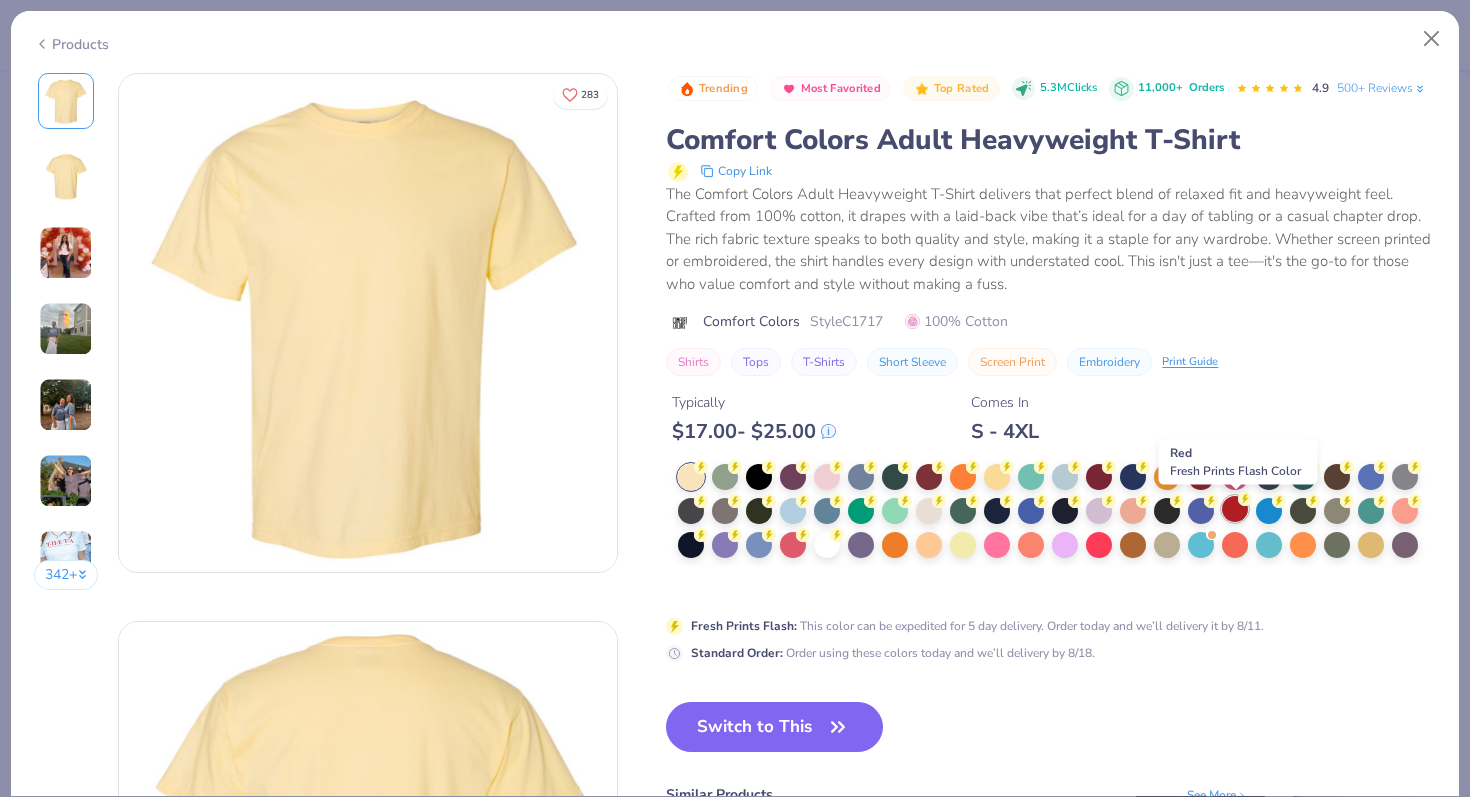 click at bounding box center [1235, 509] 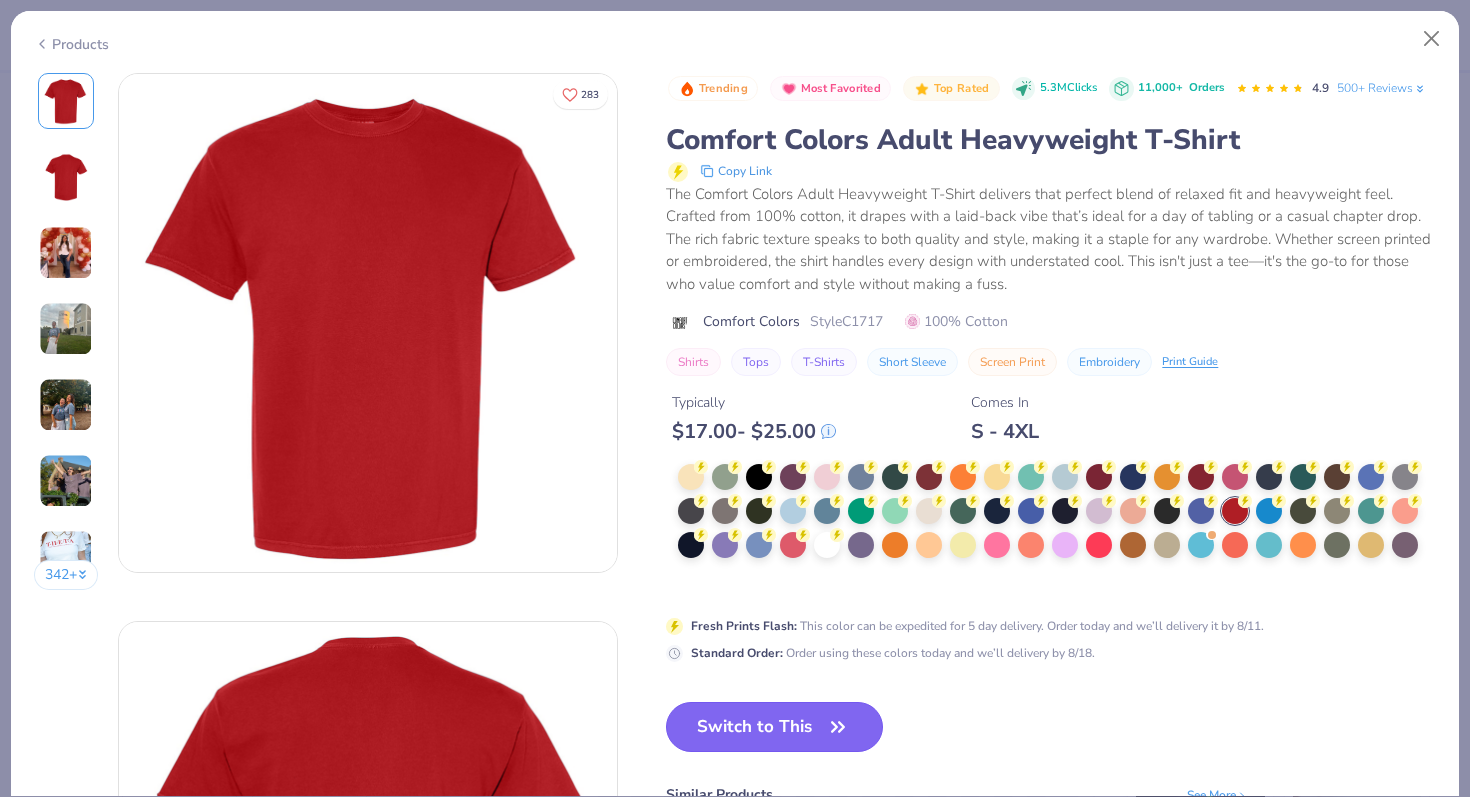 click on "Switch to This" at bounding box center (774, 727) 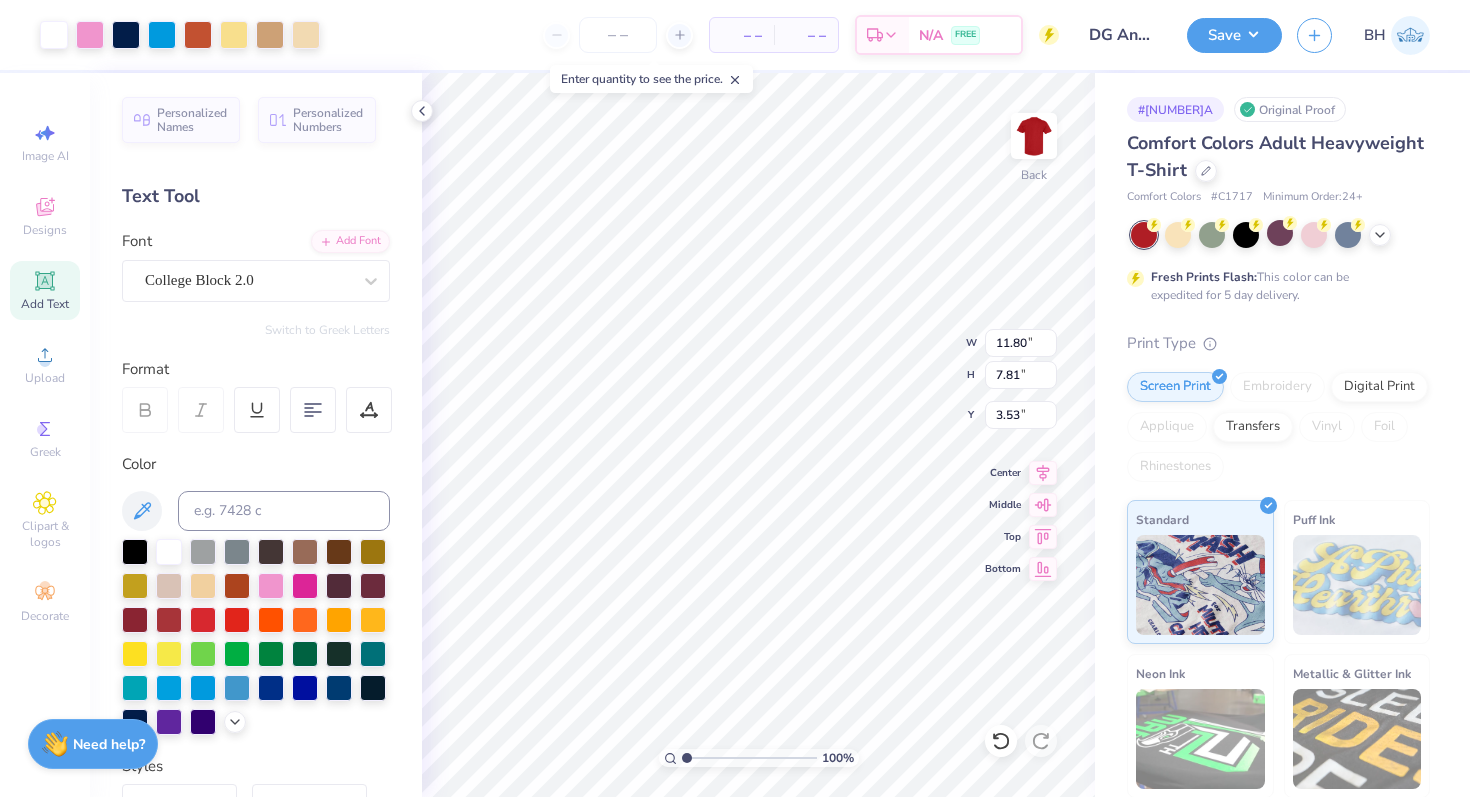 type on "3.53" 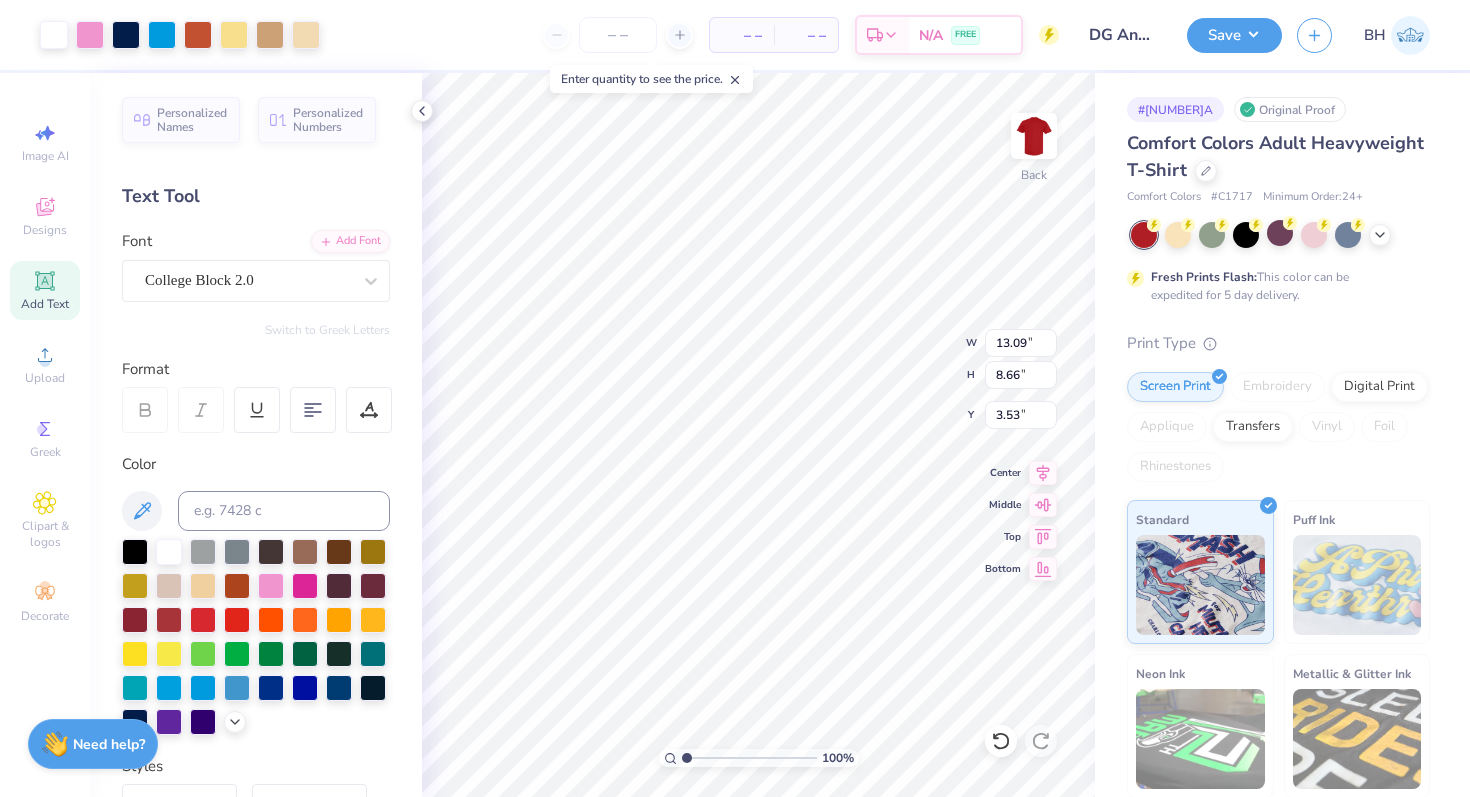 type on "13.09" 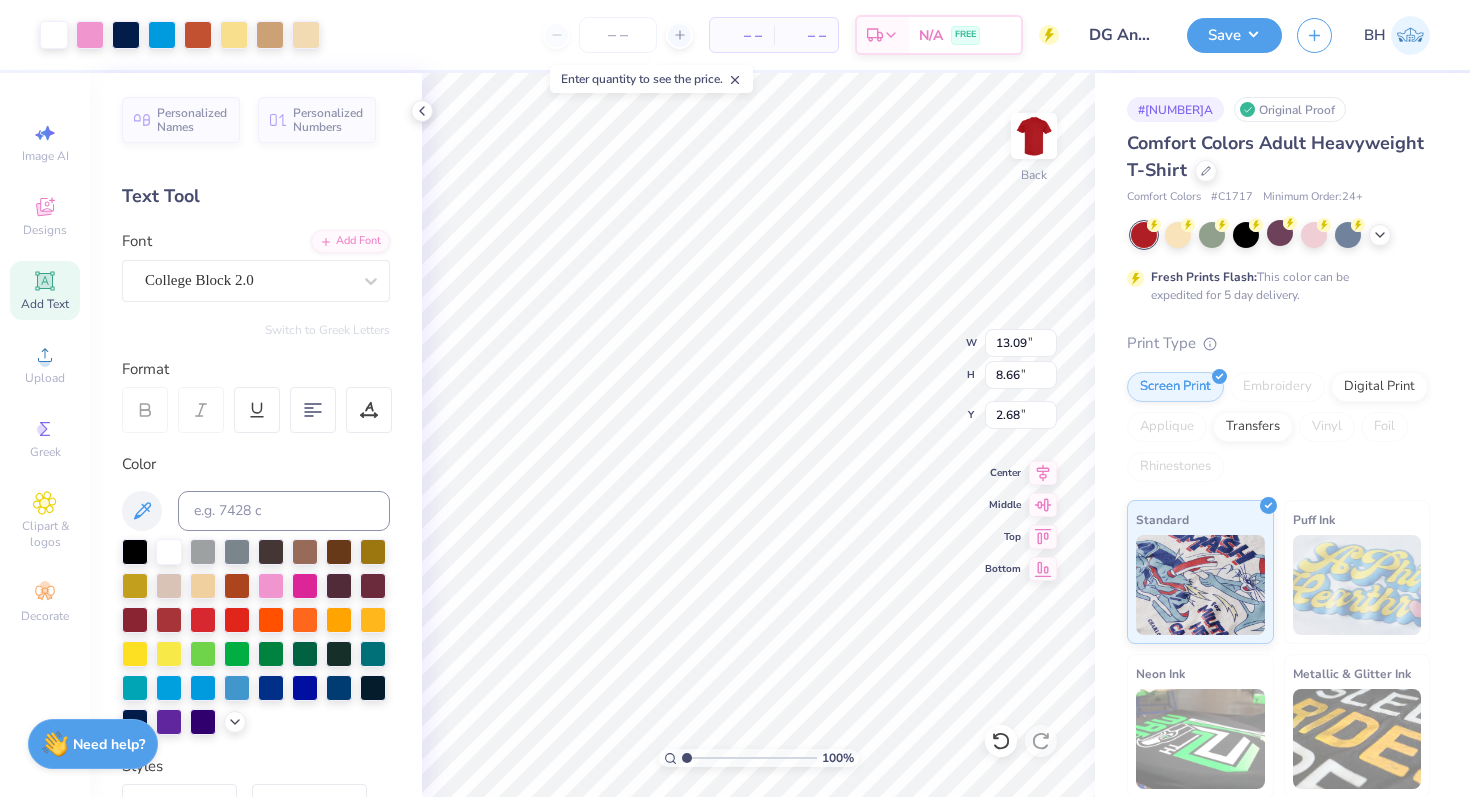 type on "2.76" 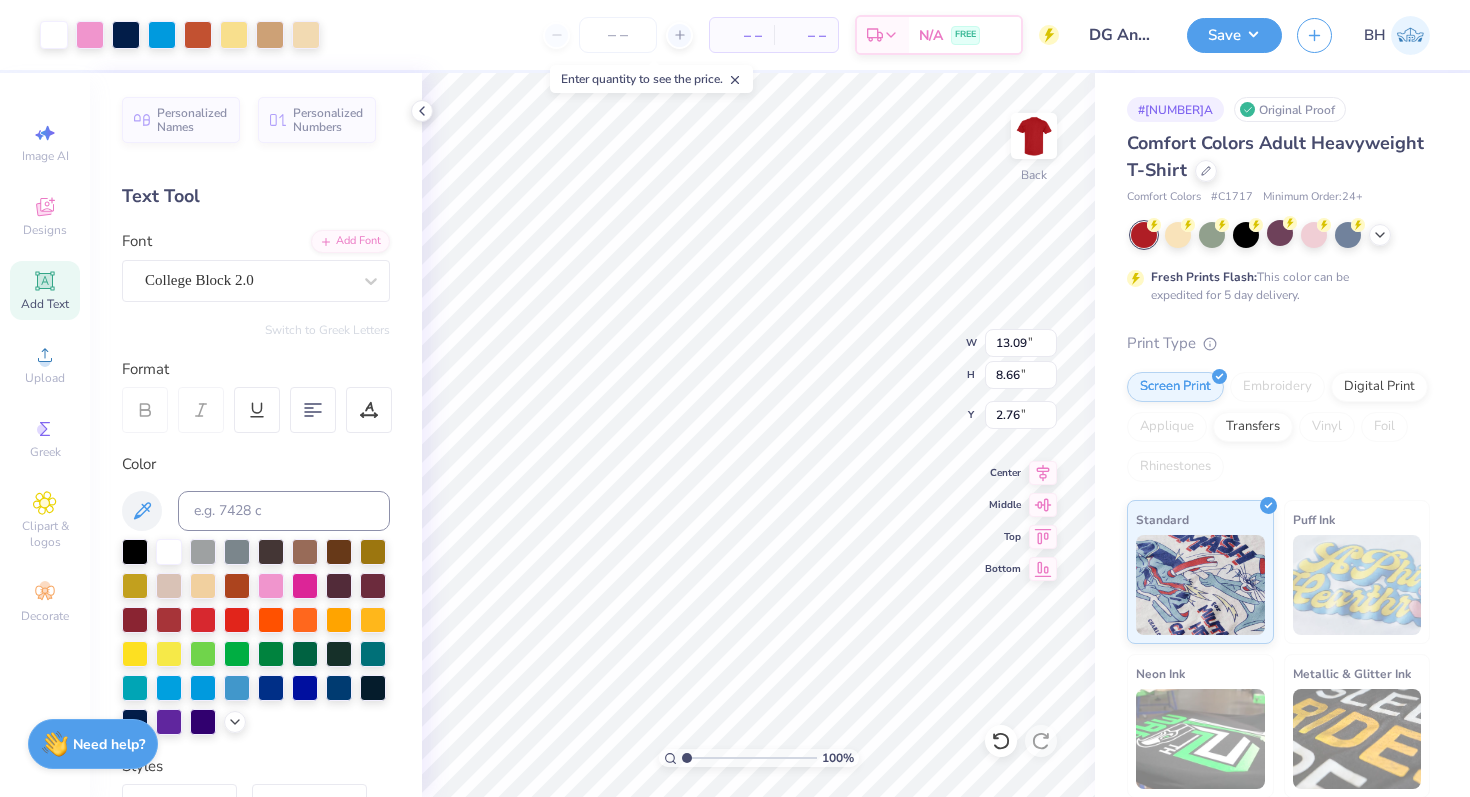 type on "3.00" 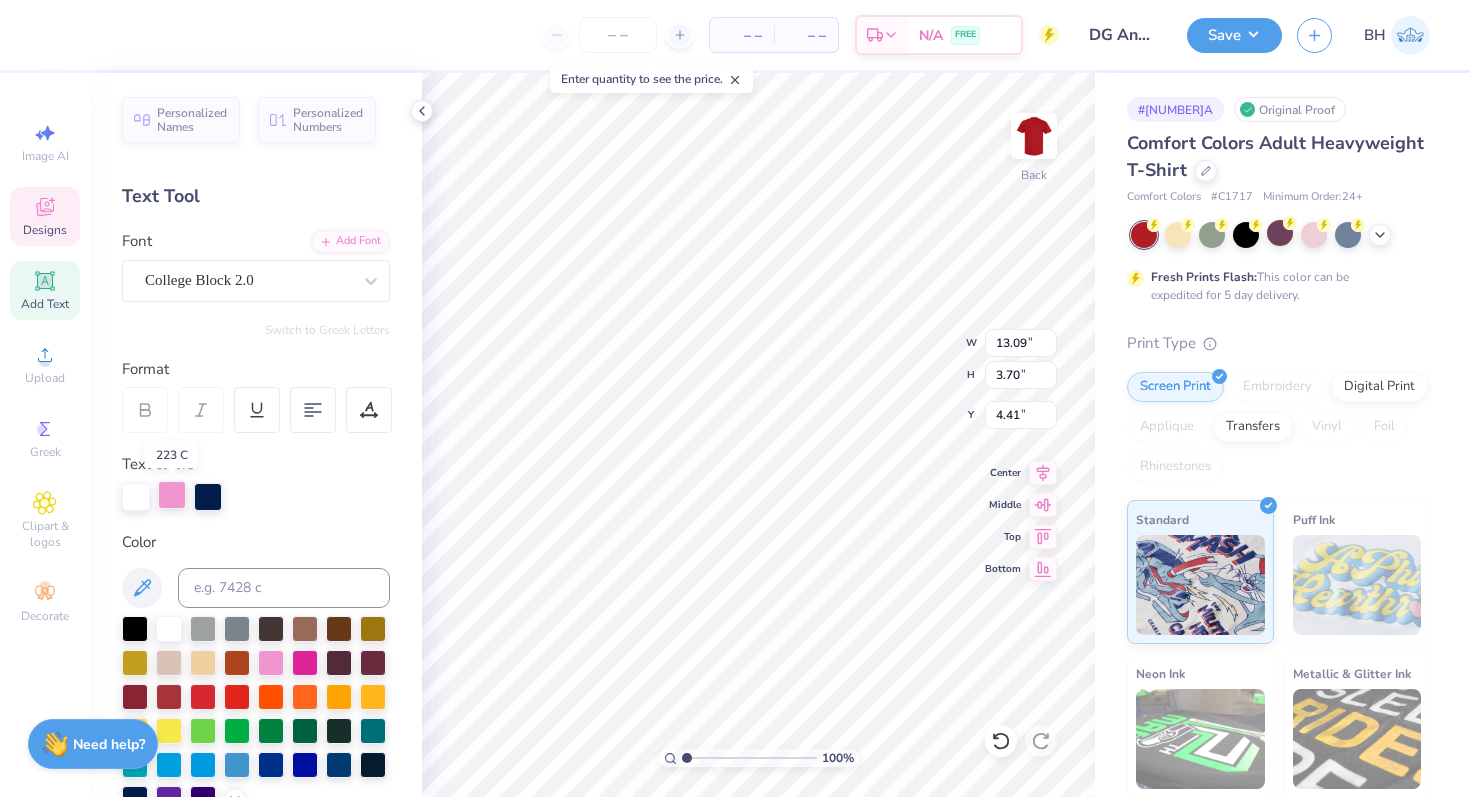 click at bounding box center (172, 495) 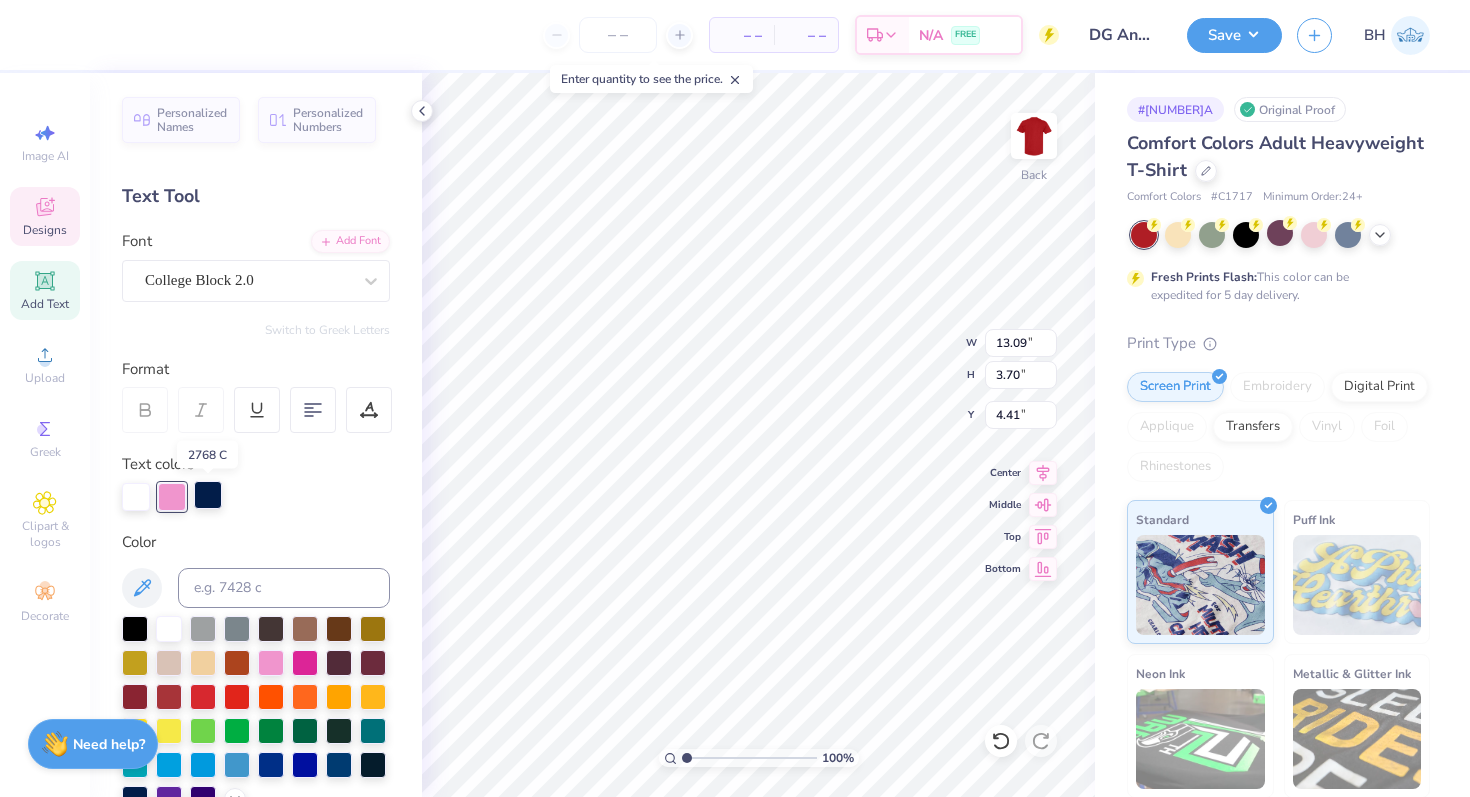 click at bounding box center [208, 495] 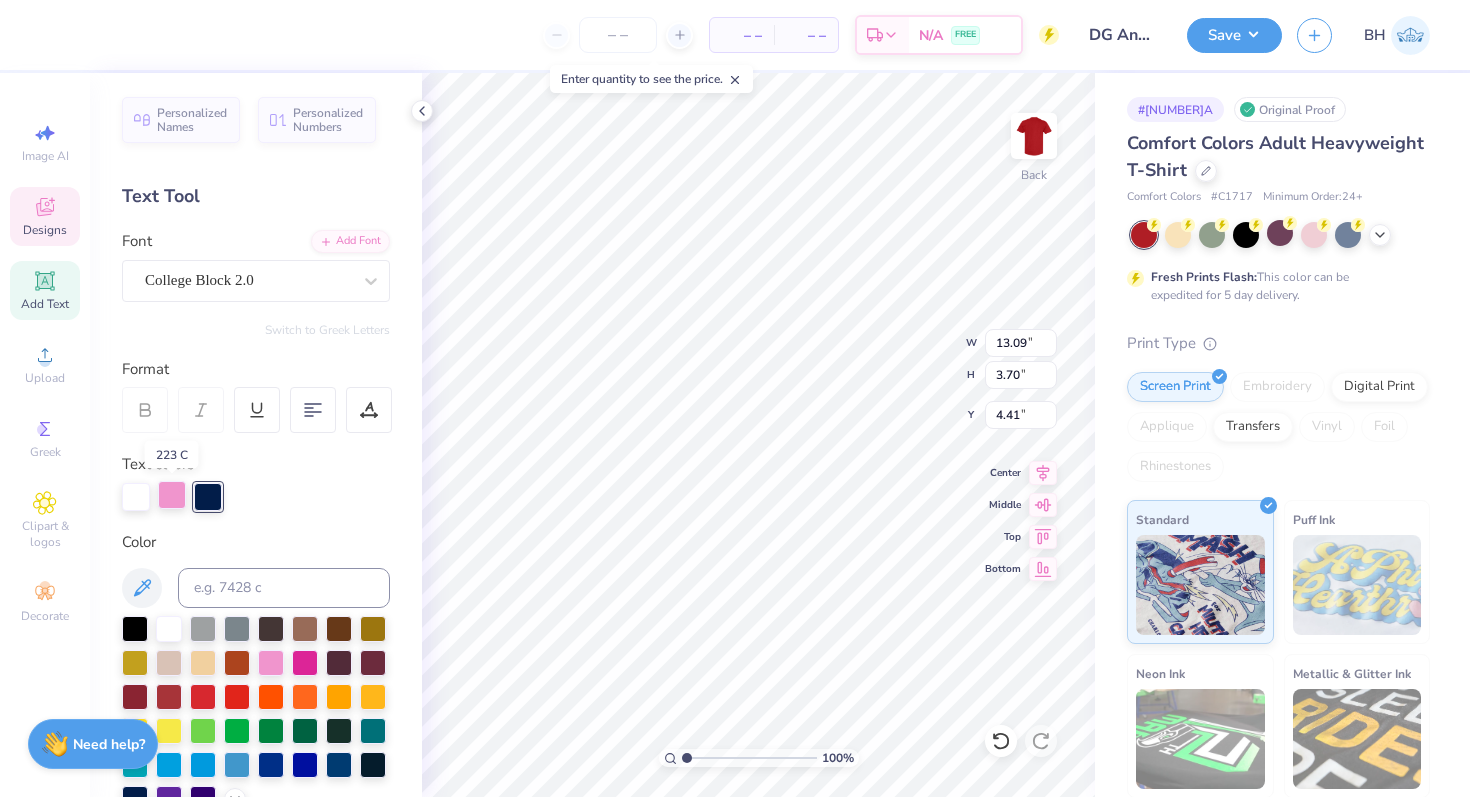click at bounding box center [172, 495] 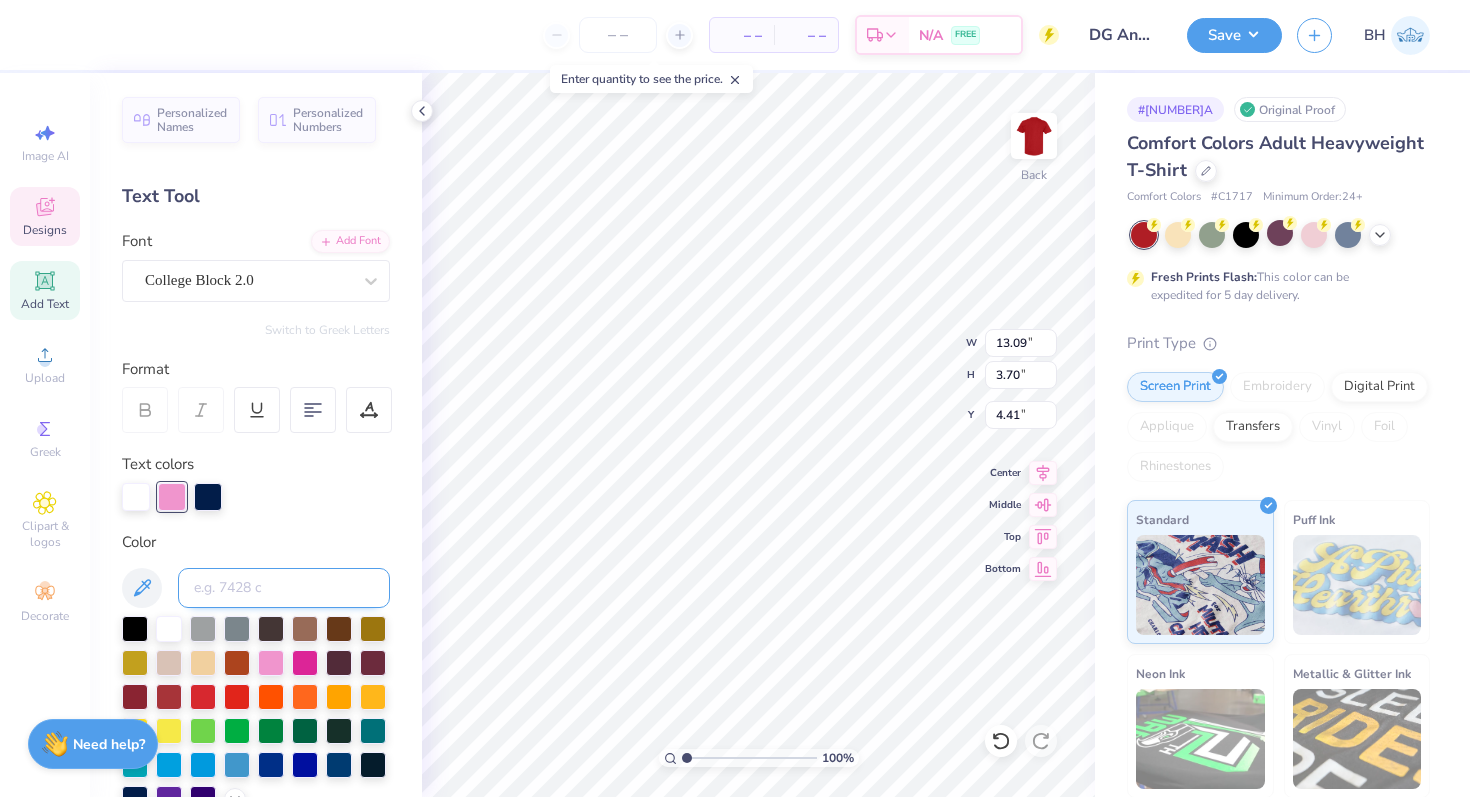 click at bounding box center (284, 588) 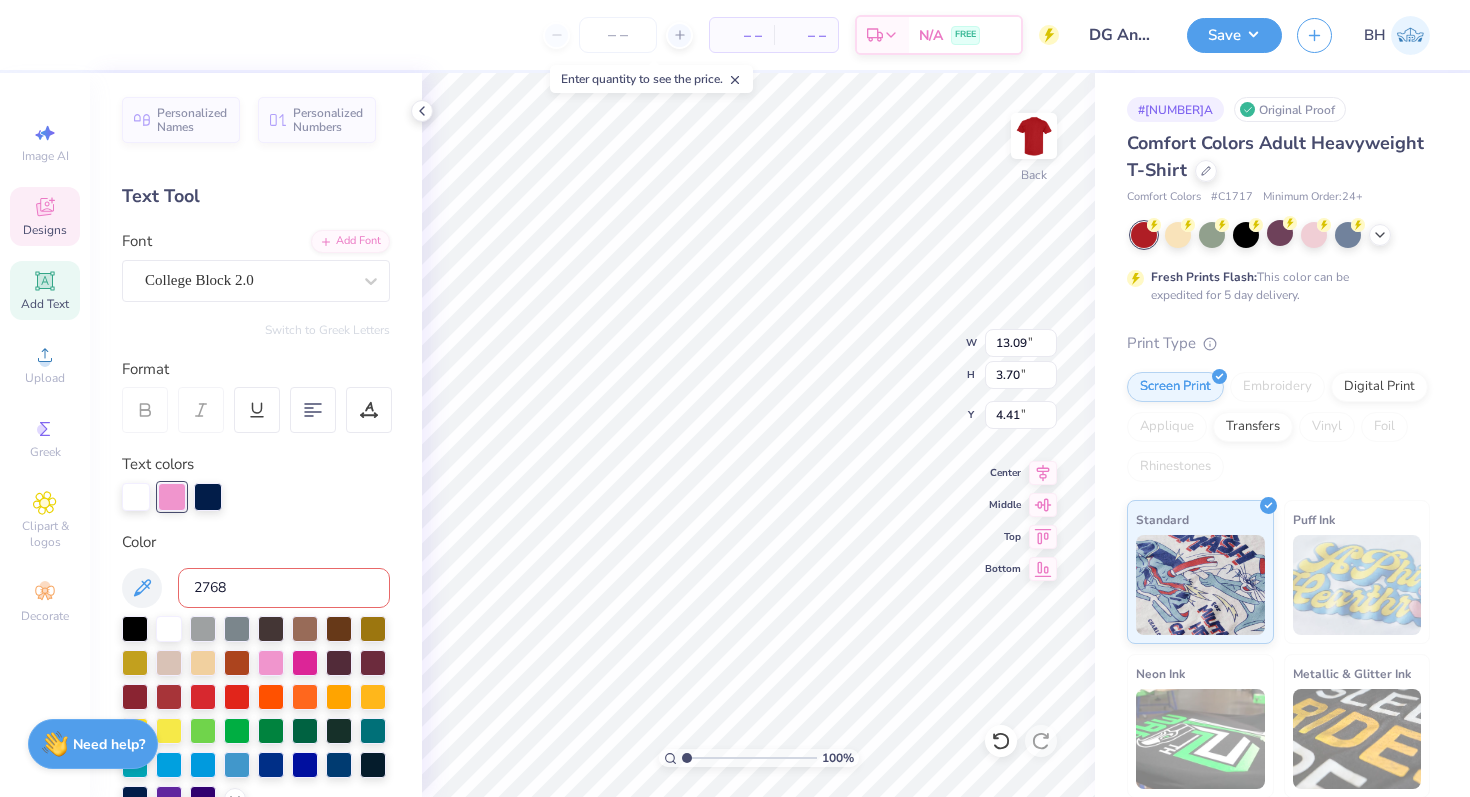 type on "2768" 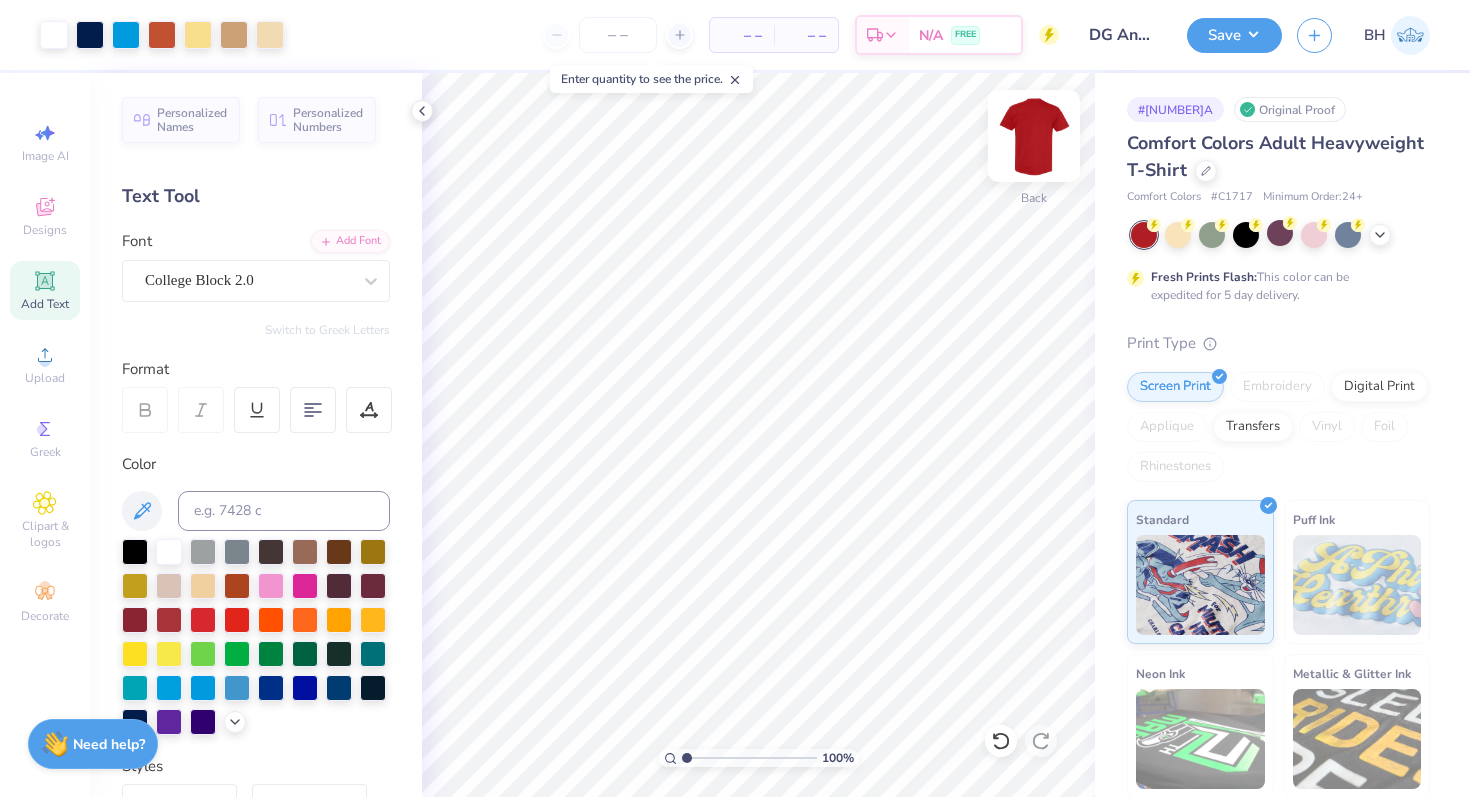 click at bounding box center (1034, 136) 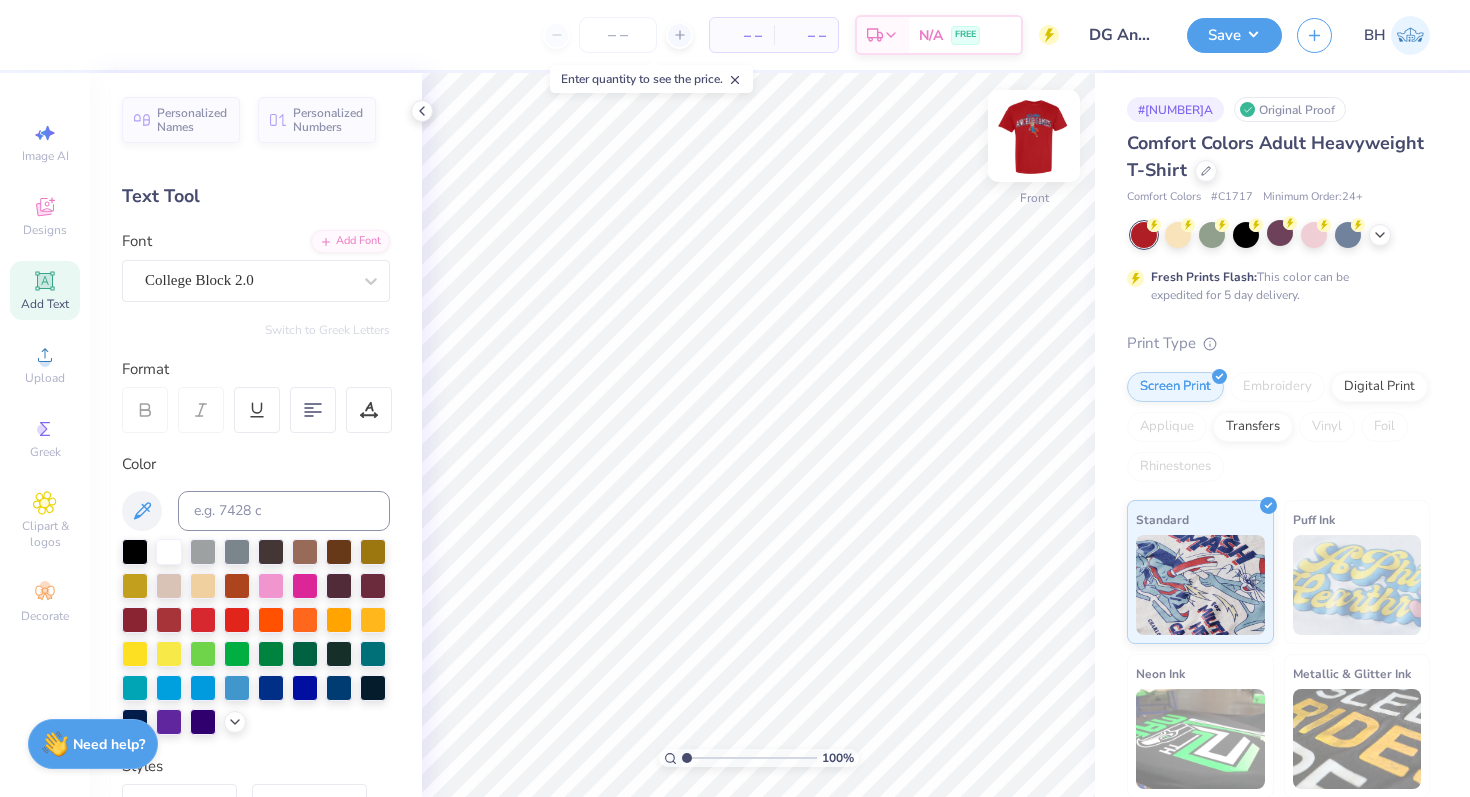 click at bounding box center [1034, 136] 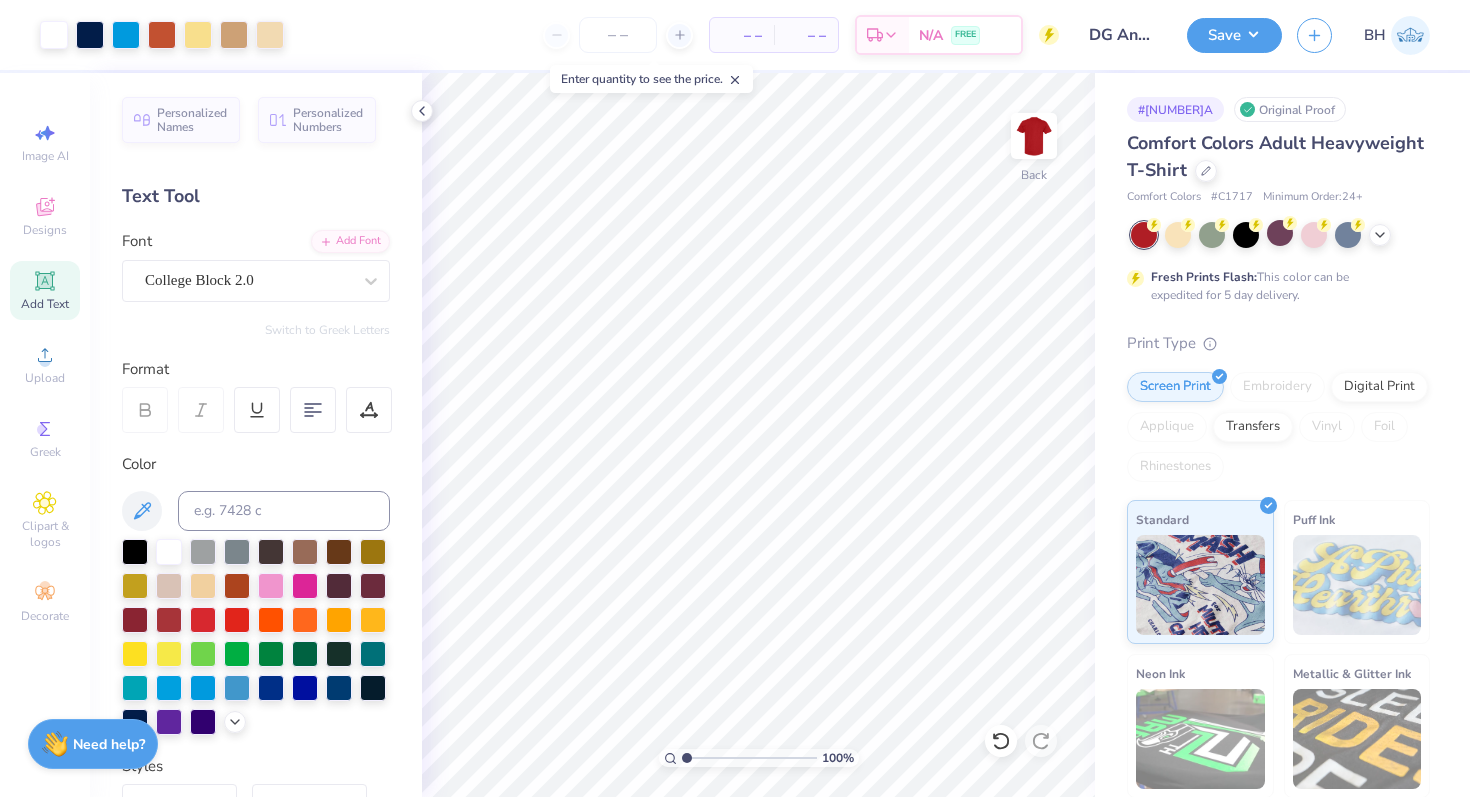 click on "DG Anchor Games tanks for coaches" at bounding box center (1123, 35) 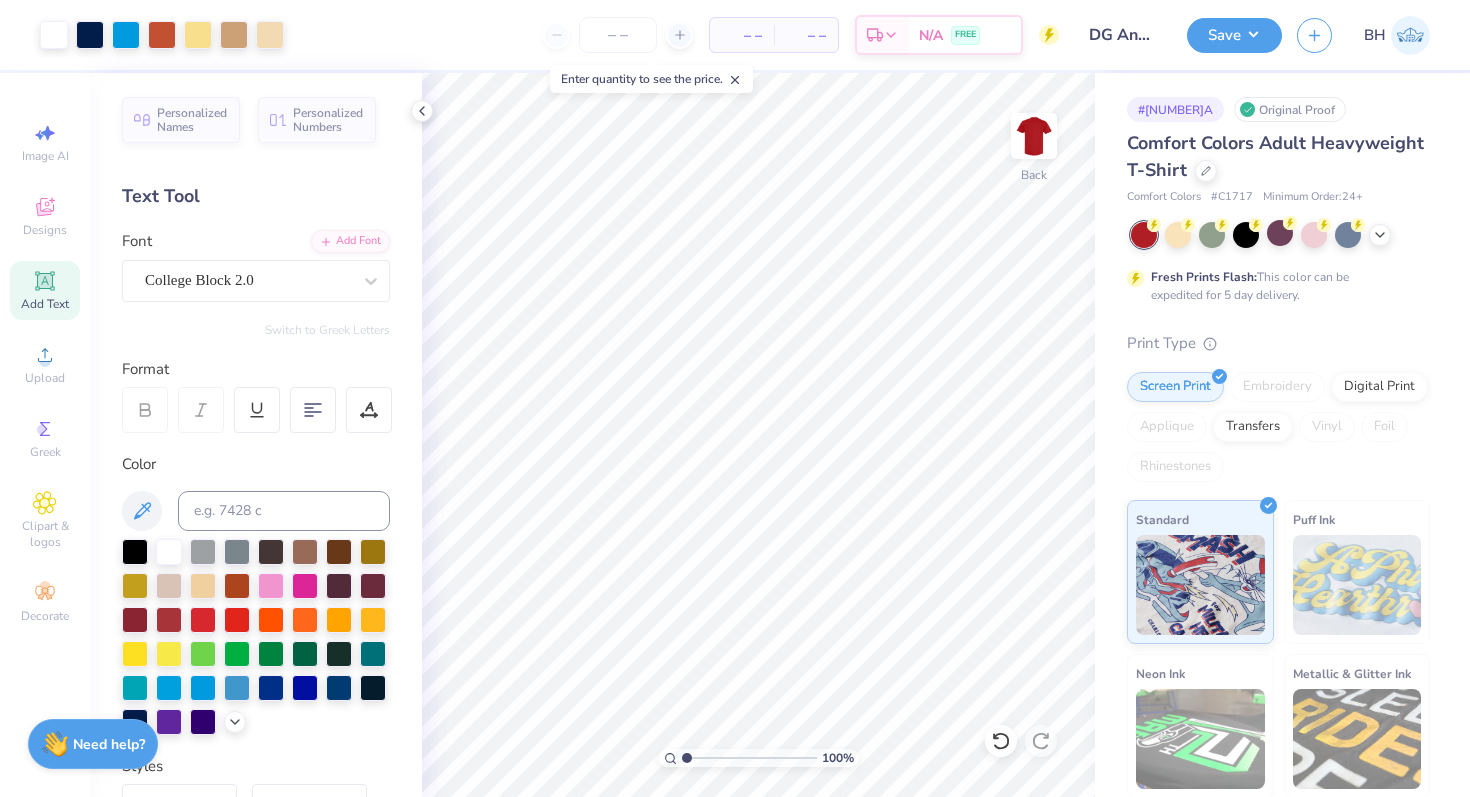 click on "Design Title DG Anchor Games tanks for coaches" at bounding box center [1123, 35] 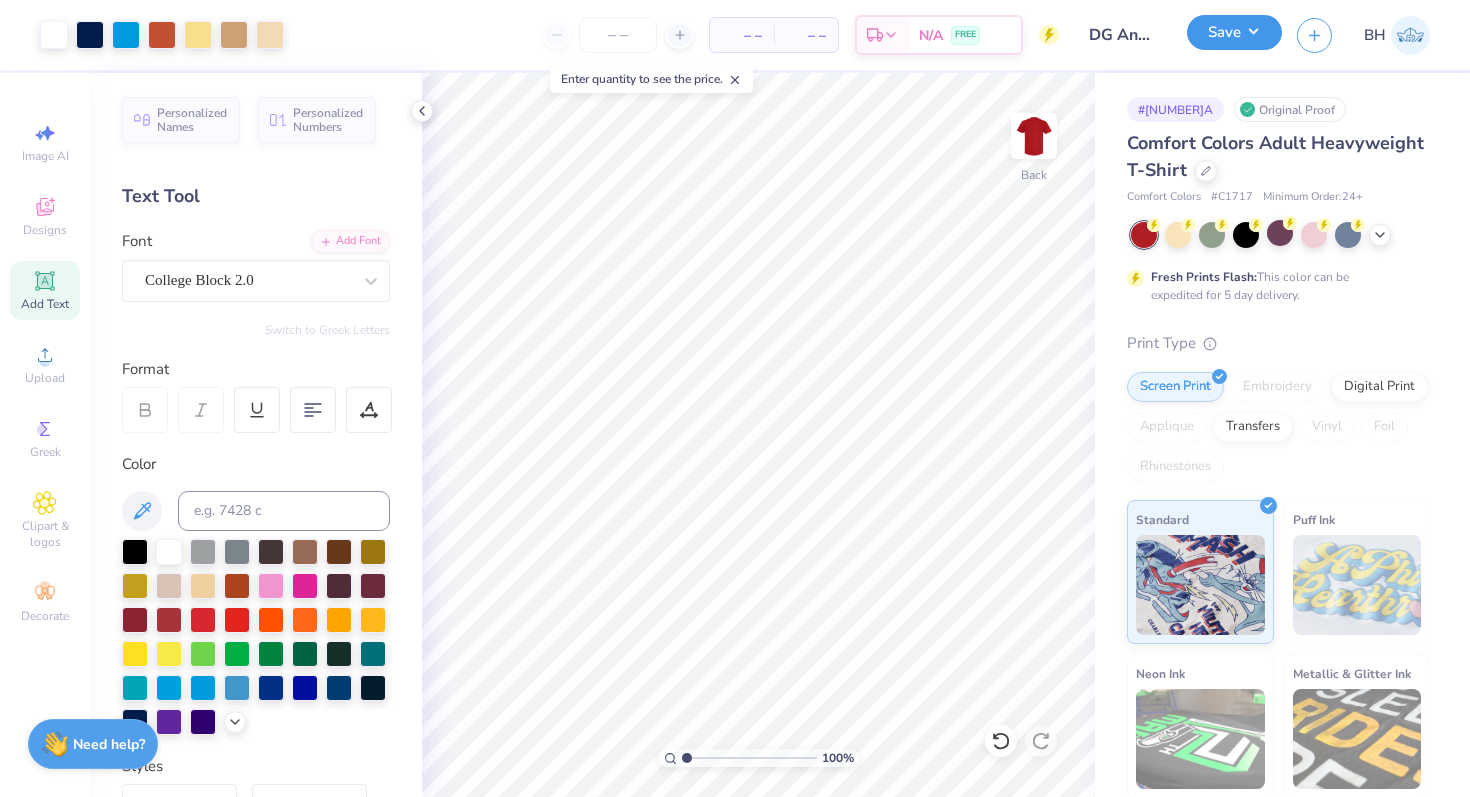 click on "Save" at bounding box center (1234, 32) 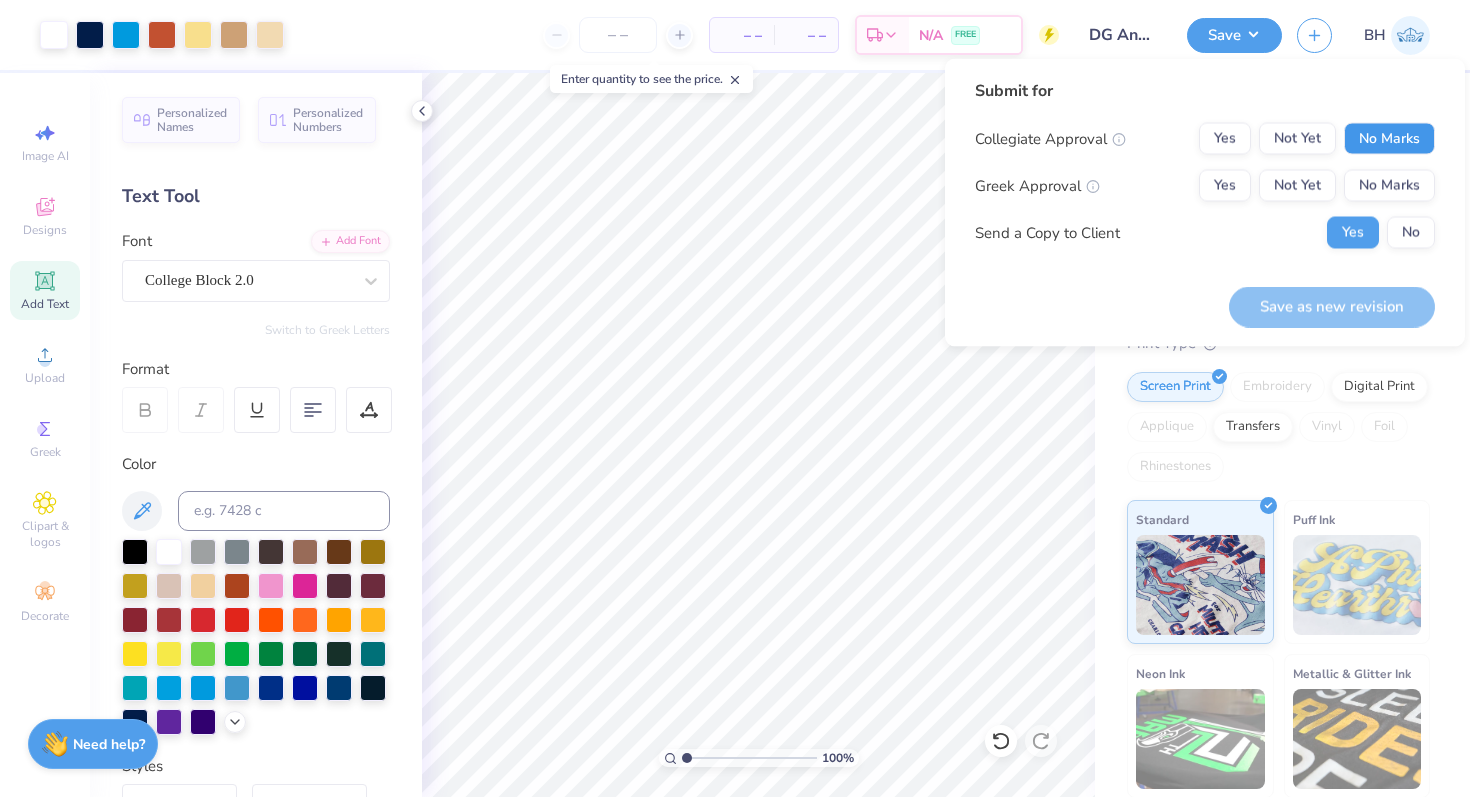 click on "No Marks" at bounding box center [1389, 139] 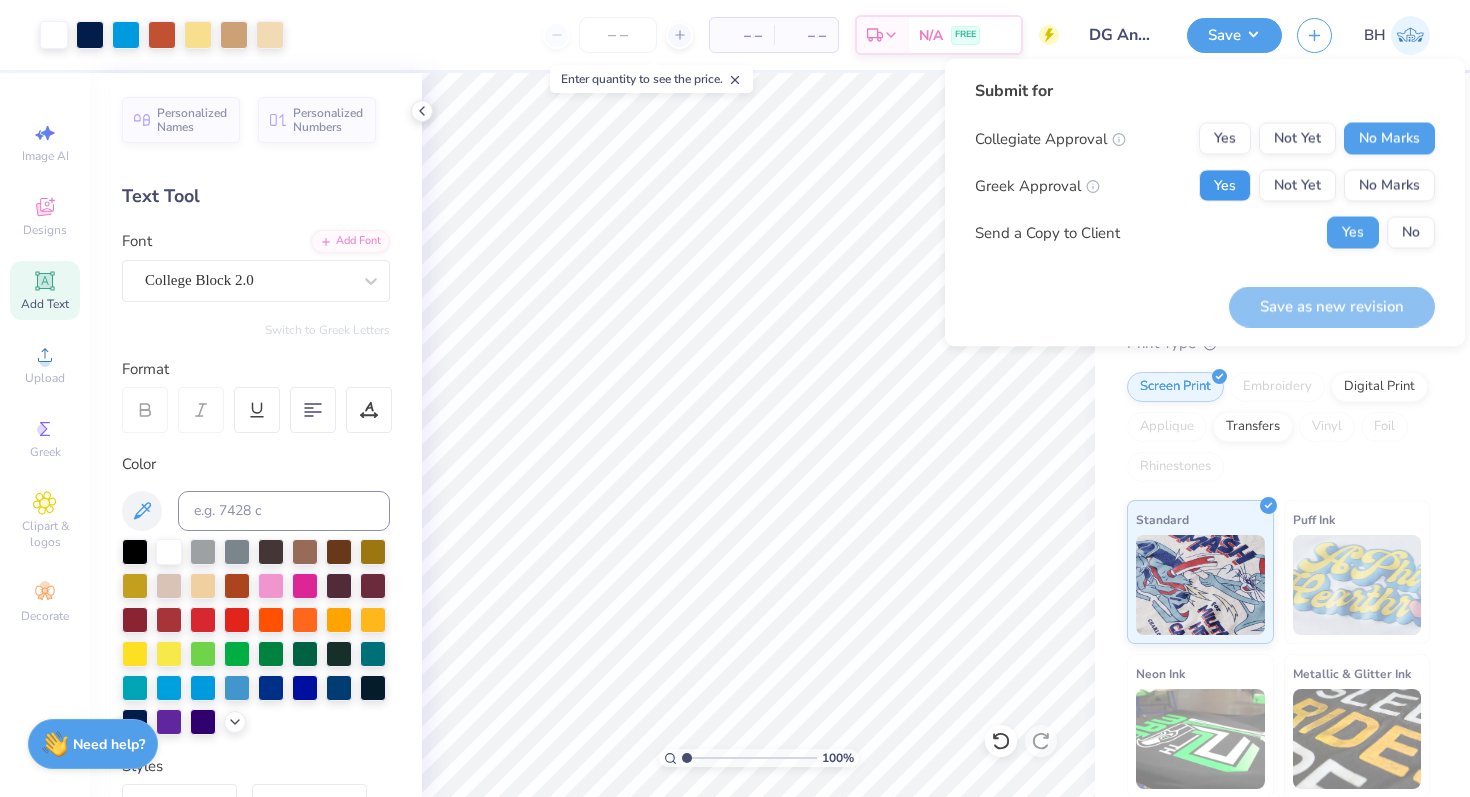 click on "Yes" at bounding box center [1225, 186] 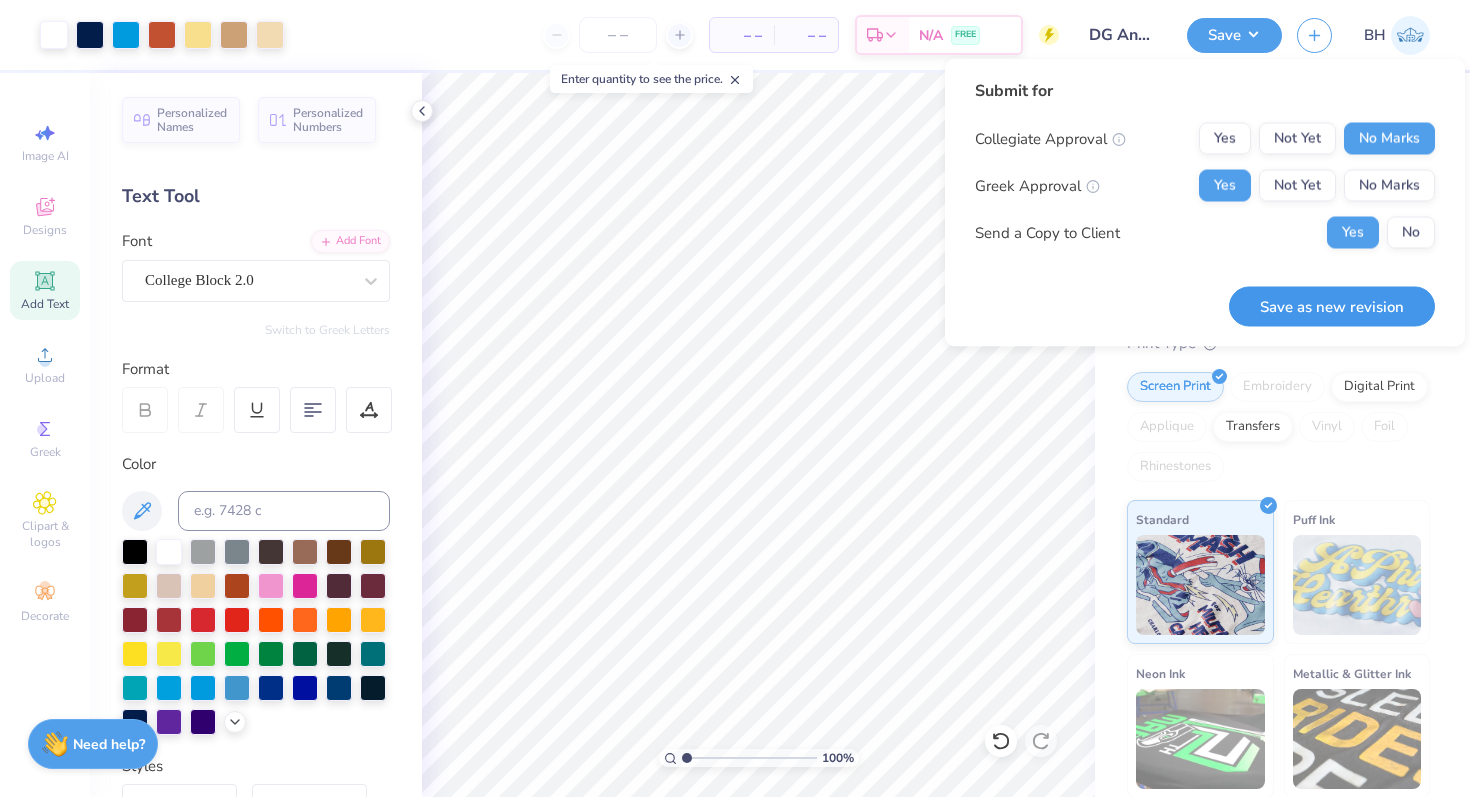 click on "Save as new revision" at bounding box center [1332, 306] 